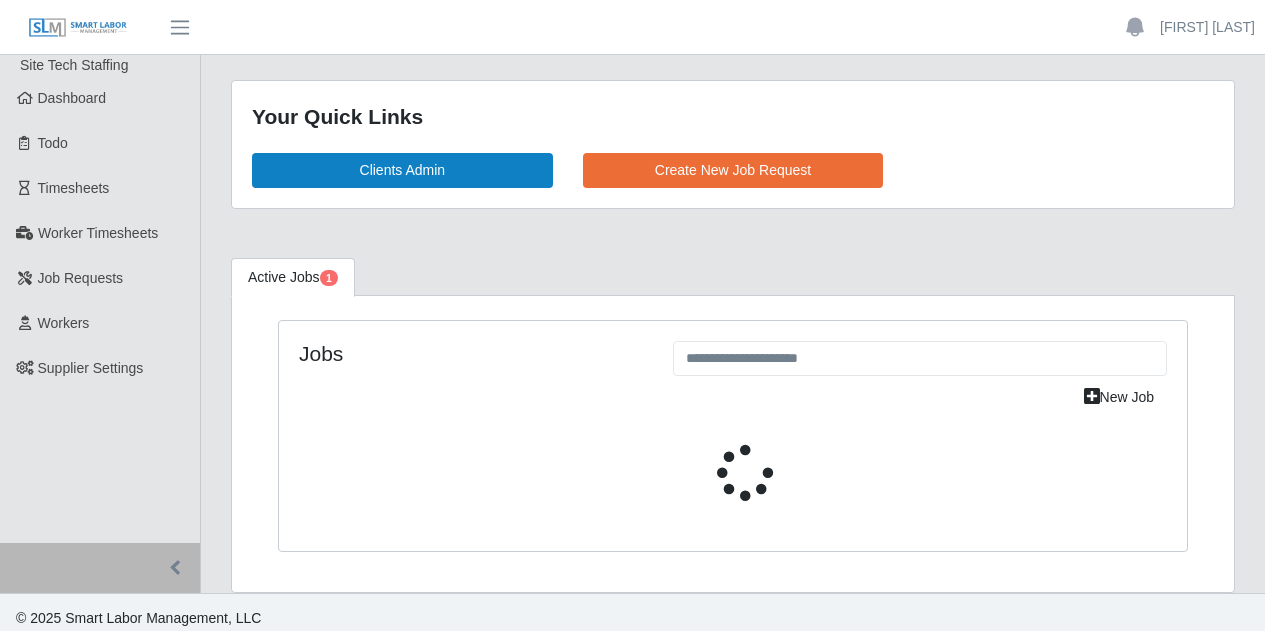 scroll, scrollTop: 0, scrollLeft: 0, axis: both 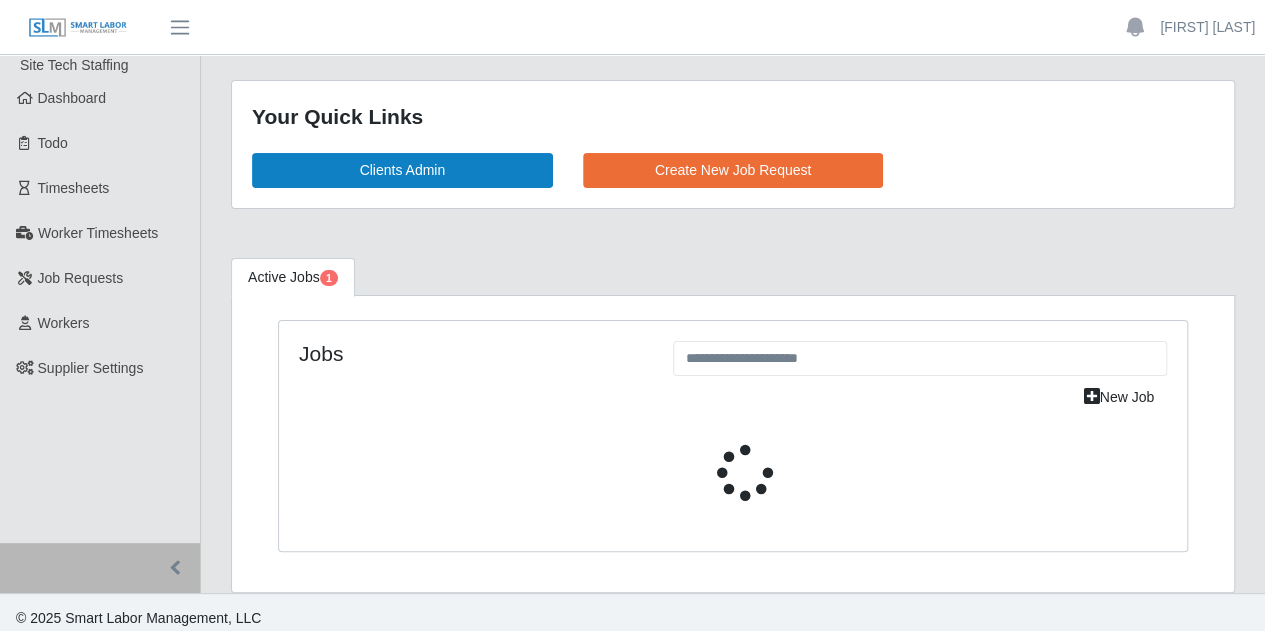 select on "****" 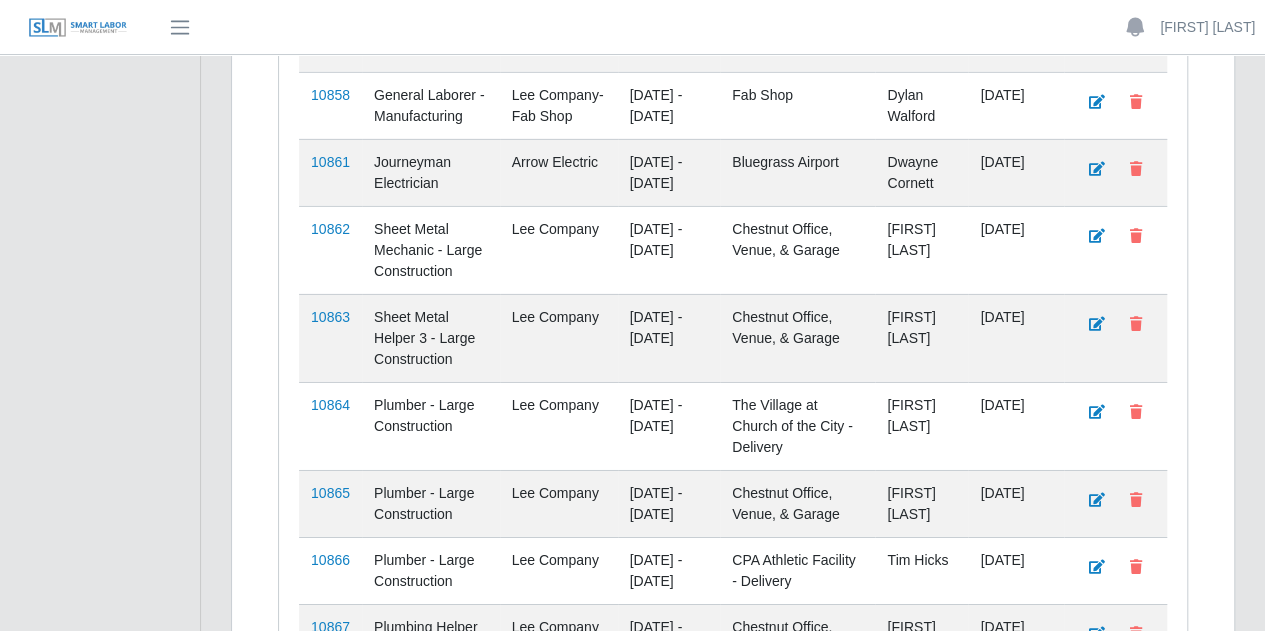 scroll, scrollTop: 3196, scrollLeft: 0, axis: vertical 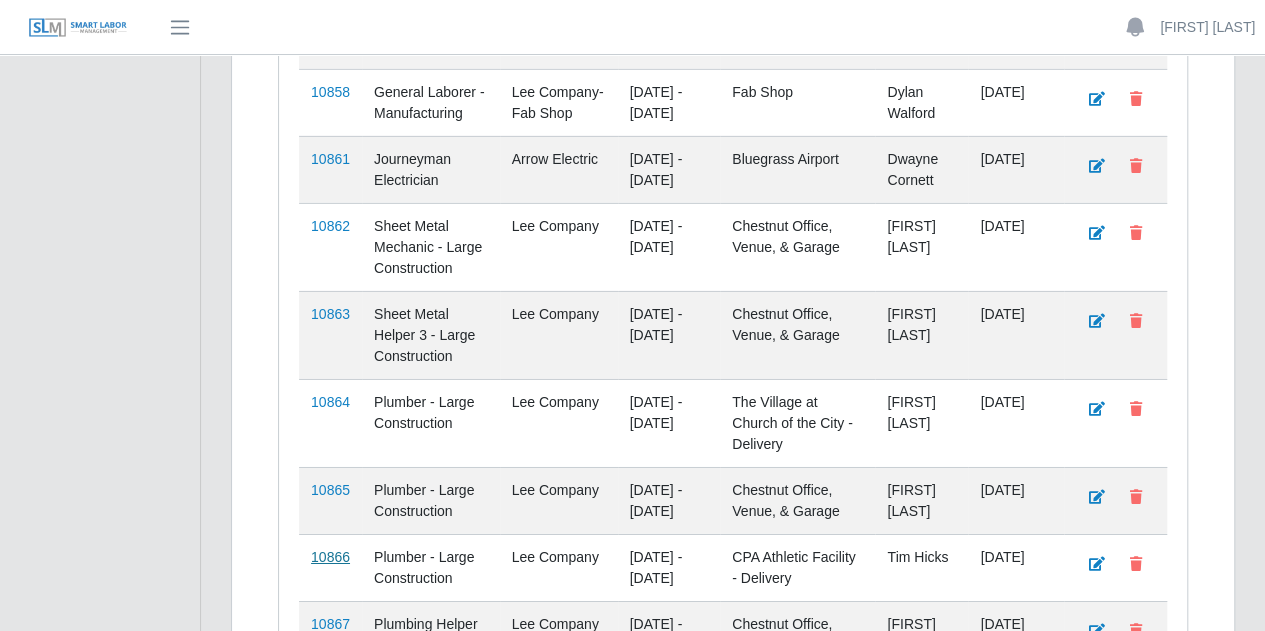 click on "10866" at bounding box center [330, 557] 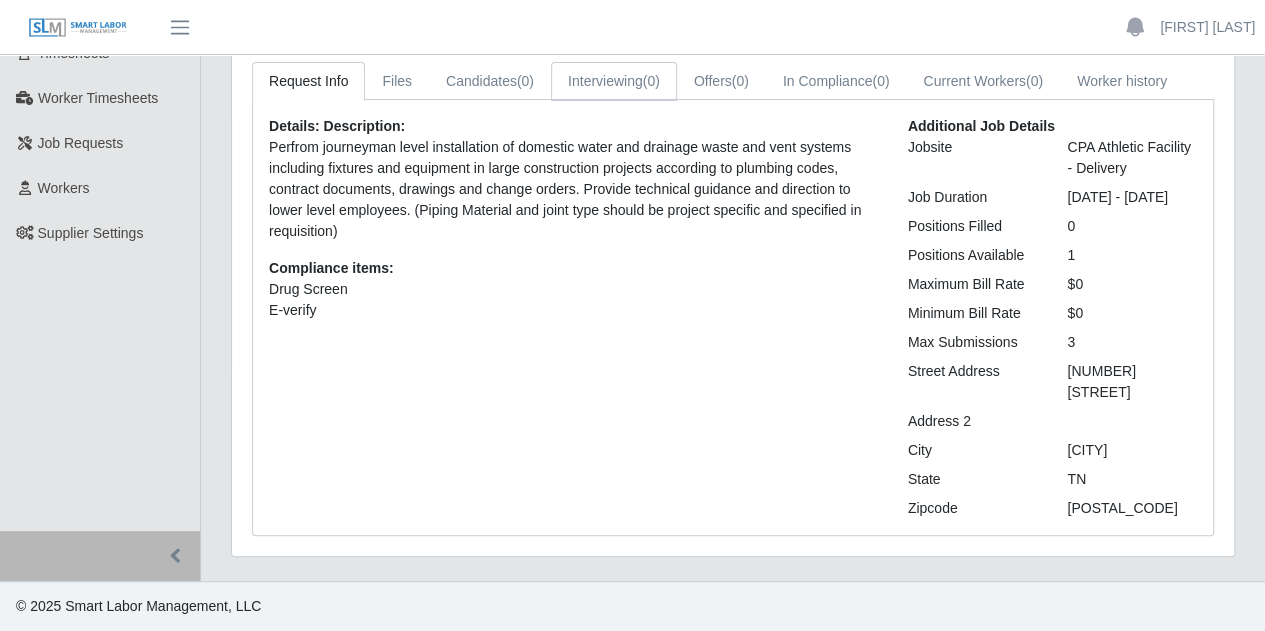 scroll, scrollTop: 3, scrollLeft: 0, axis: vertical 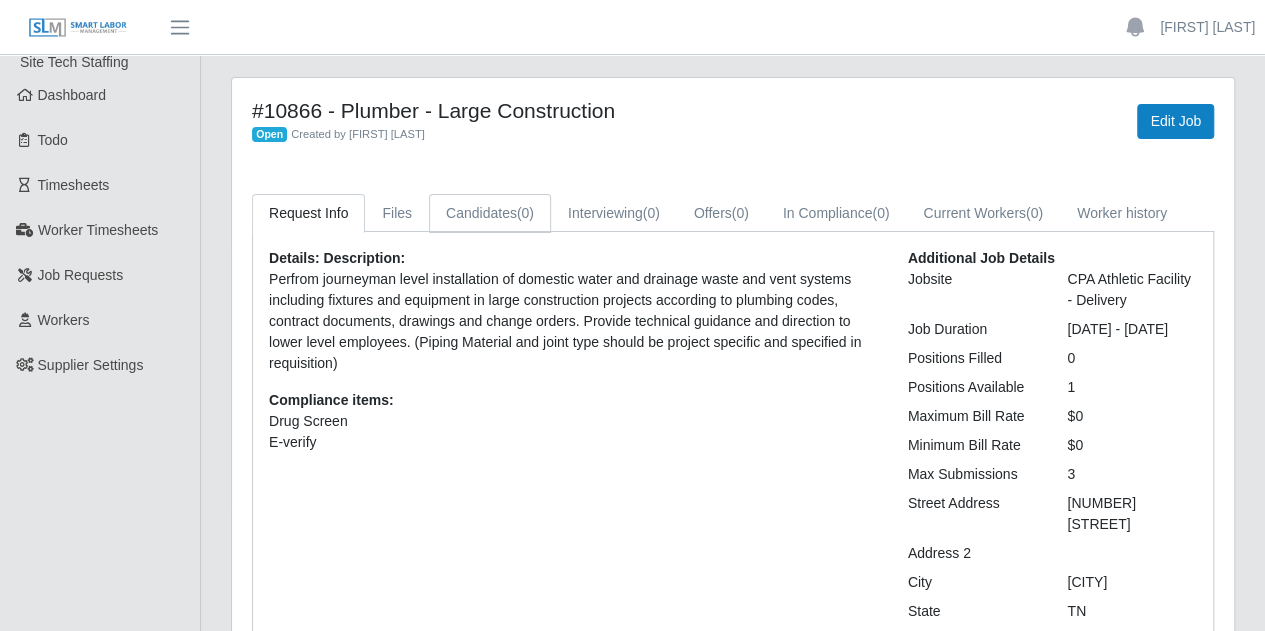 click on "Candidates  (0)" at bounding box center [490, 213] 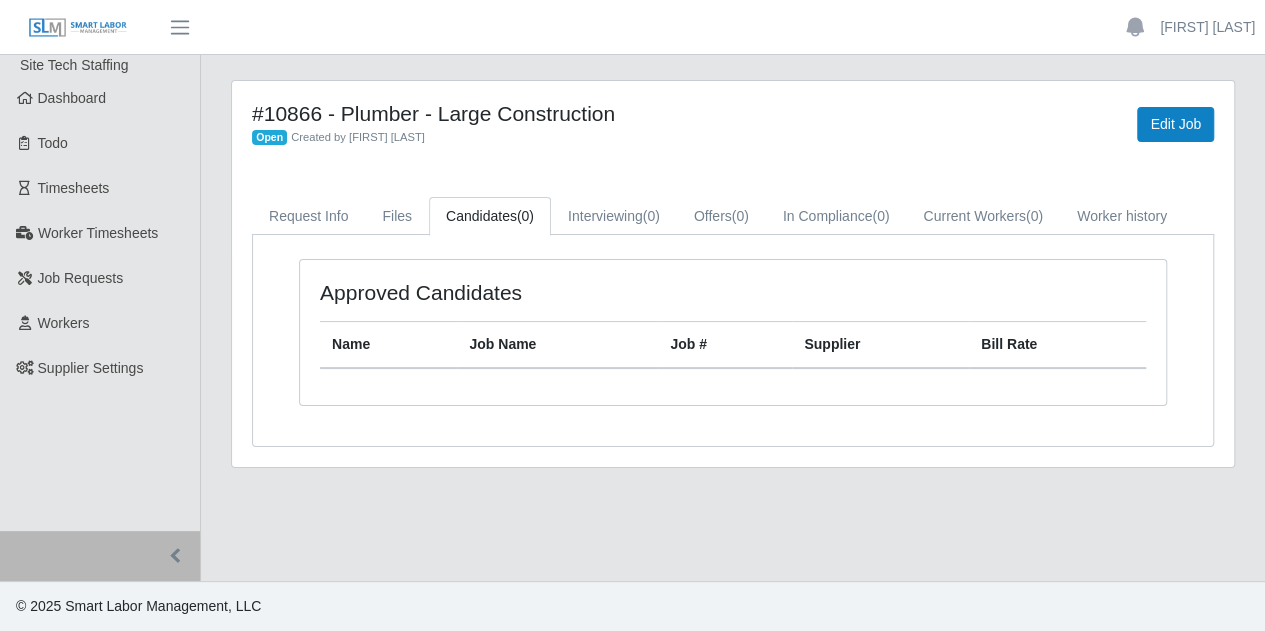 scroll, scrollTop: 0, scrollLeft: 0, axis: both 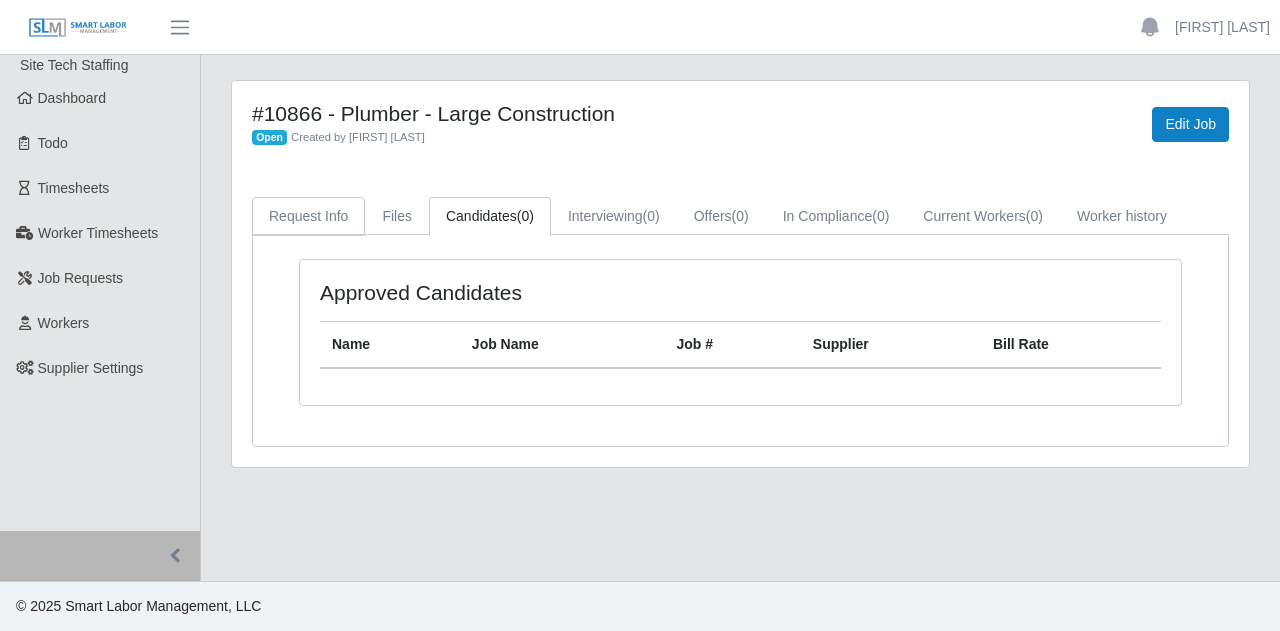 click on "Request Info" at bounding box center (308, 216) 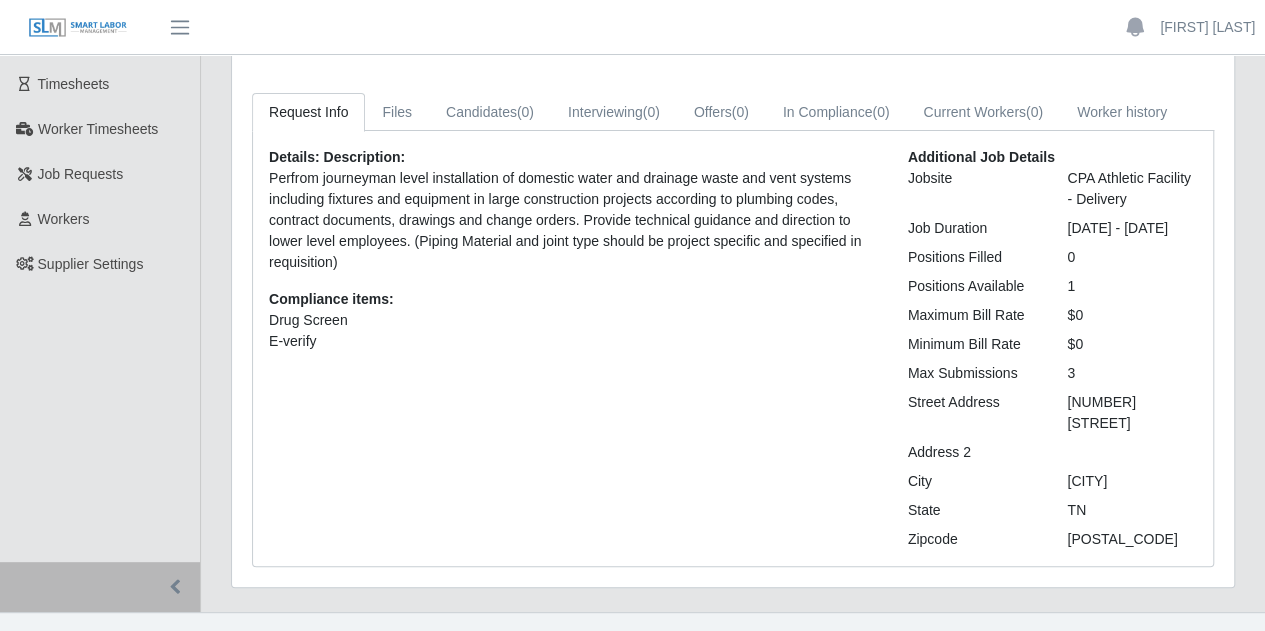 scroll, scrollTop: 77, scrollLeft: 0, axis: vertical 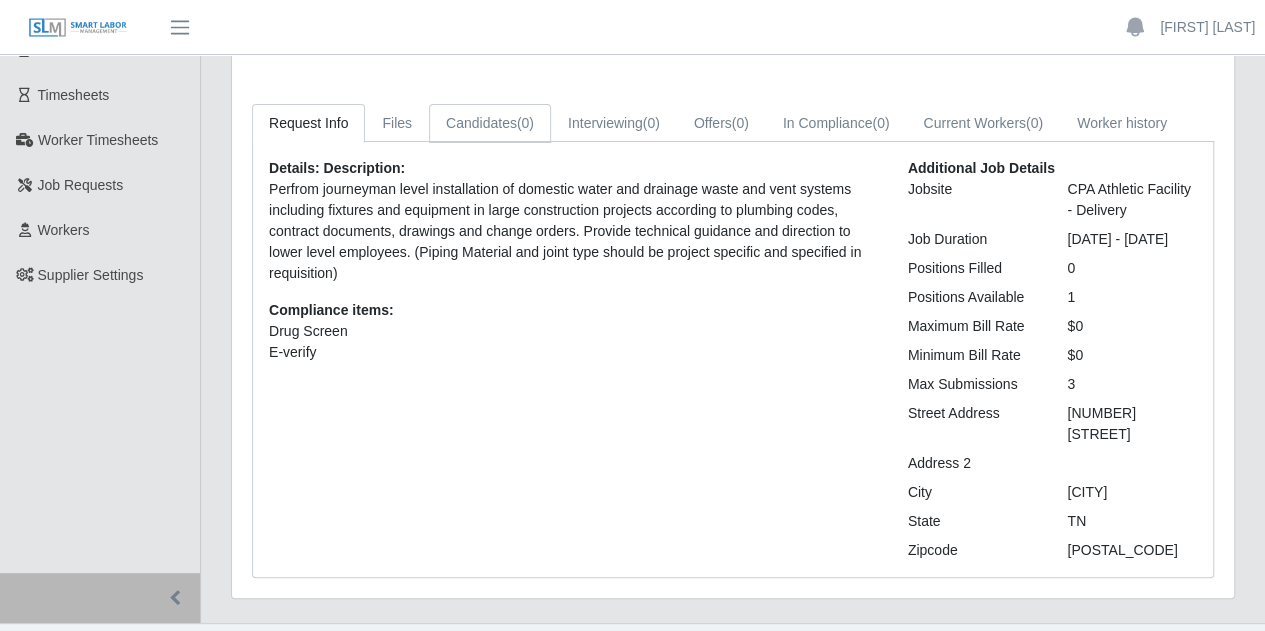 click on "Candidates  (0)" at bounding box center [490, 123] 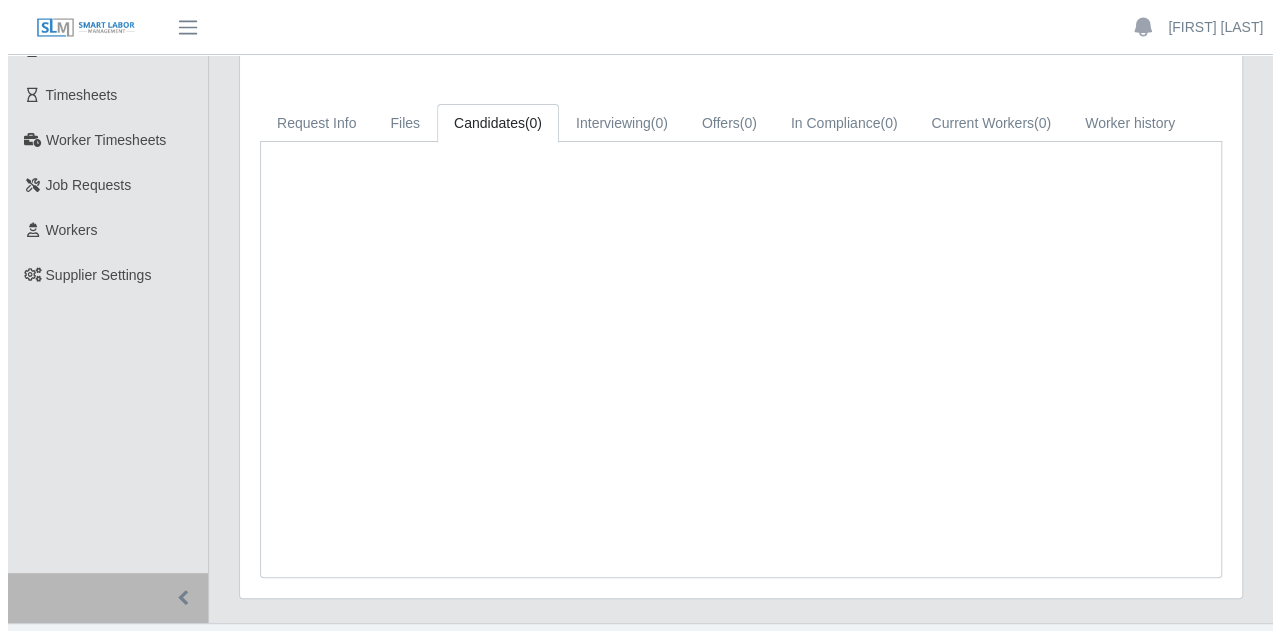 scroll, scrollTop: 0, scrollLeft: 0, axis: both 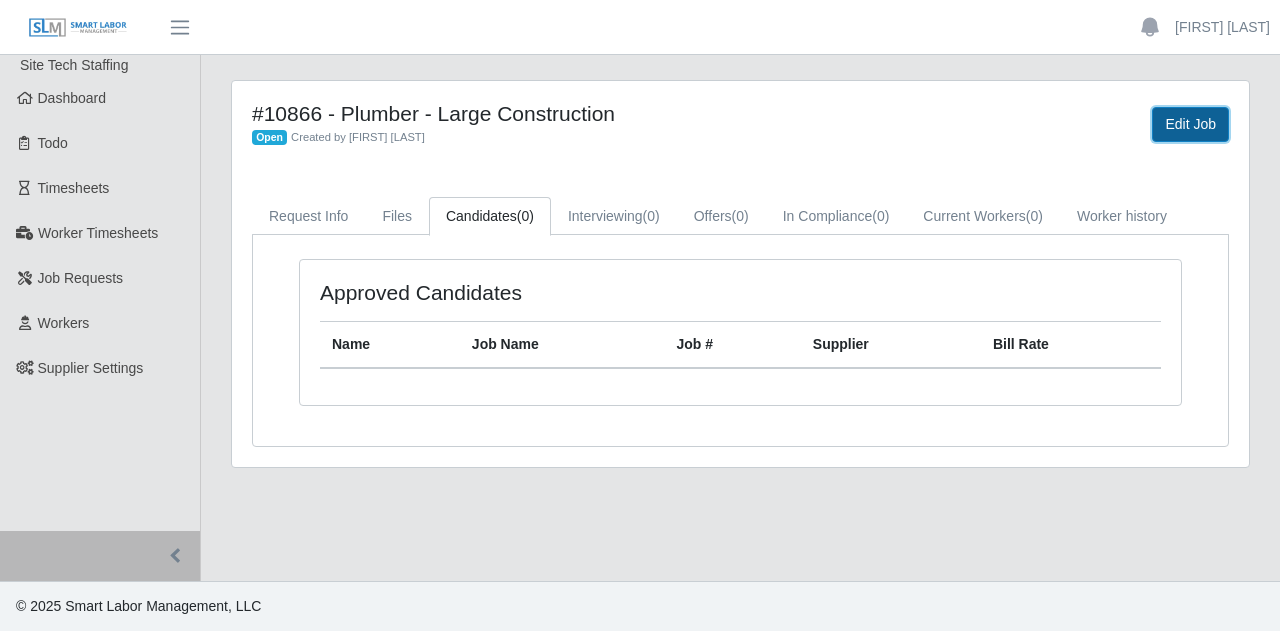 click on "Edit Job" at bounding box center (1190, 124) 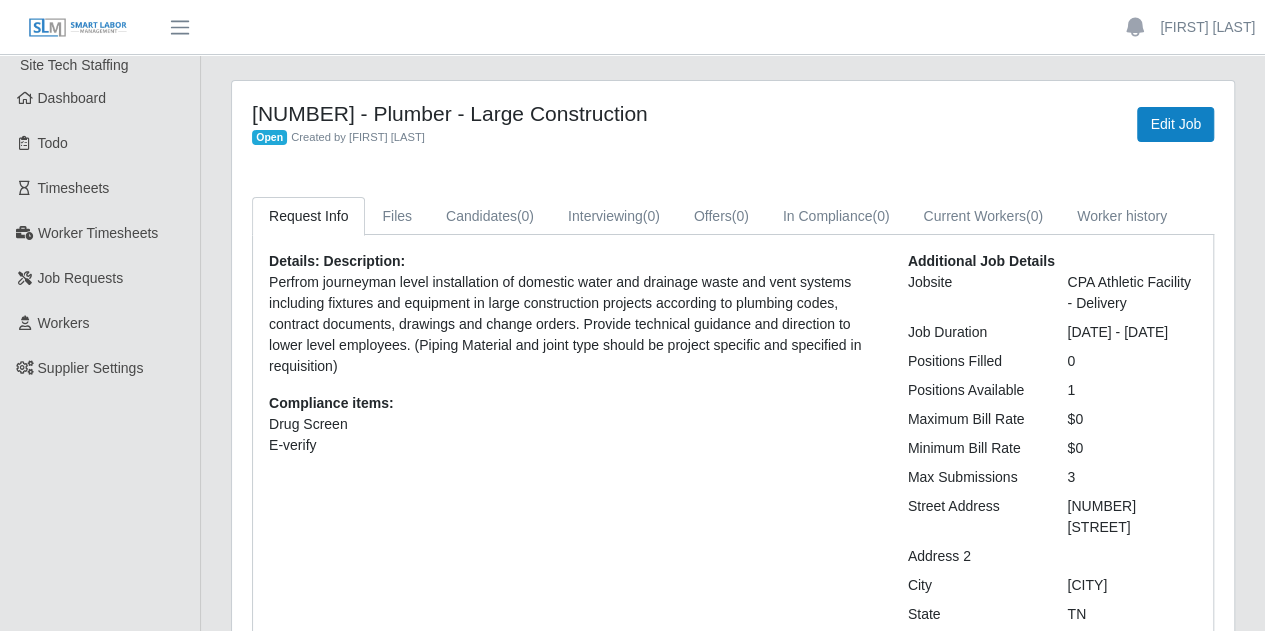 scroll, scrollTop: 153, scrollLeft: 0, axis: vertical 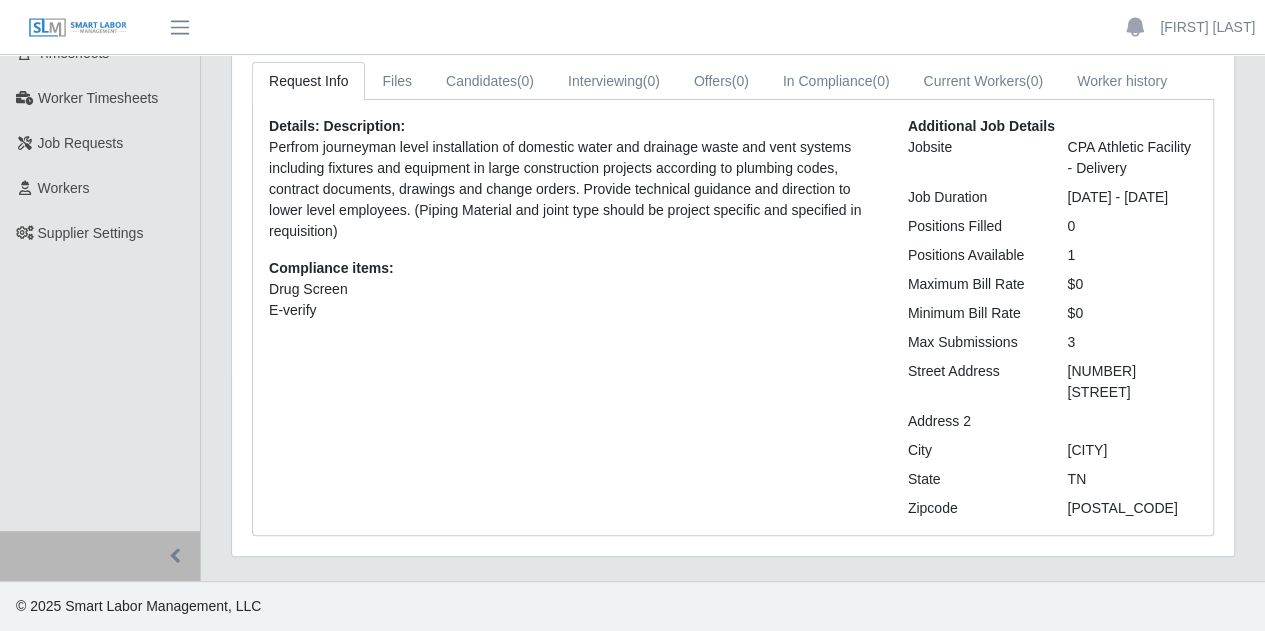 click on "Perfrom journeyman level installation of domestic water and drainage waste and vent systems including fixtures and equipment in large construction projects according to plumbing codes, contract documents, drawings and change orders. Provide technical guidance and direction to lower level employees. (Piping Material and joint type should be project specific and specified in requisition)" at bounding box center (573, 189) 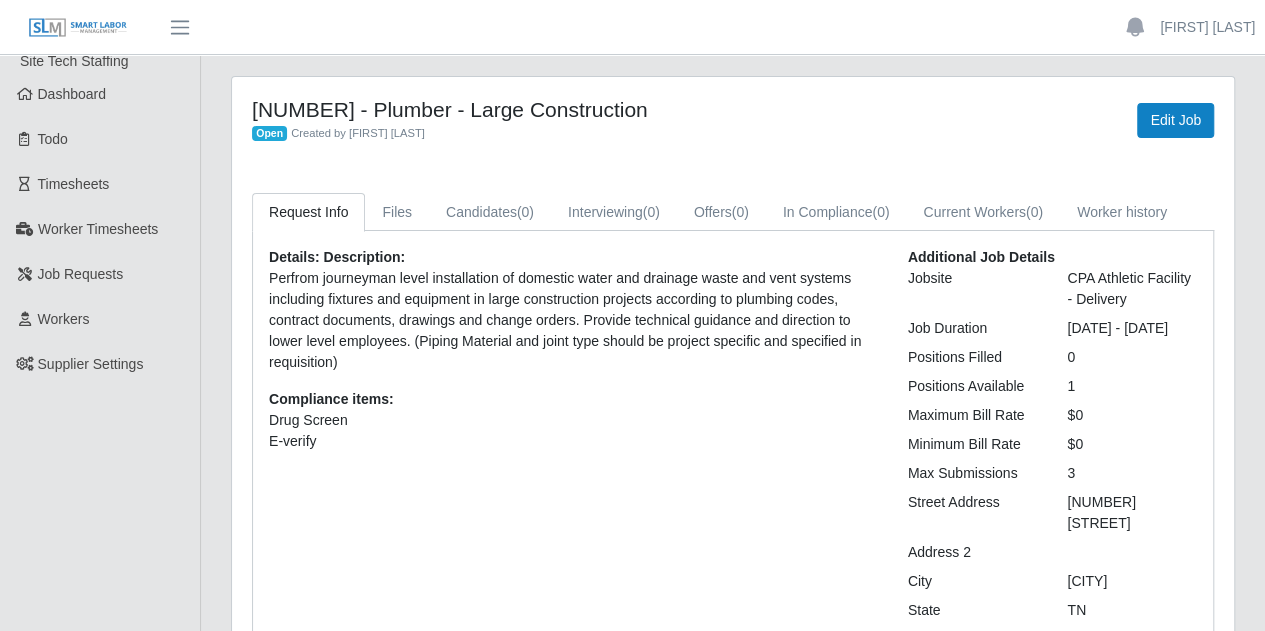 scroll, scrollTop: 0, scrollLeft: 0, axis: both 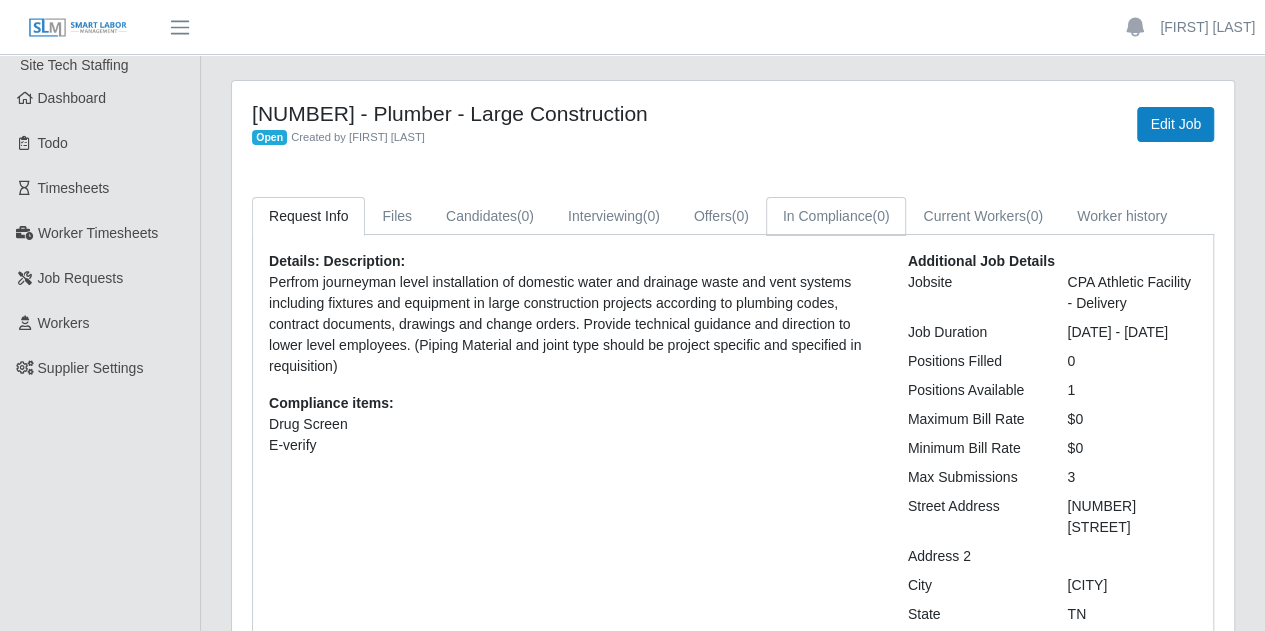 click on "In Compliance  (0)" at bounding box center [836, 216] 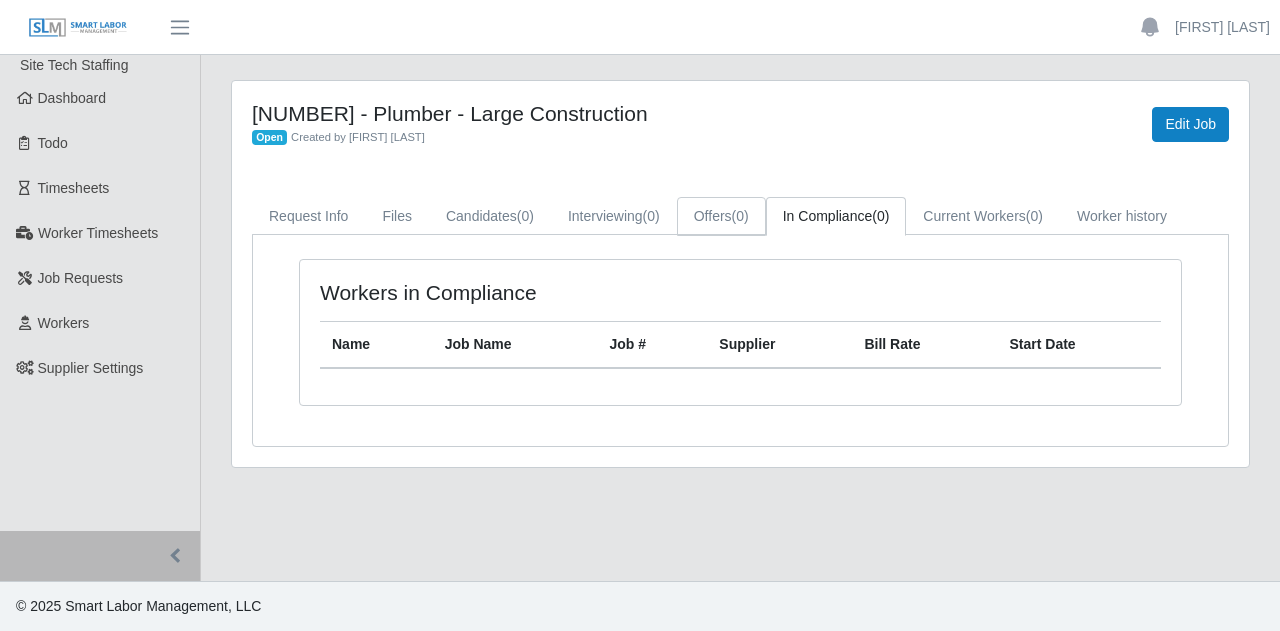 click on "Offers  (0)" at bounding box center [721, 216] 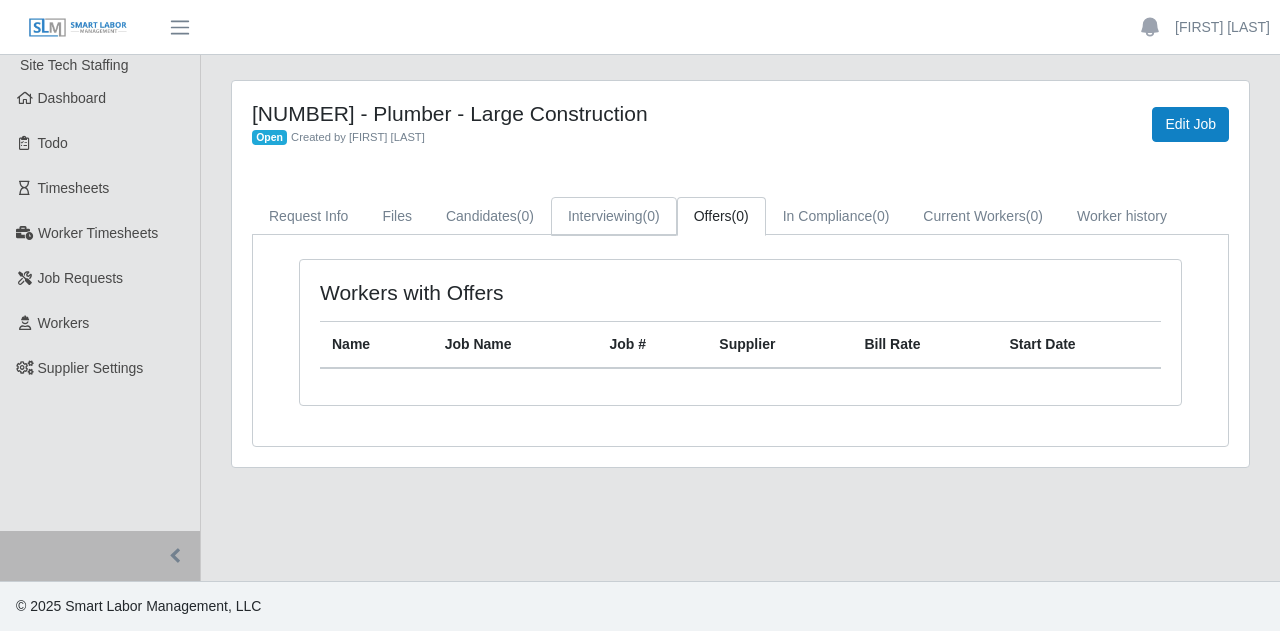 click on "Interviewing
(0)" at bounding box center [614, 216] 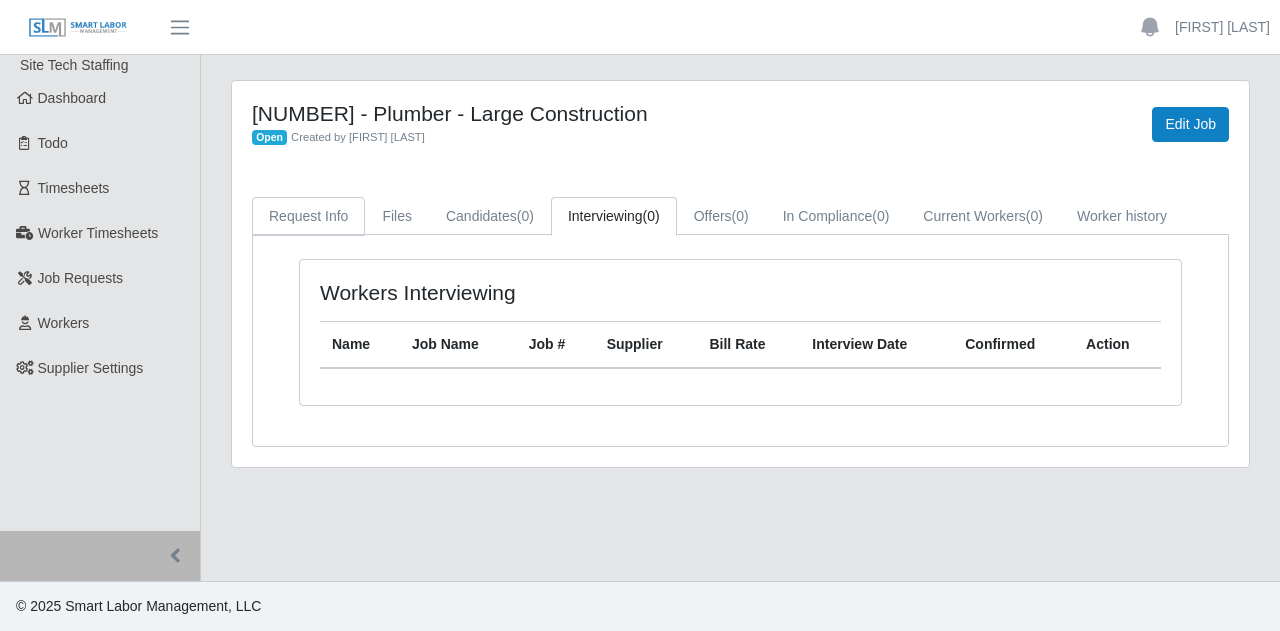 click on "Request Info" at bounding box center [308, 216] 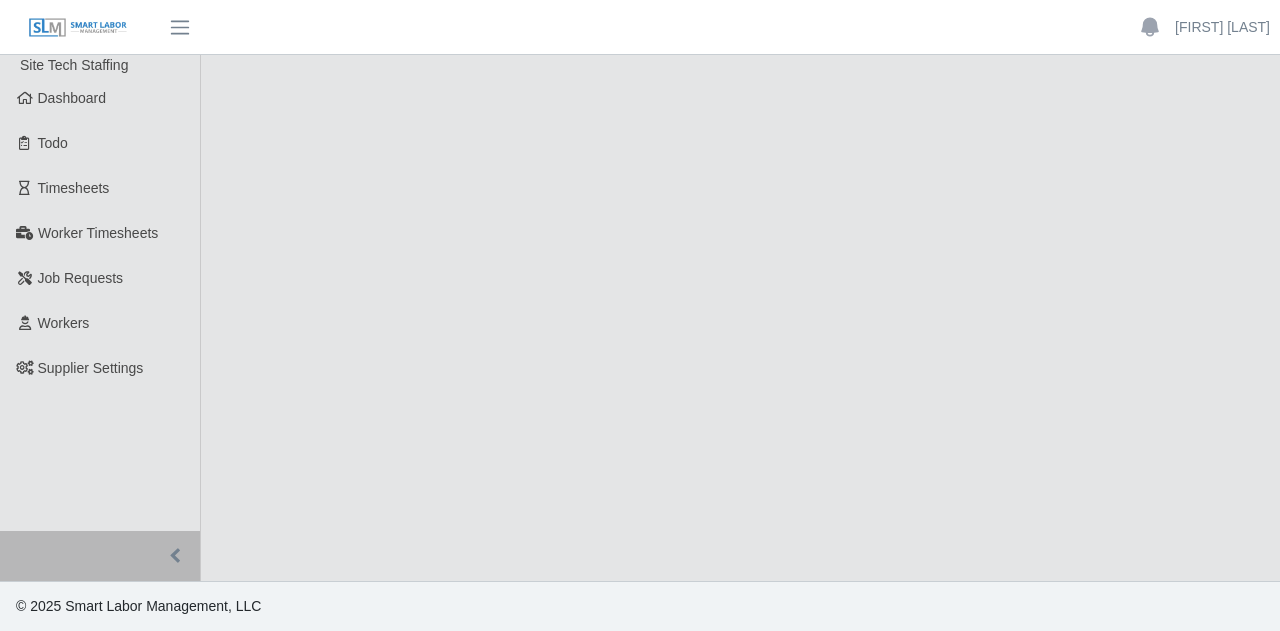 scroll, scrollTop: 0, scrollLeft: 0, axis: both 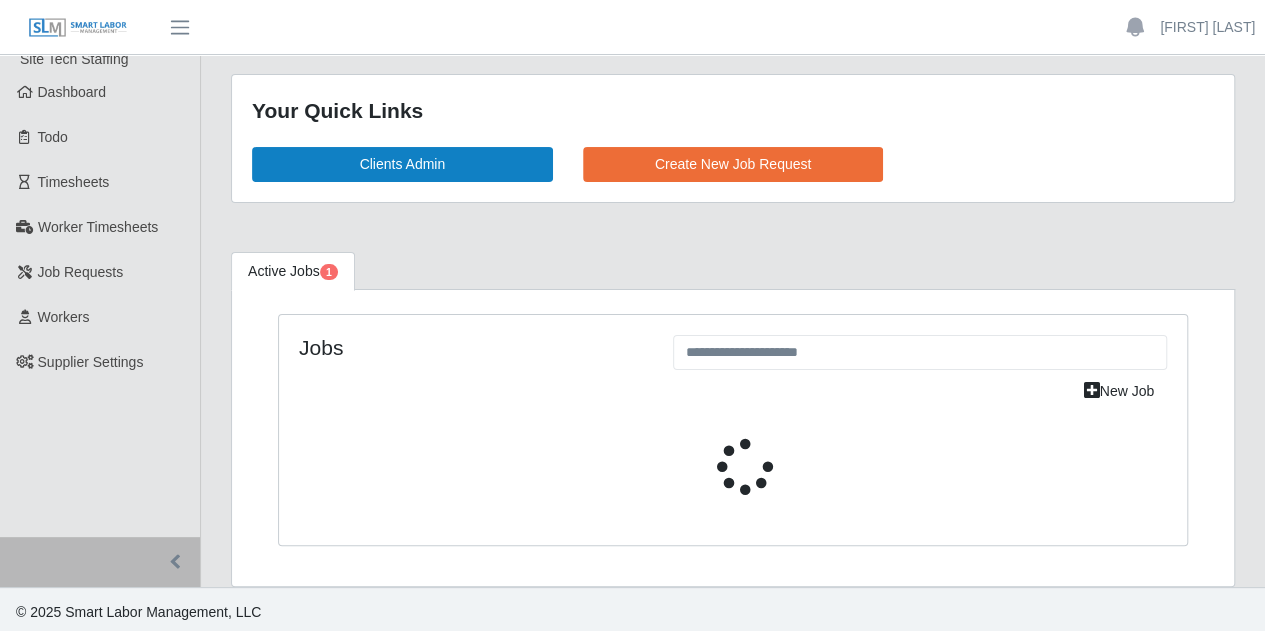 select on "****" 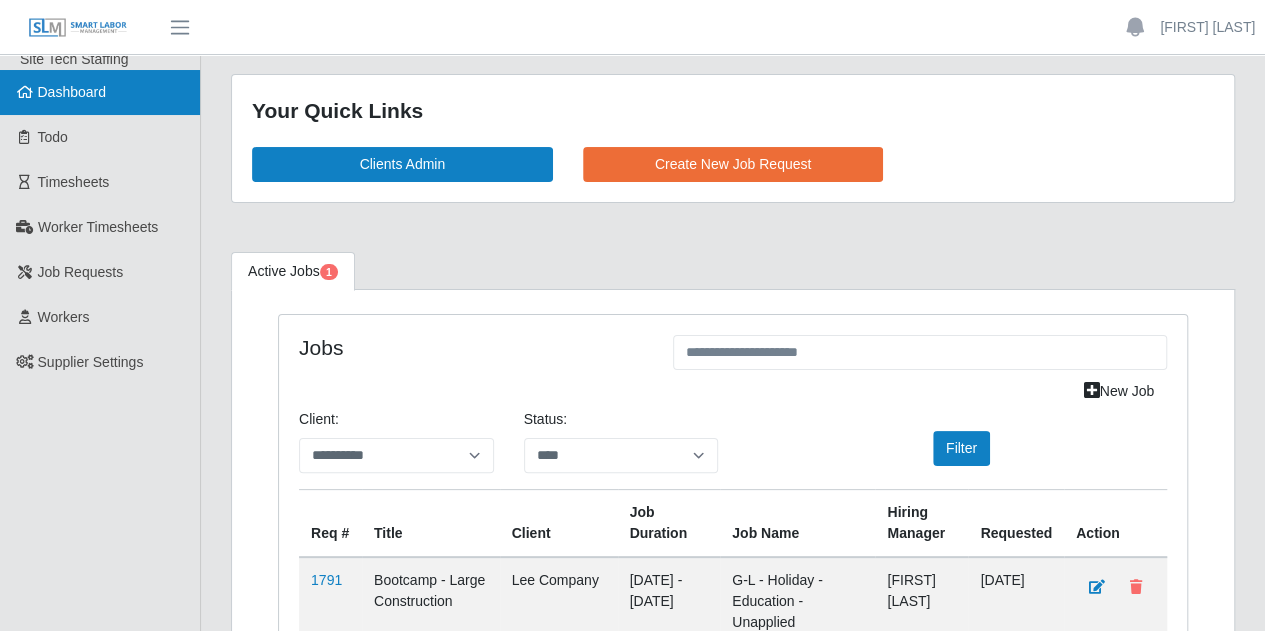 click on "Dashboard" at bounding box center (72, 92) 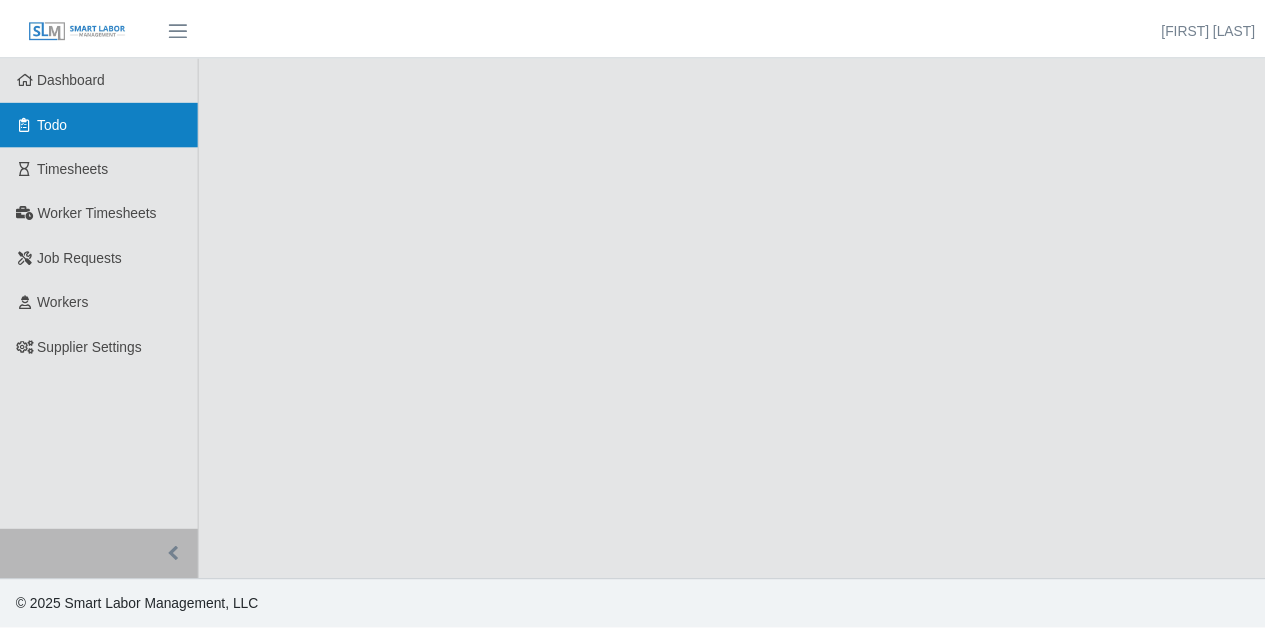 scroll, scrollTop: 0, scrollLeft: 0, axis: both 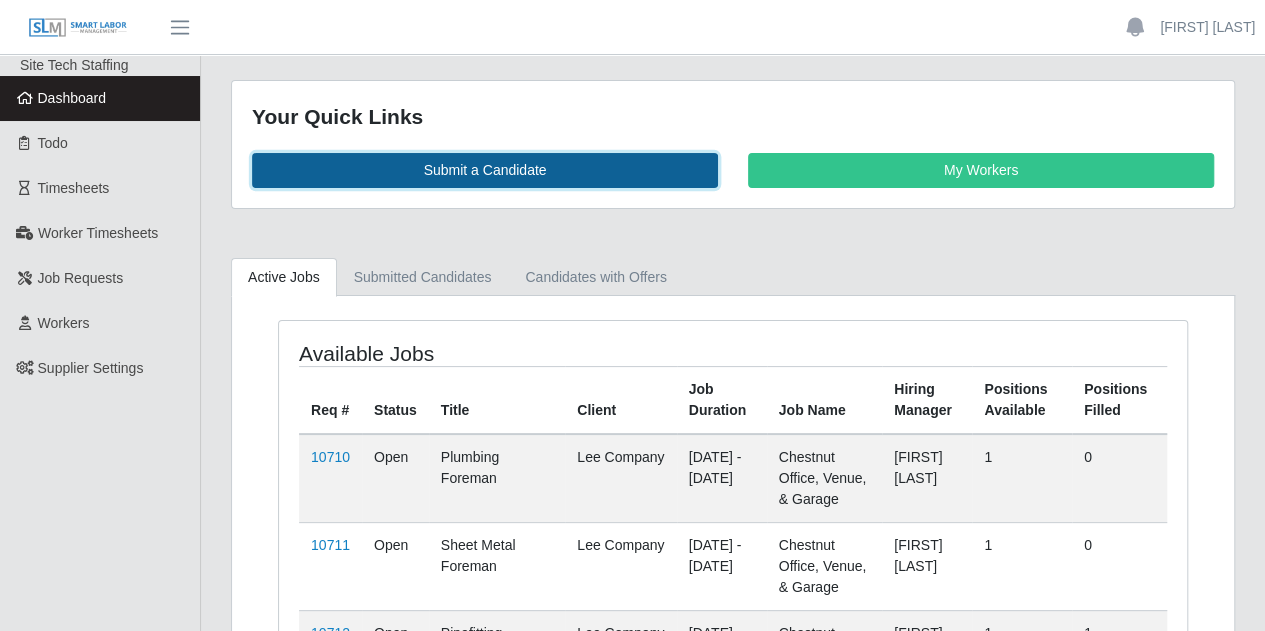 click on "Submit a Candidate" at bounding box center [485, 170] 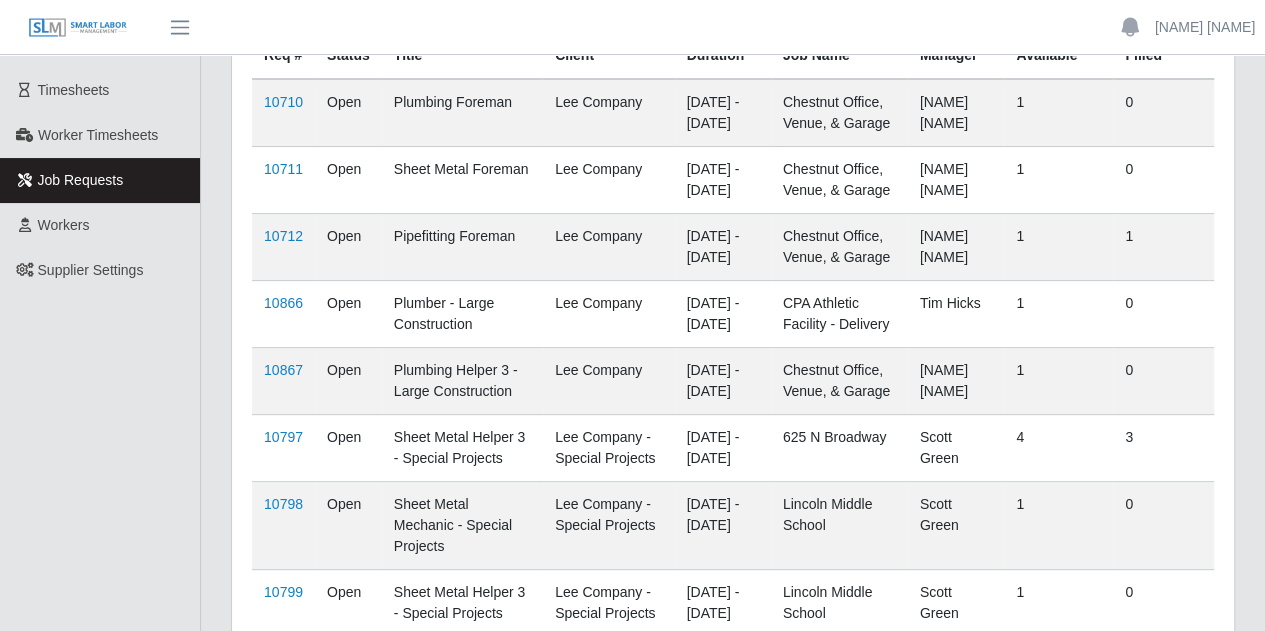 scroll, scrollTop: 99, scrollLeft: 0, axis: vertical 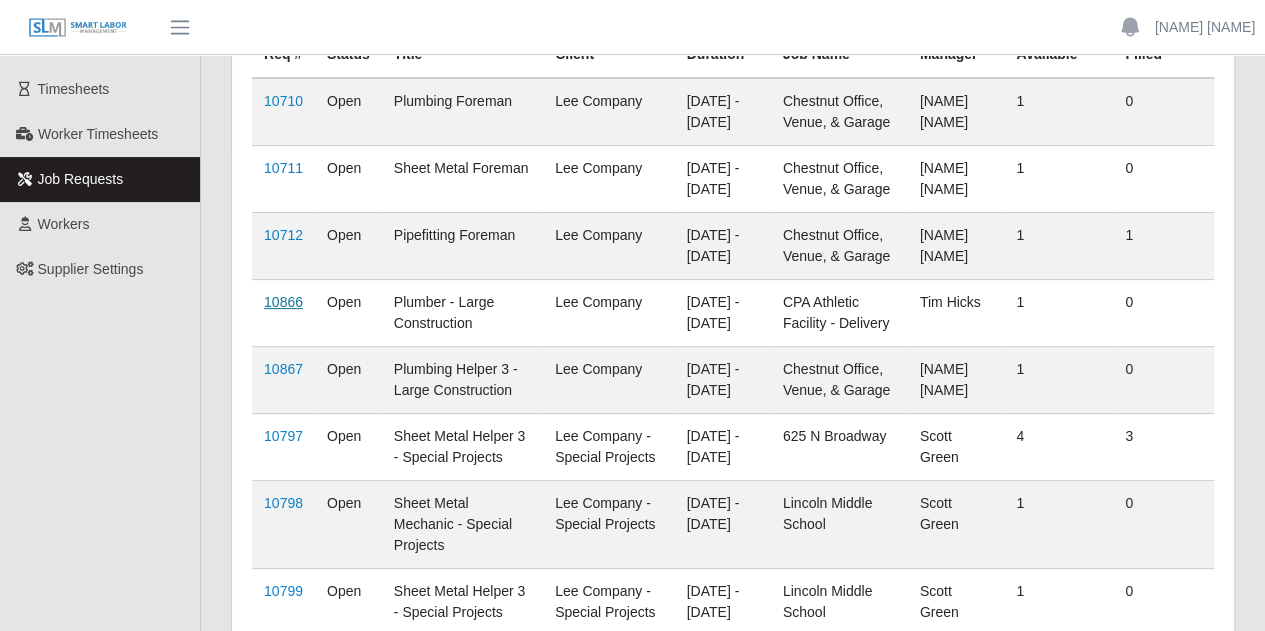 click on "10866" at bounding box center [283, 302] 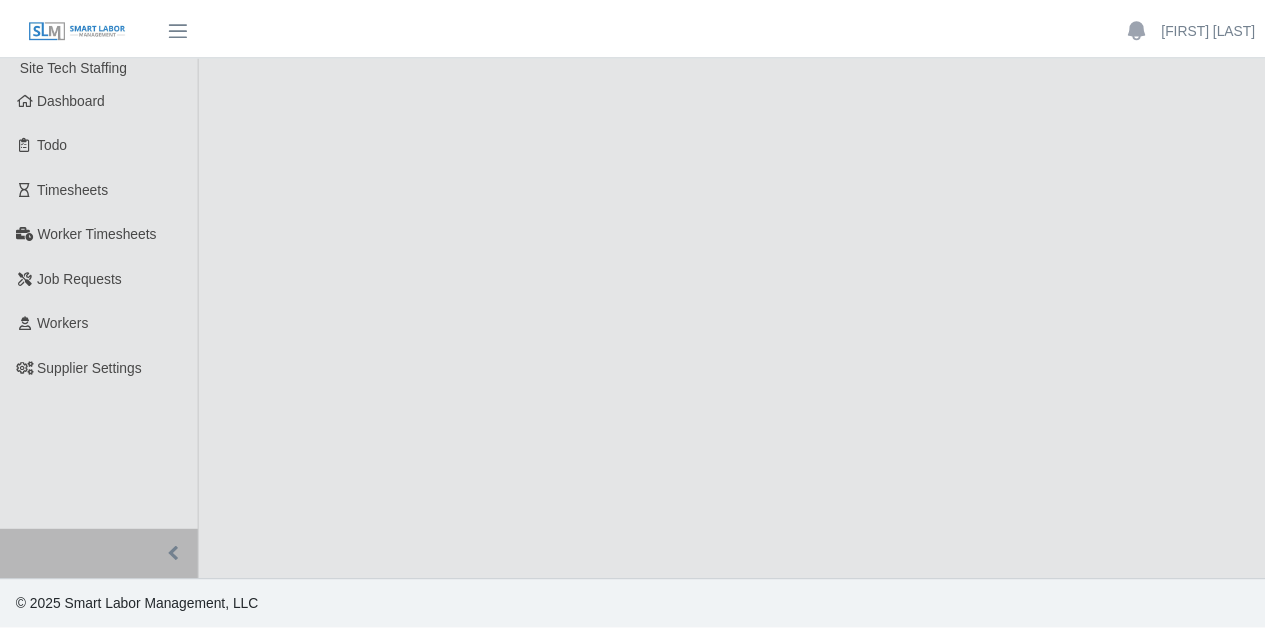 scroll, scrollTop: 0, scrollLeft: 0, axis: both 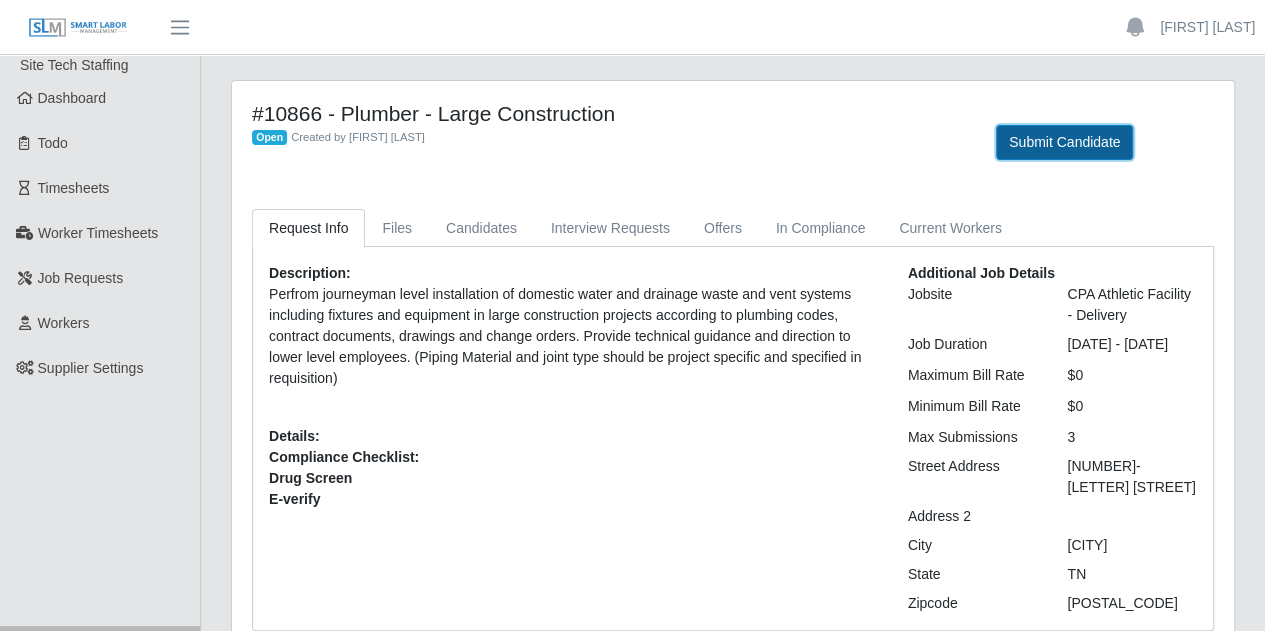 click on "Submit Candidate" at bounding box center (1064, 142) 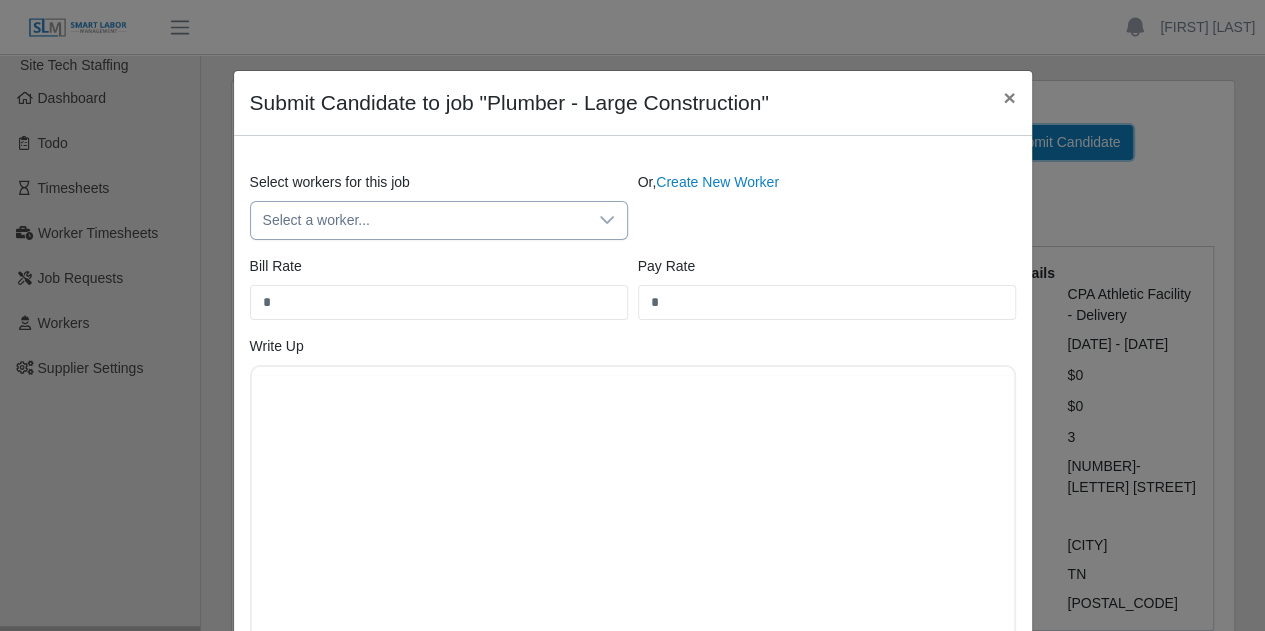 scroll, scrollTop: 0, scrollLeft: 0, axis: both 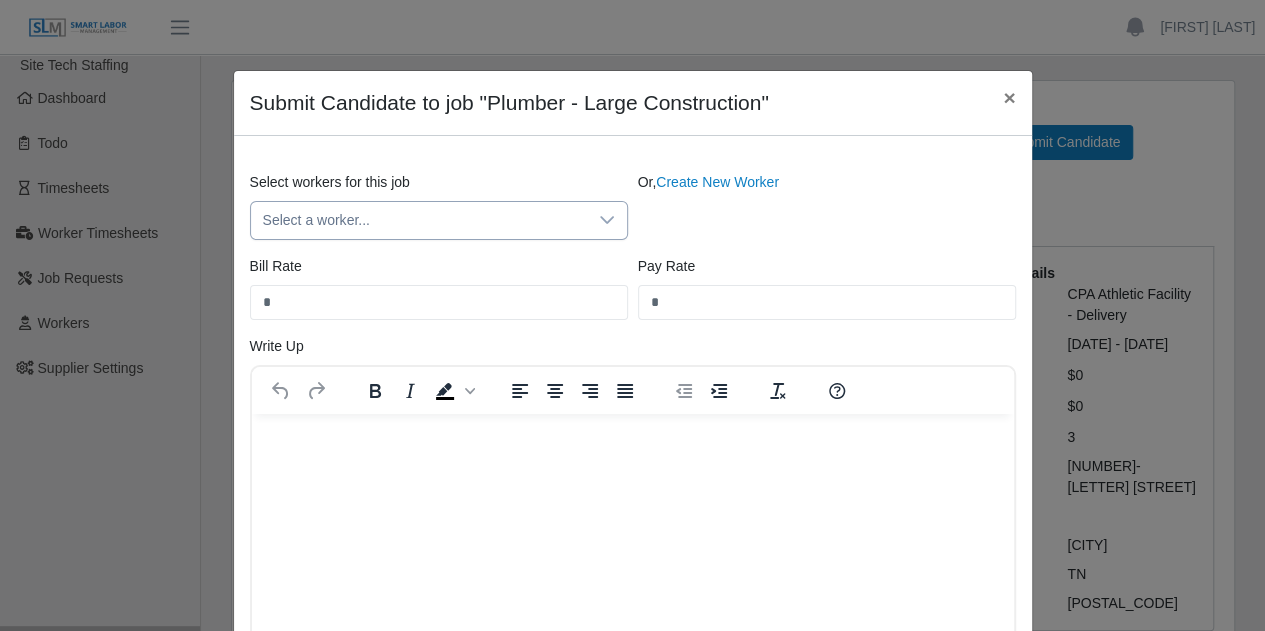 click on "Select a worker..." at bounding box center [419, 220] 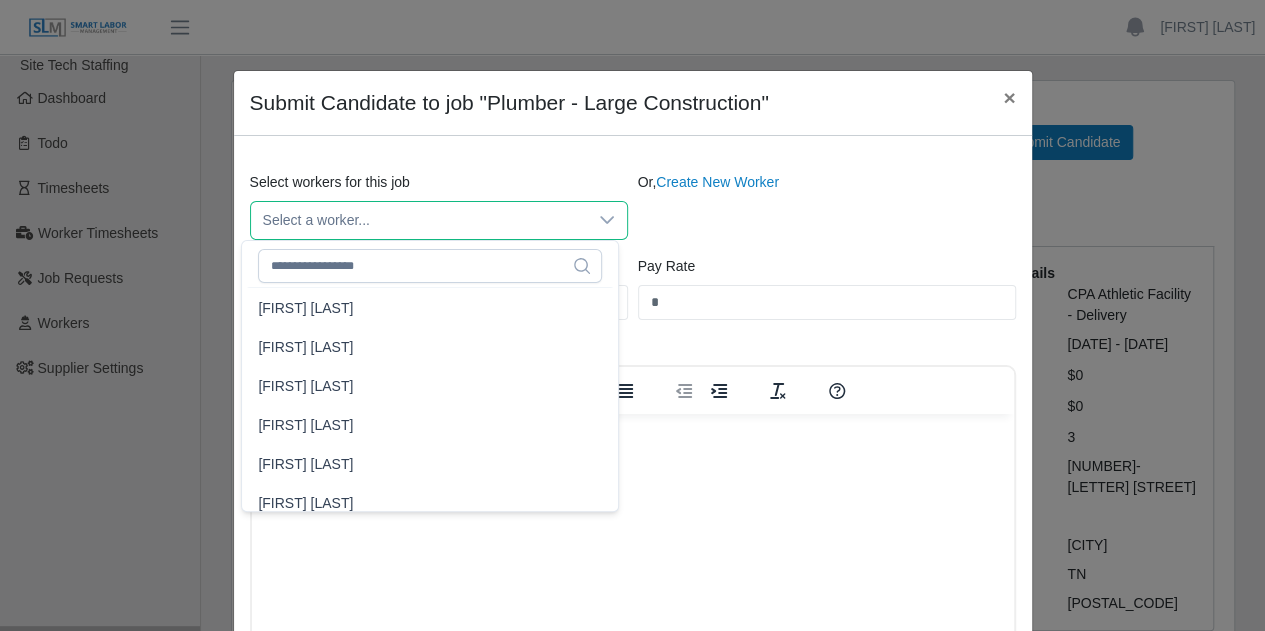 scroll, scrollTop: 210, scrollLeft: 0, axis: vertical 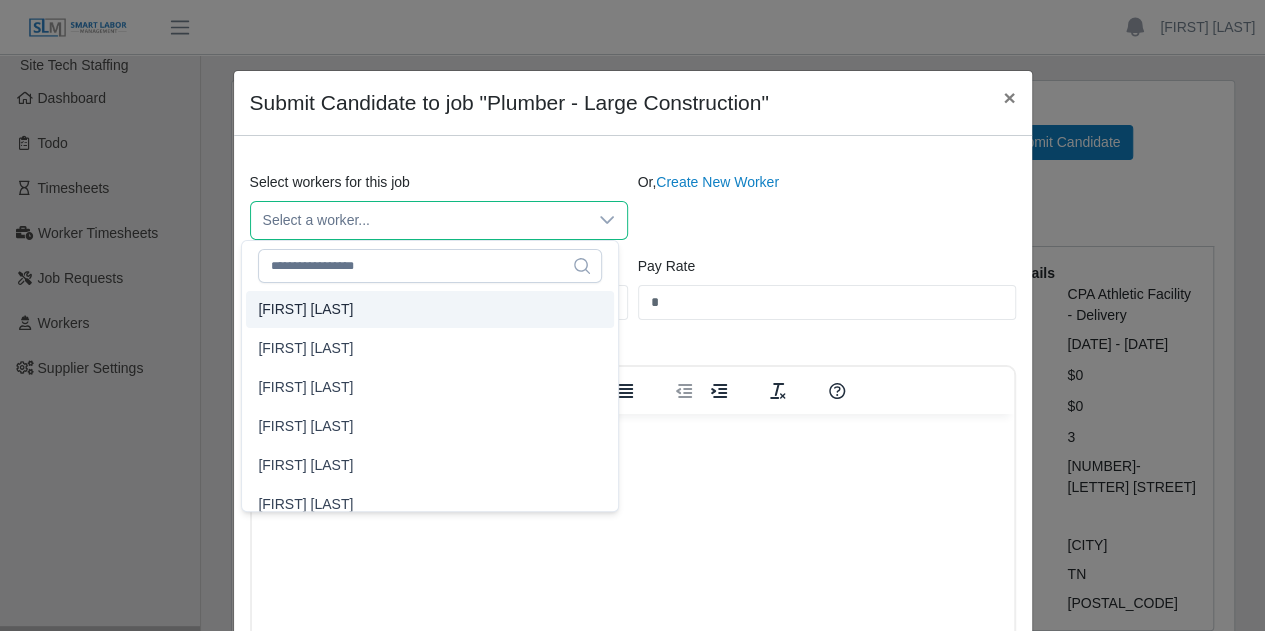 click on "Select workers for this job   Select a worker...
Or,
Create New Worker     Bill Rate   *   Pay Rate   *     Write Up   To open the popup, press Shift+Enter p" at bounding box center [633, 441] 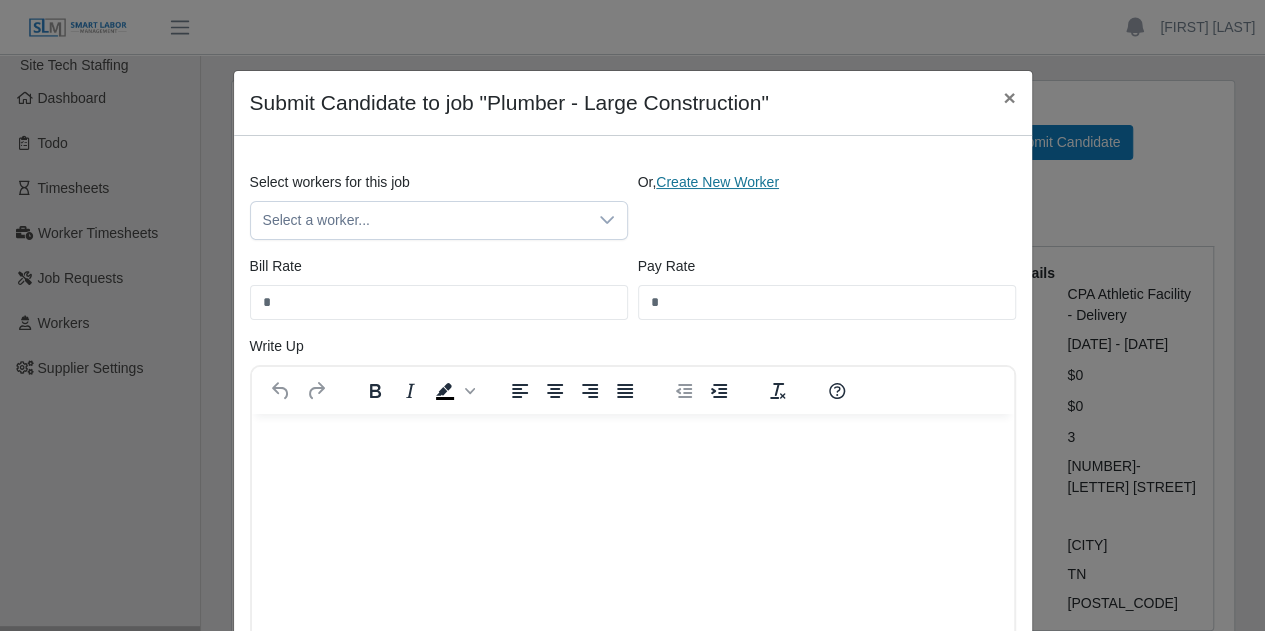 click on "Create New Worker" at bounding box center (717, 182) 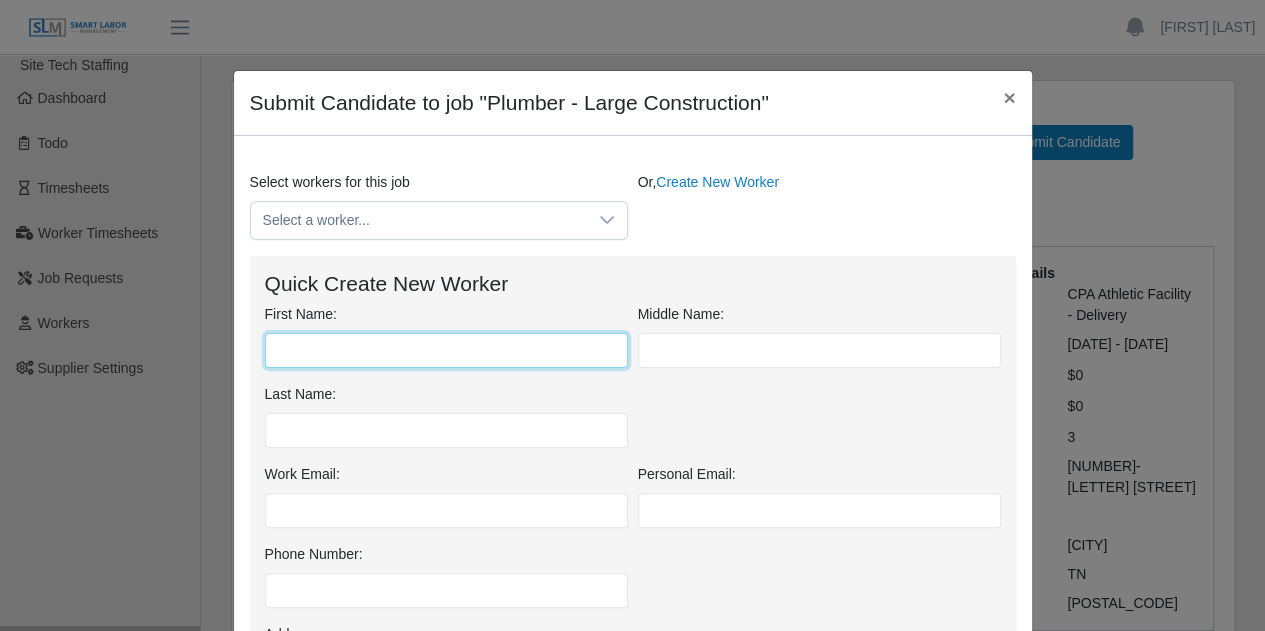 click on "First Name:" at bounding box center [446, 350] 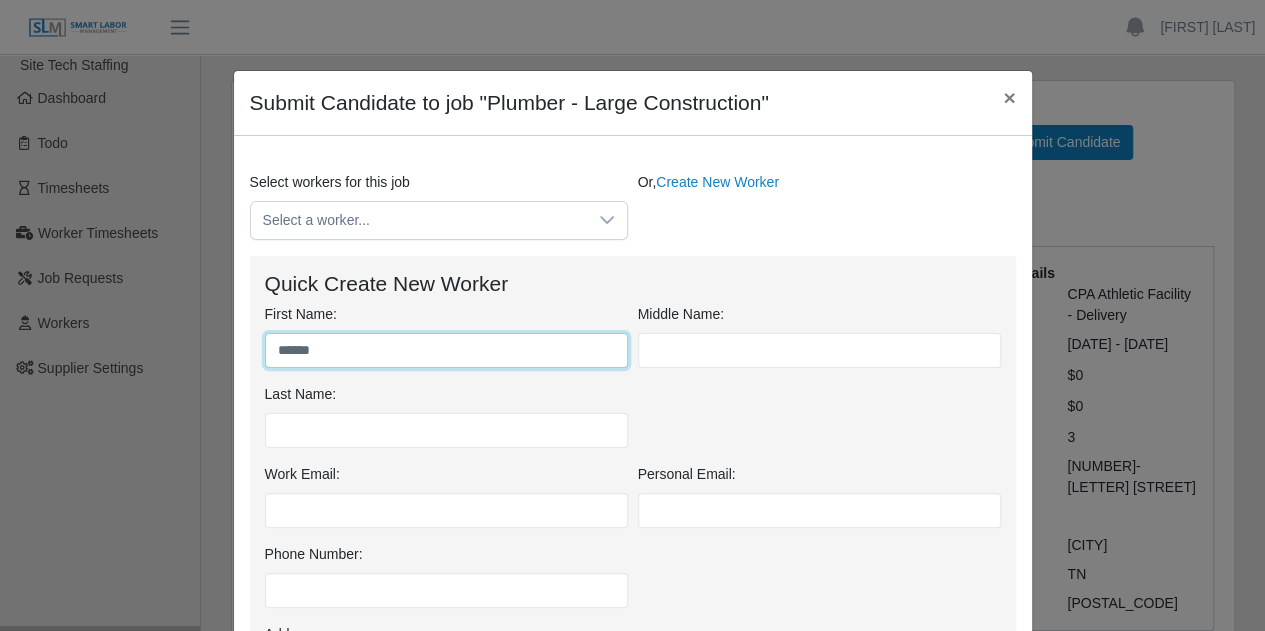 type on "*****" 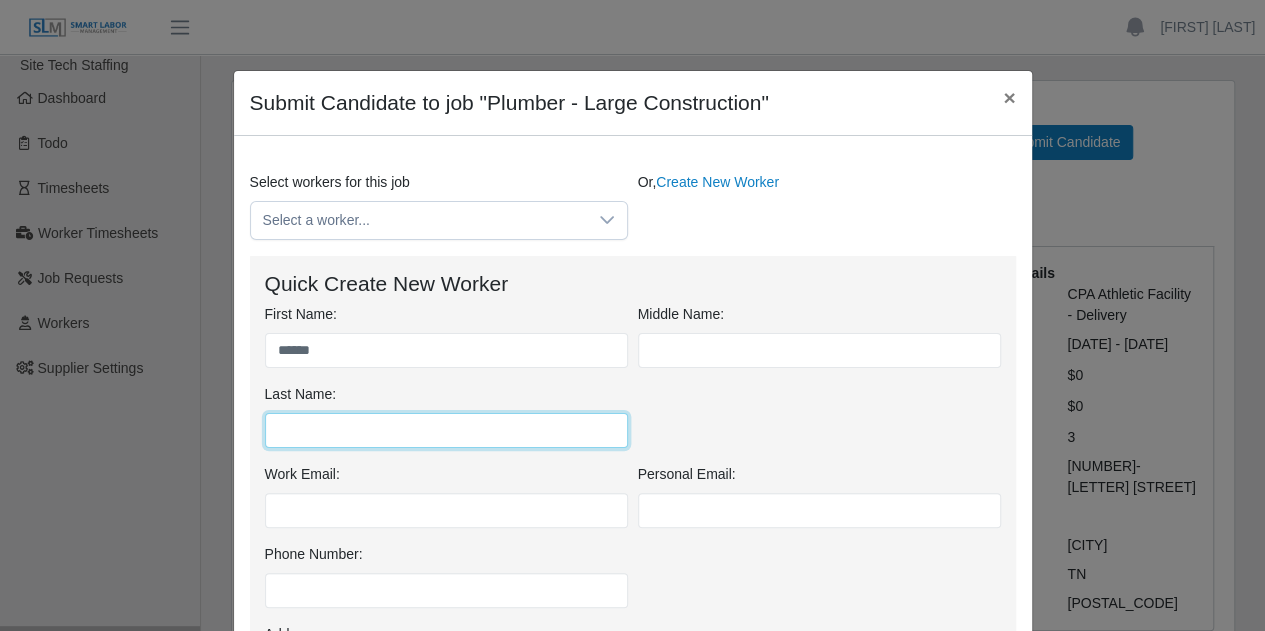 click on "Last Name:" at bounding box center [446, 430] 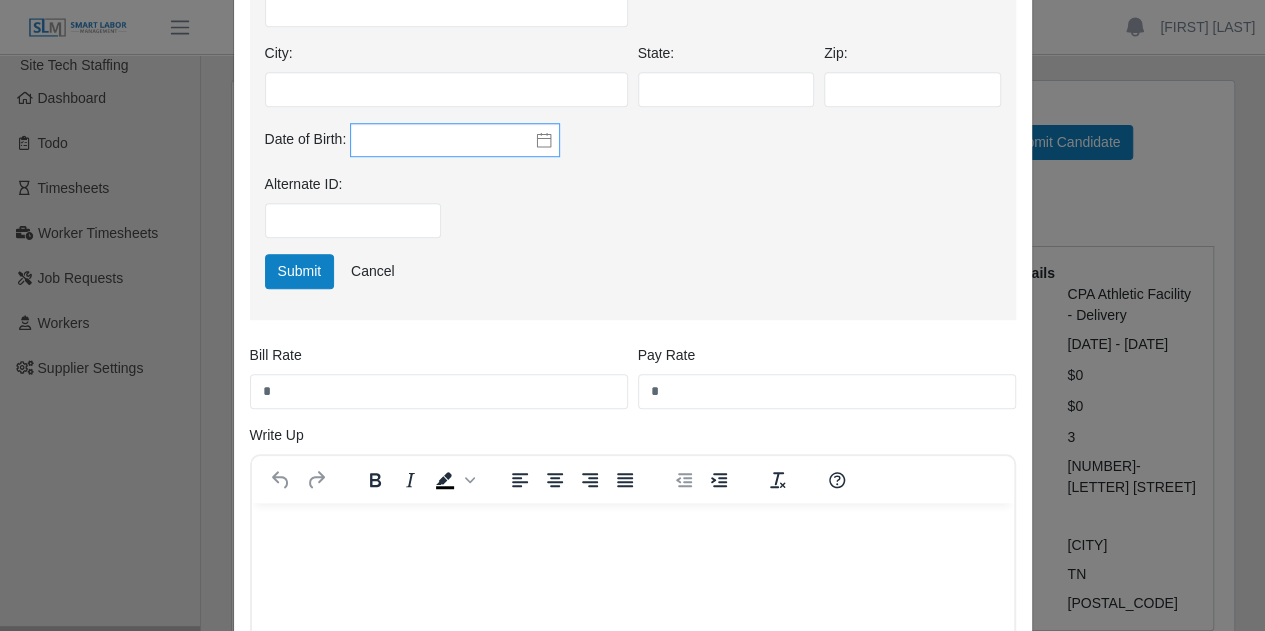 scroll, scrollTop: 655, scrollLeft: 0, axis: vertical 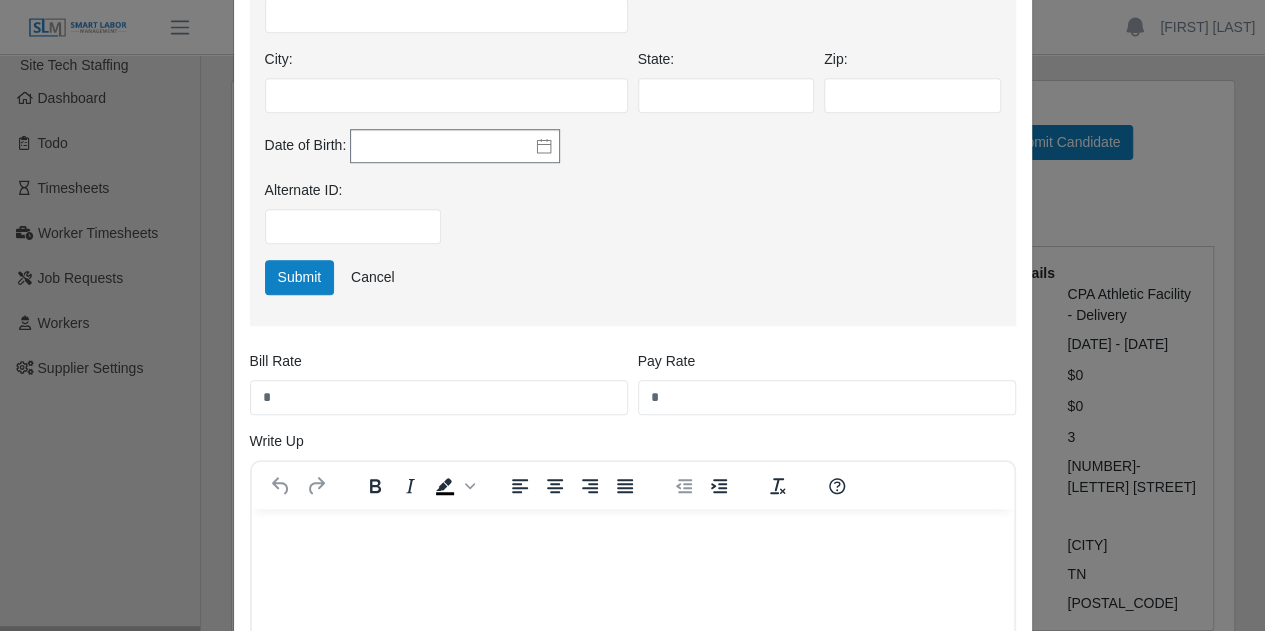 type on "*******" 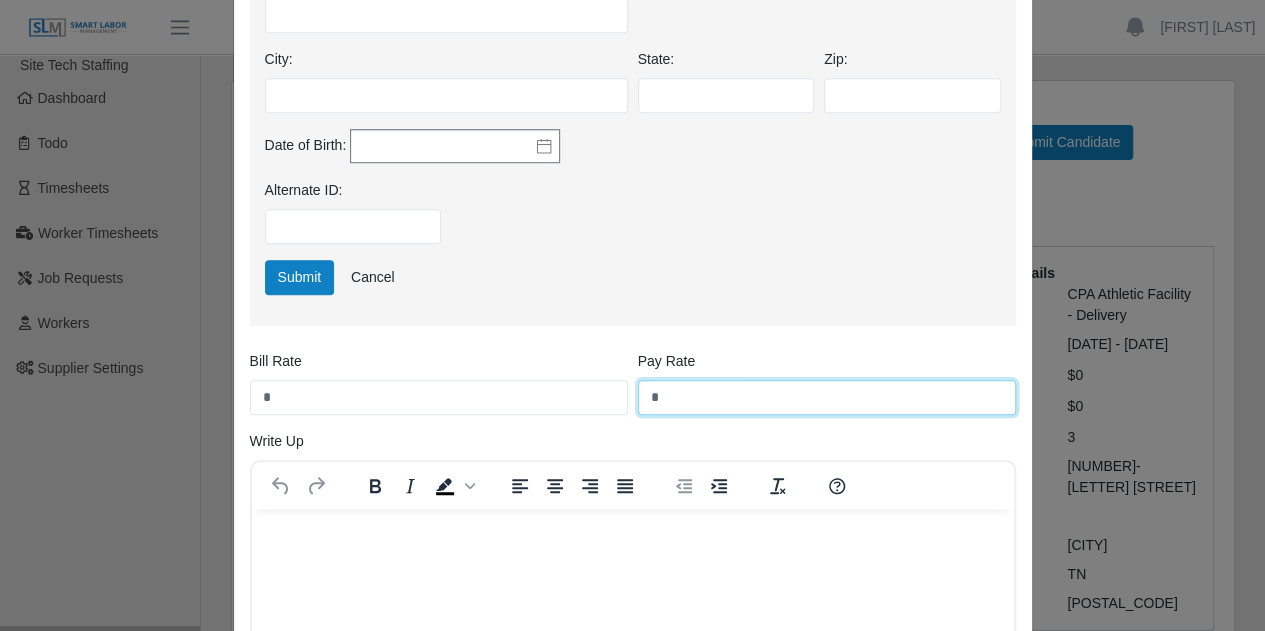 click on "*" at bounding box center [827, 397] 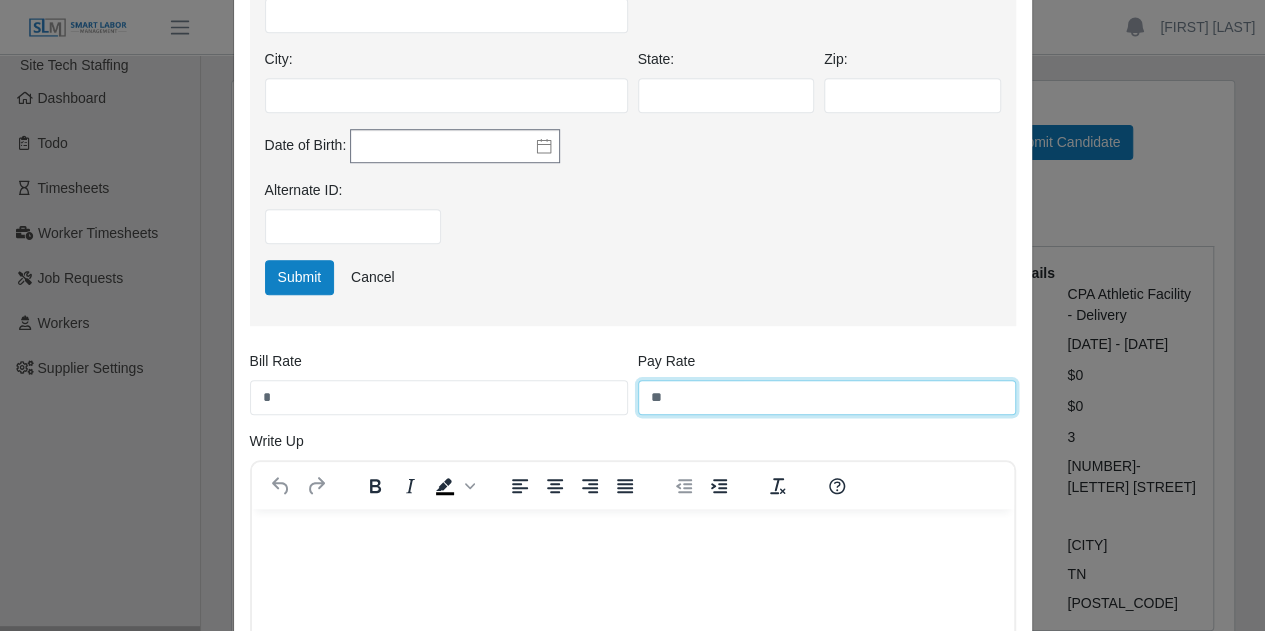 type on "**" 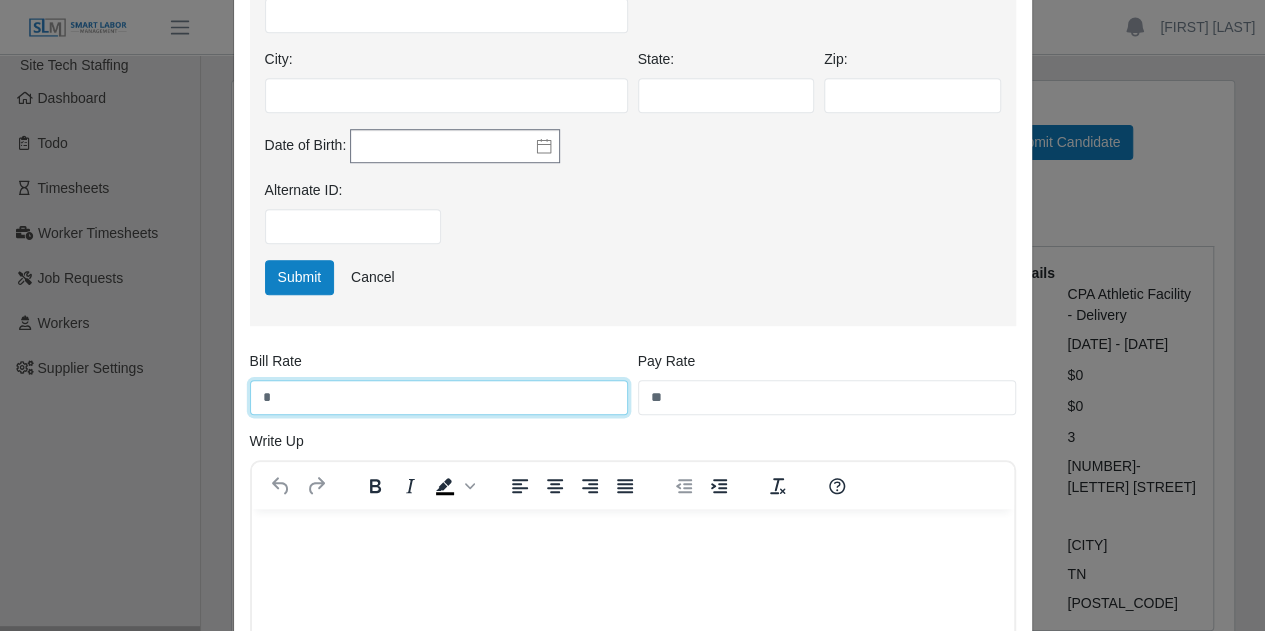 click on "*" at bounding box center (439, 397) 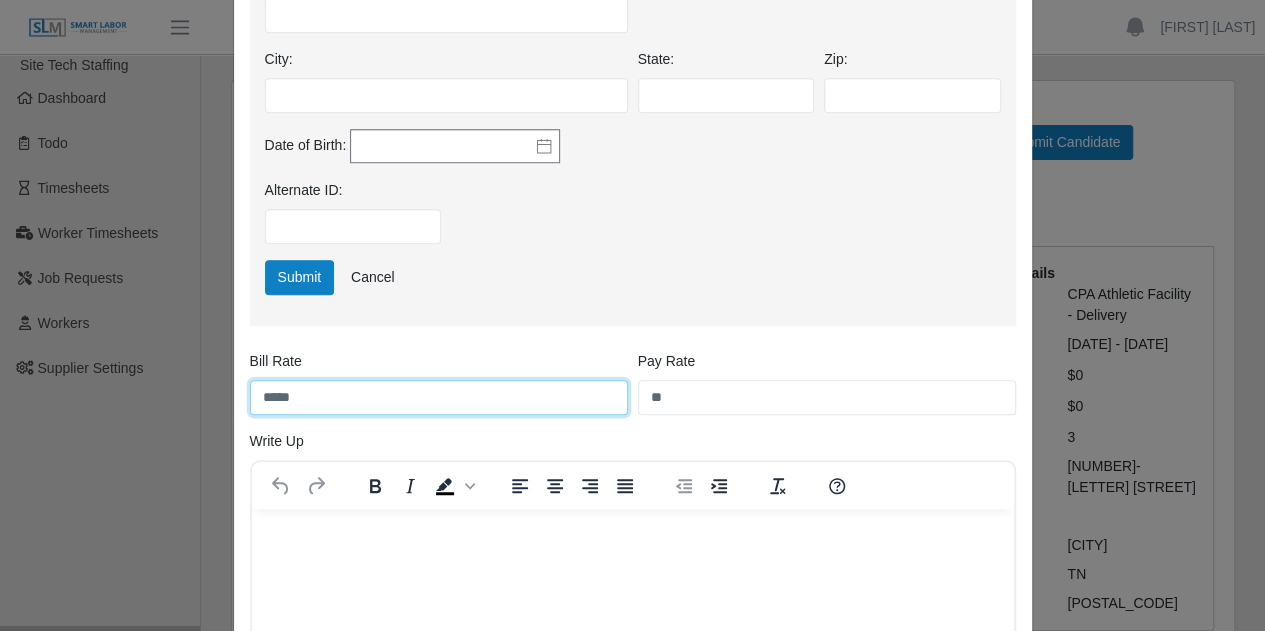 type on "*****" 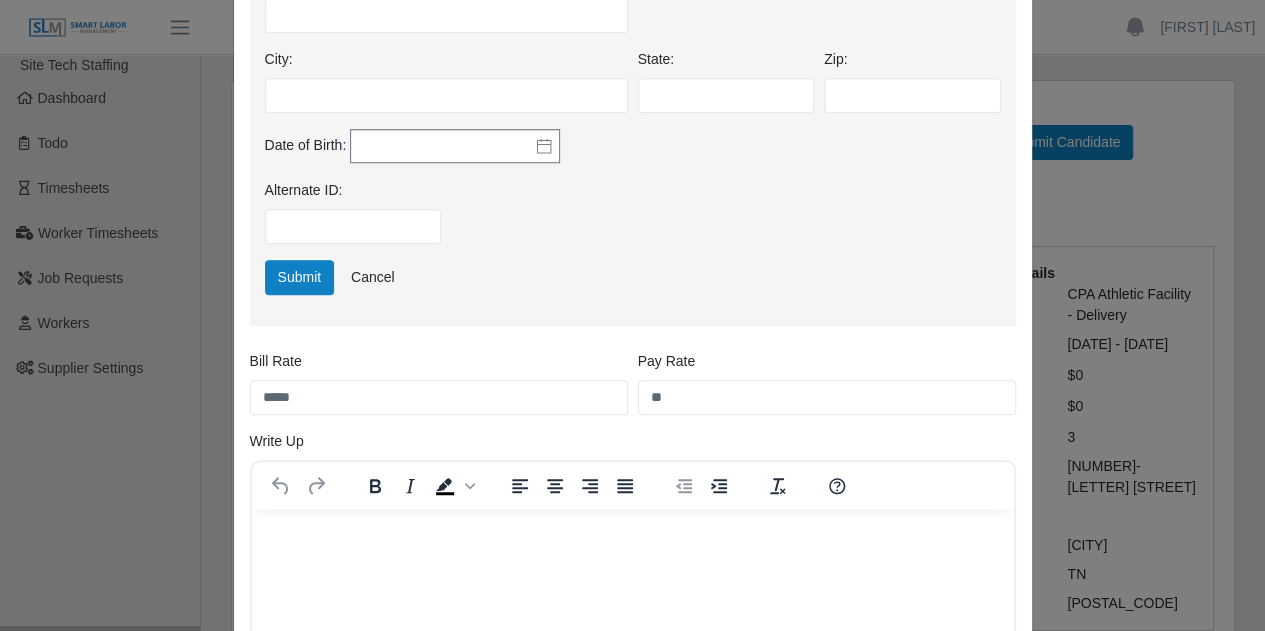 click on "Alternate ID:" at bounding box center (633, 220) 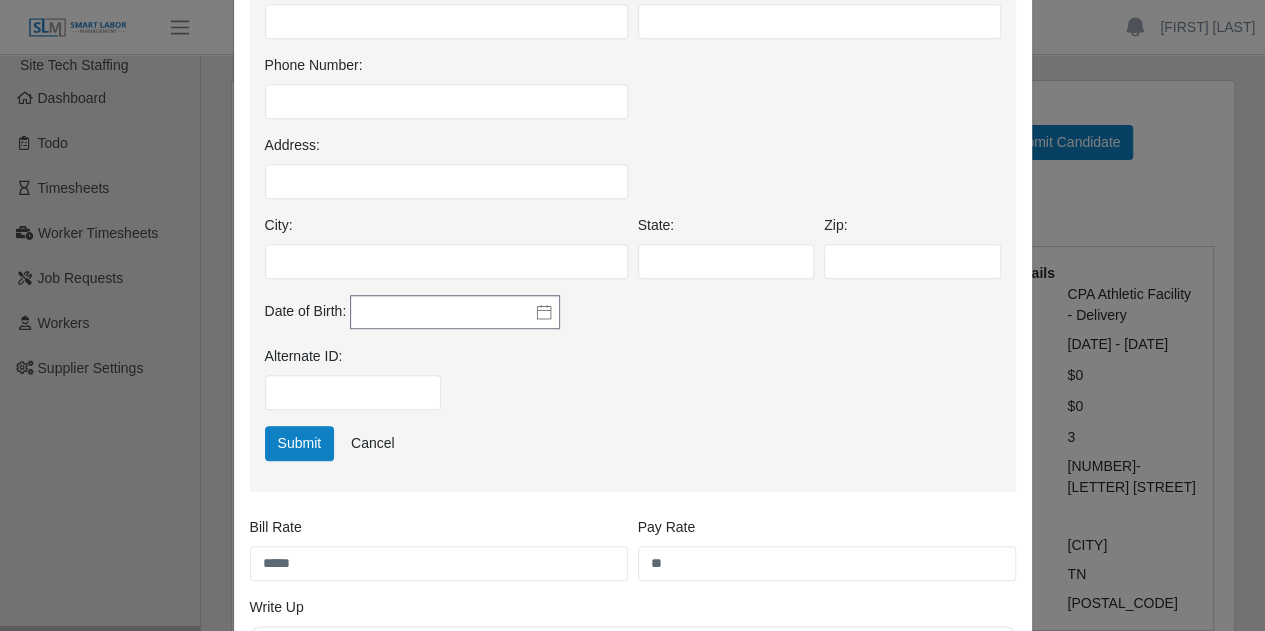 scroll, scrollTop: 523, scrollLeft: 0, axis: vertical 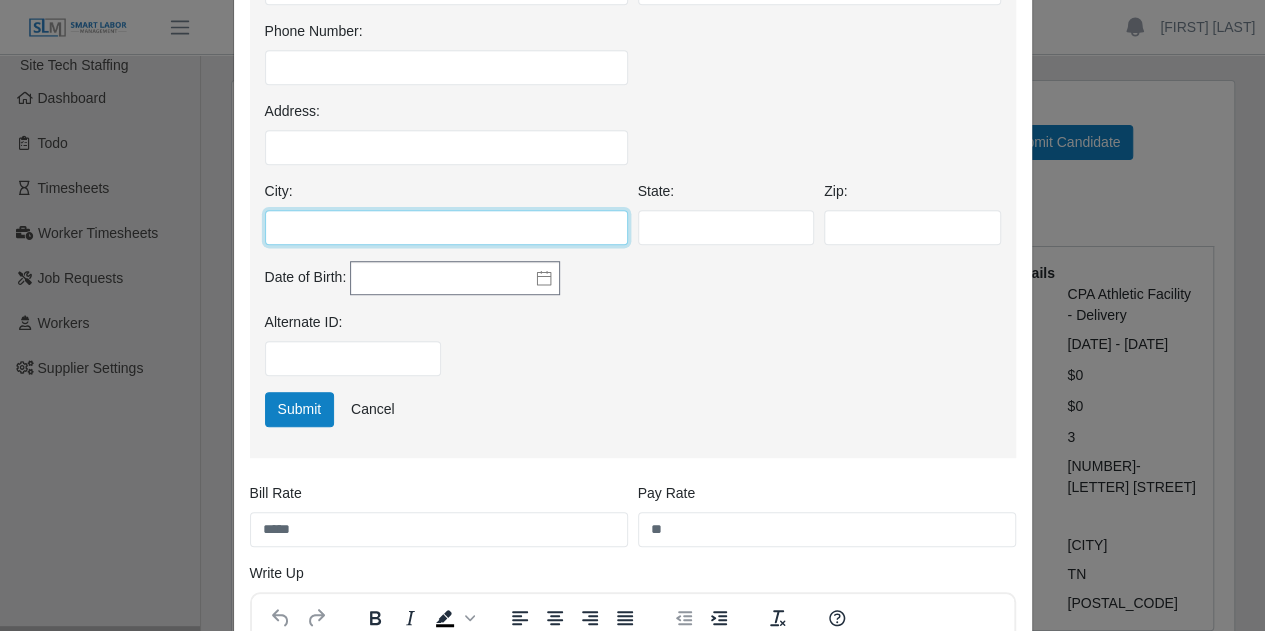 click on "City:" at bounding box center (446, 227) 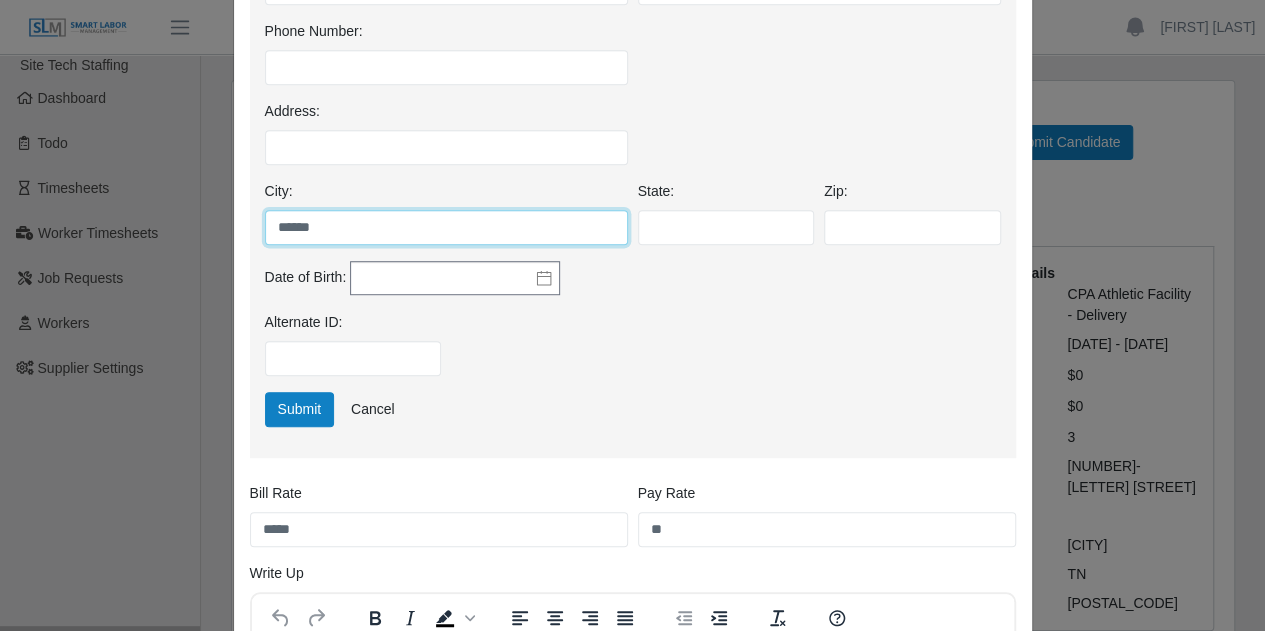 type on "*****" 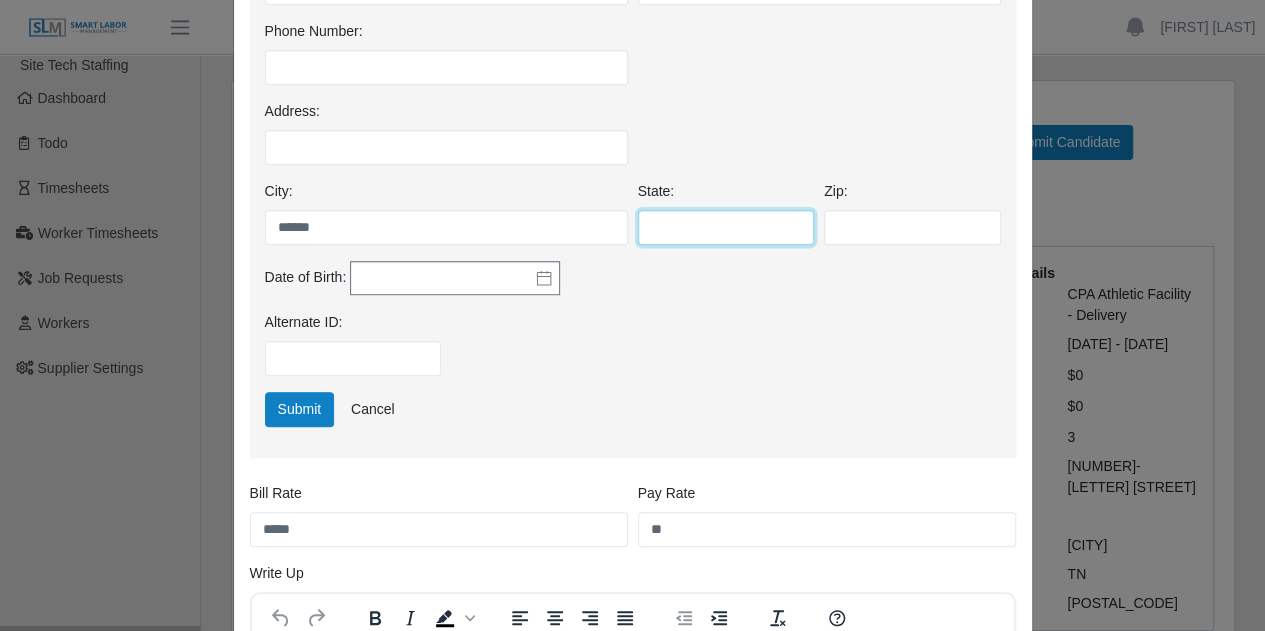 click on "State:" at bounding box center [726, 227] 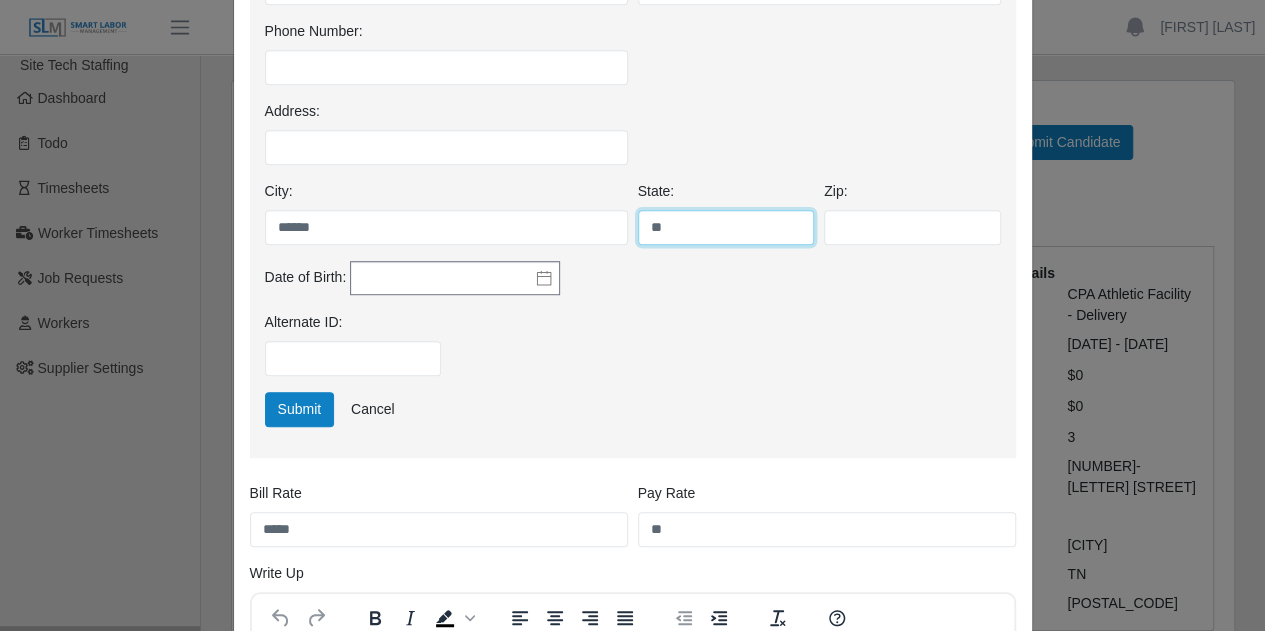 type on "**" 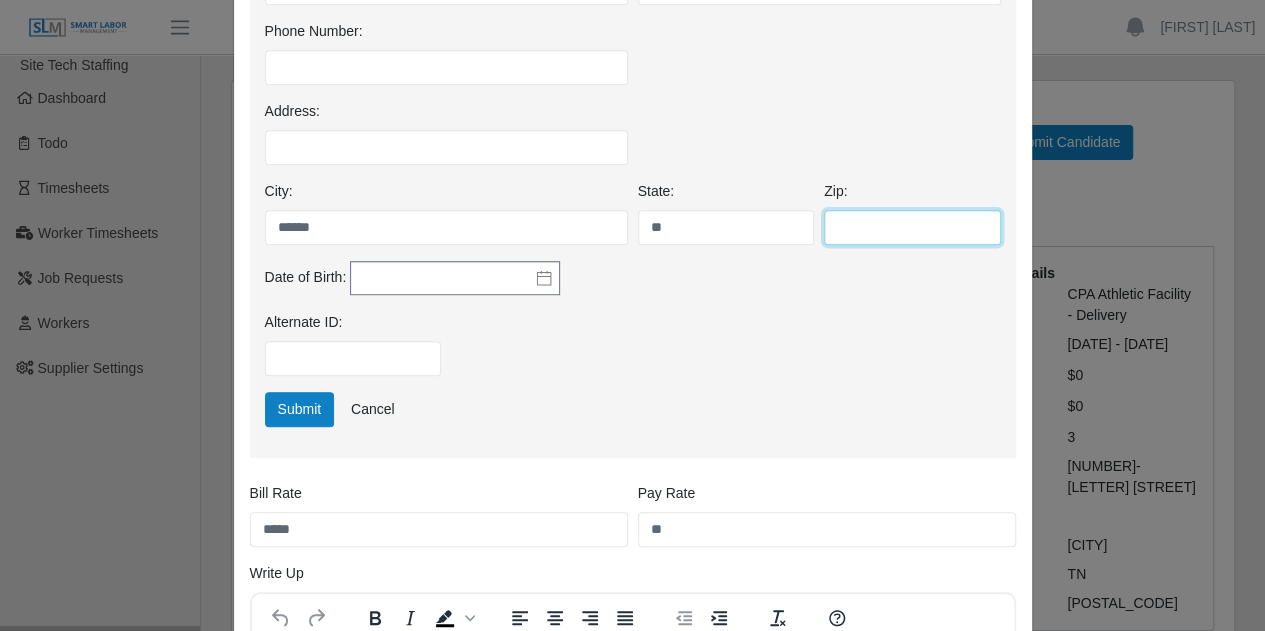 click on "Zip:" at bounding box center [912, 227] 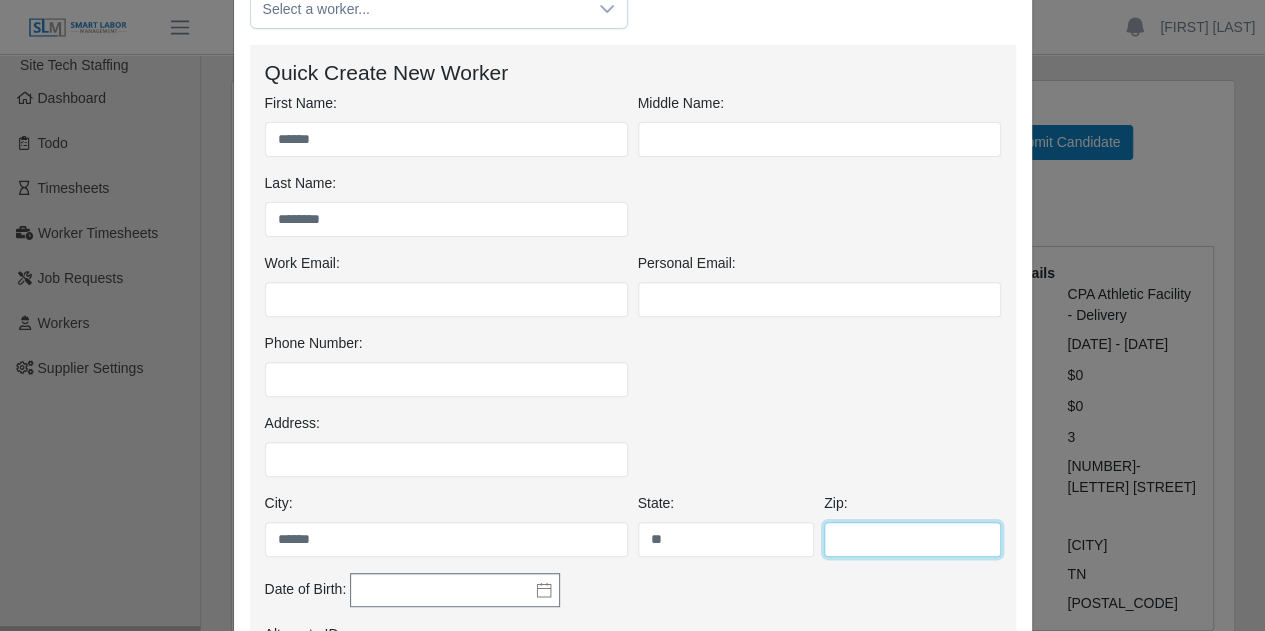 scroll, scrollTop: 223, scrollLeft: 0, axis: vertical 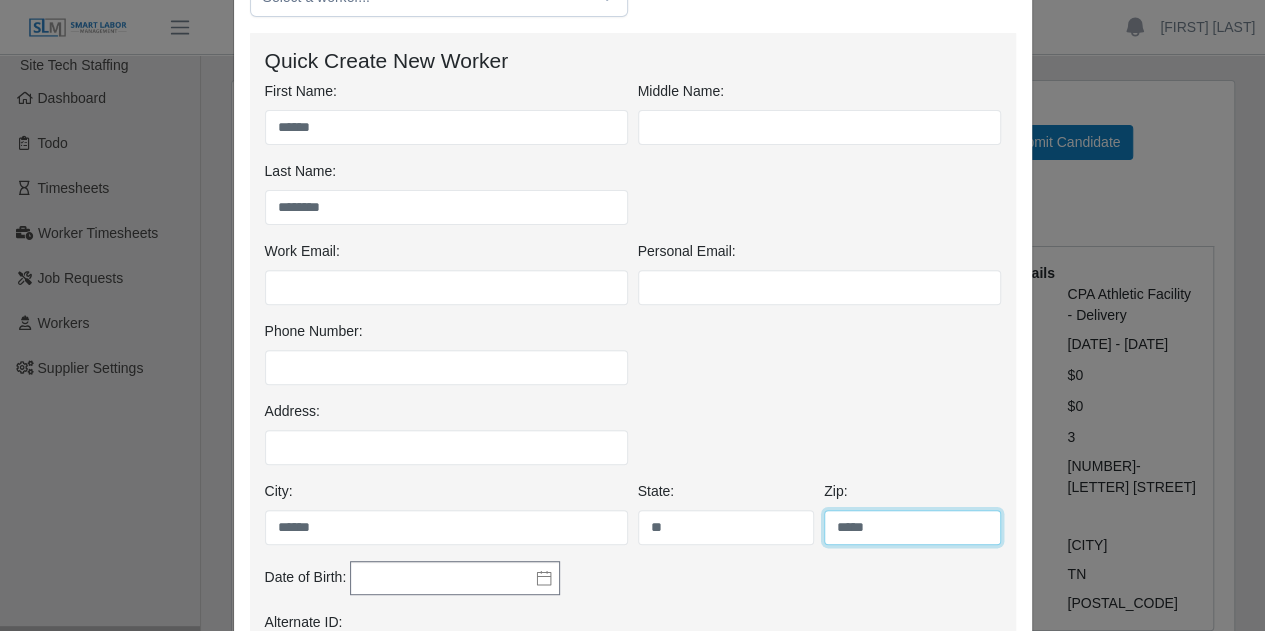 type on "*****" 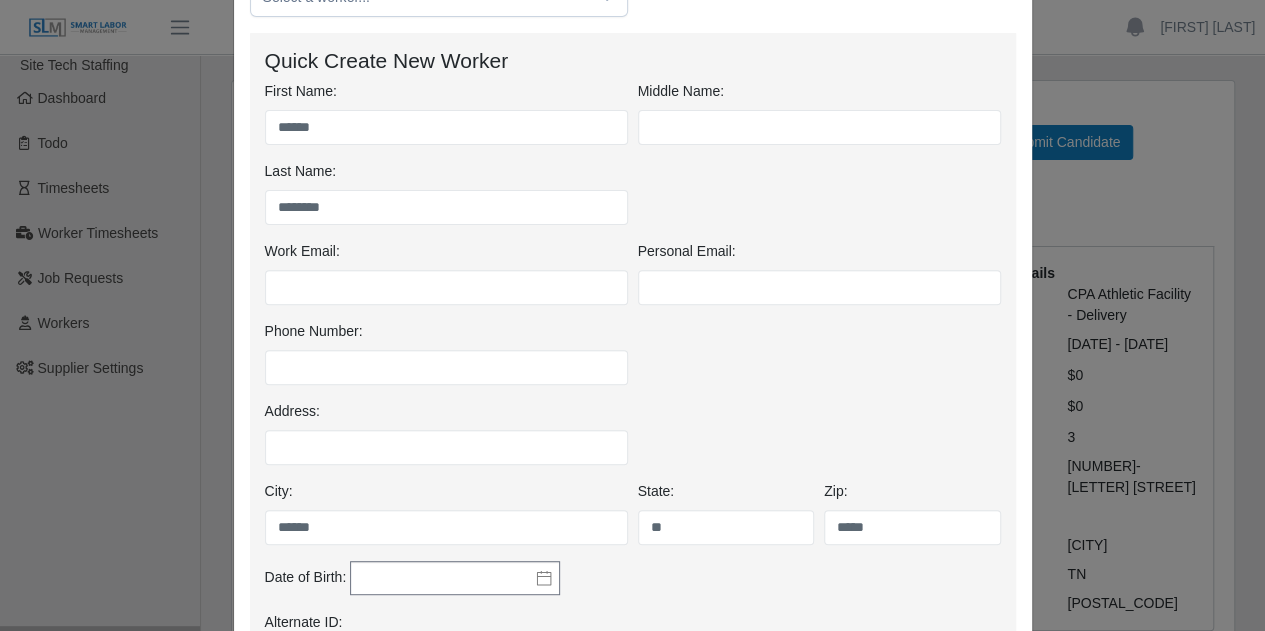 click on "Address:" at bounding box center [633, 441] 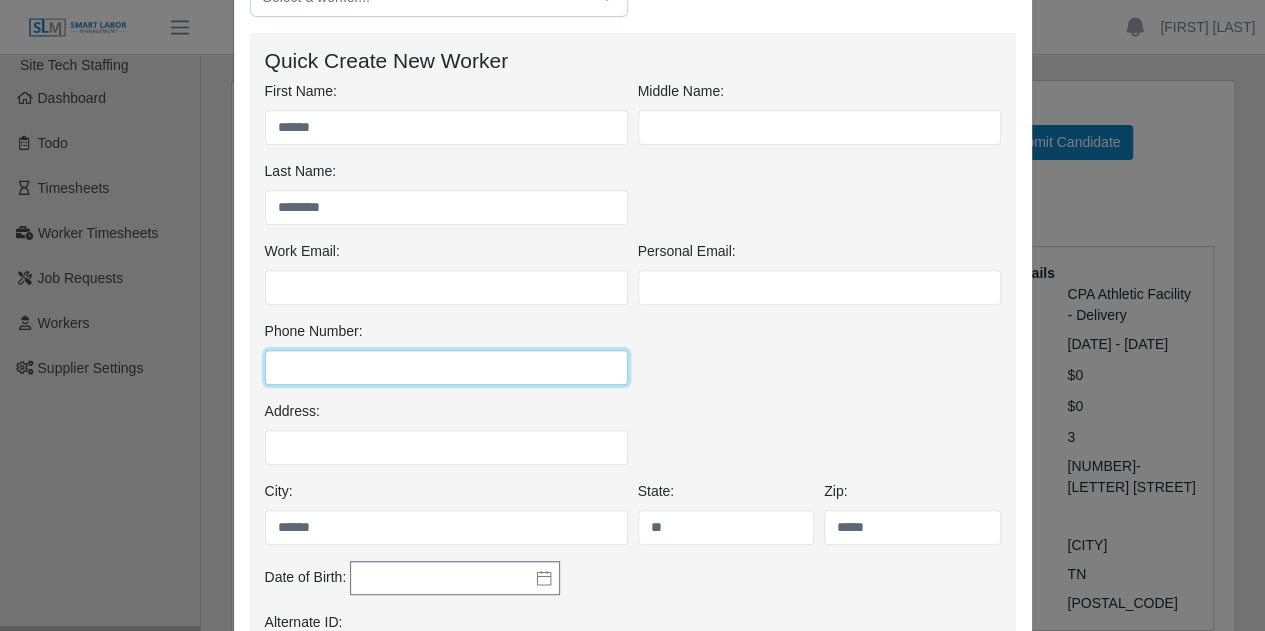 click on "Phone Number:" at bounding box center (446, 367) 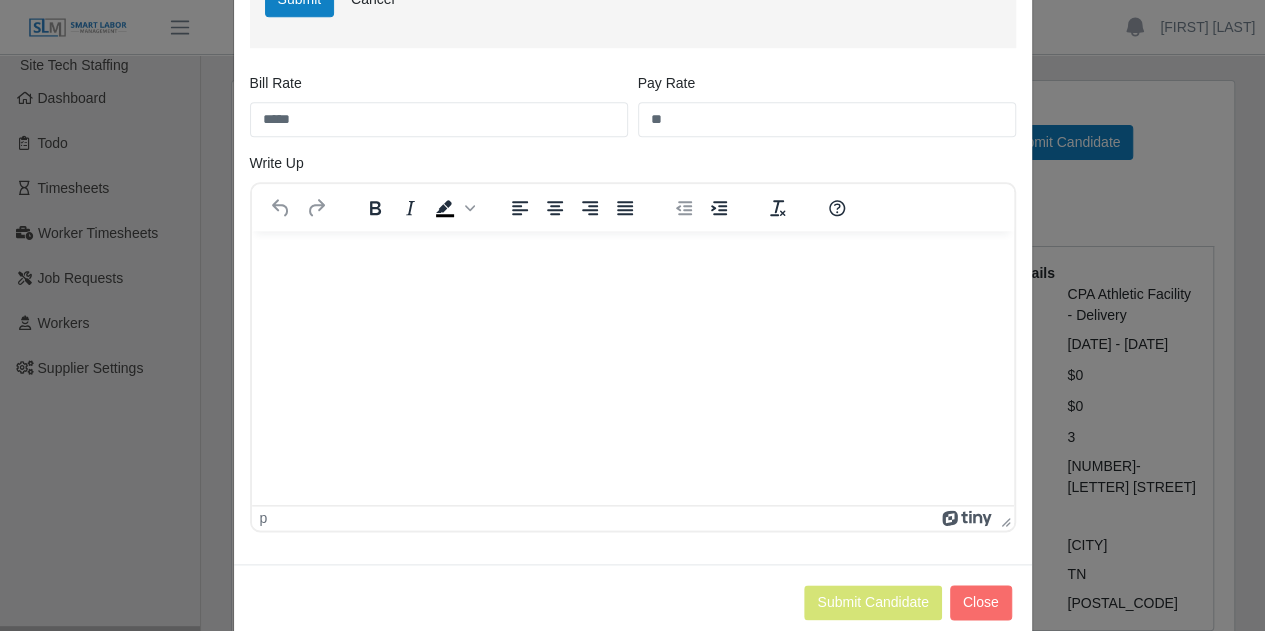 scroll, scrollTop: 968, scrollLeft: 0, axis: vertical 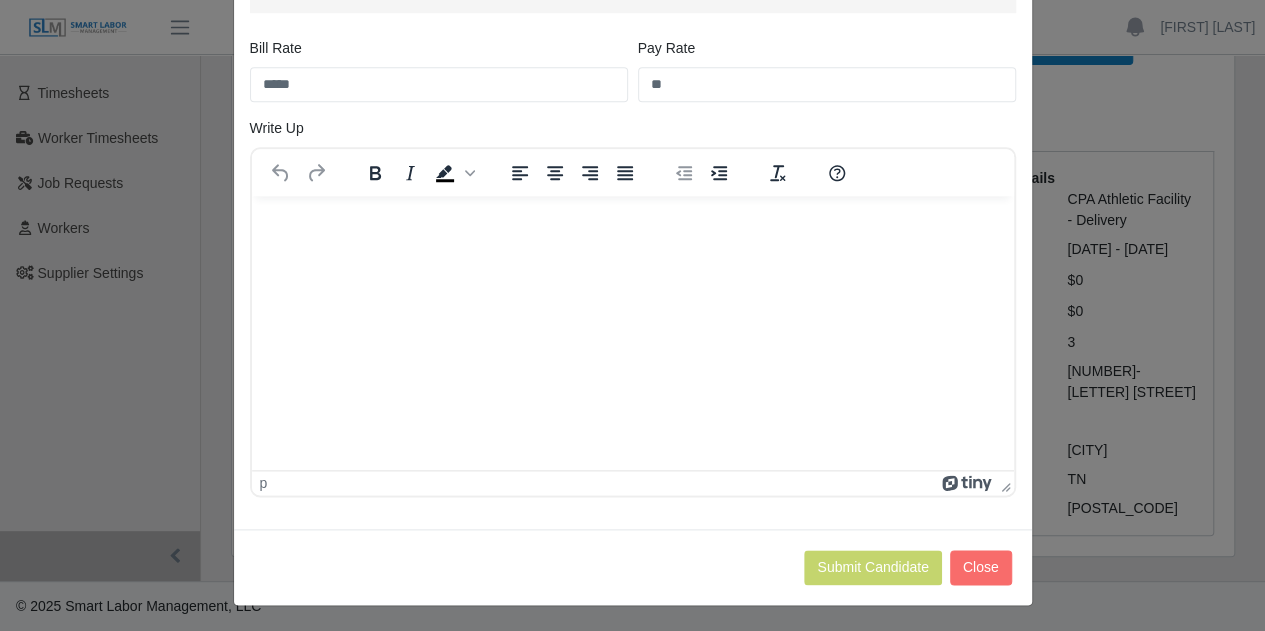 type on "**********" 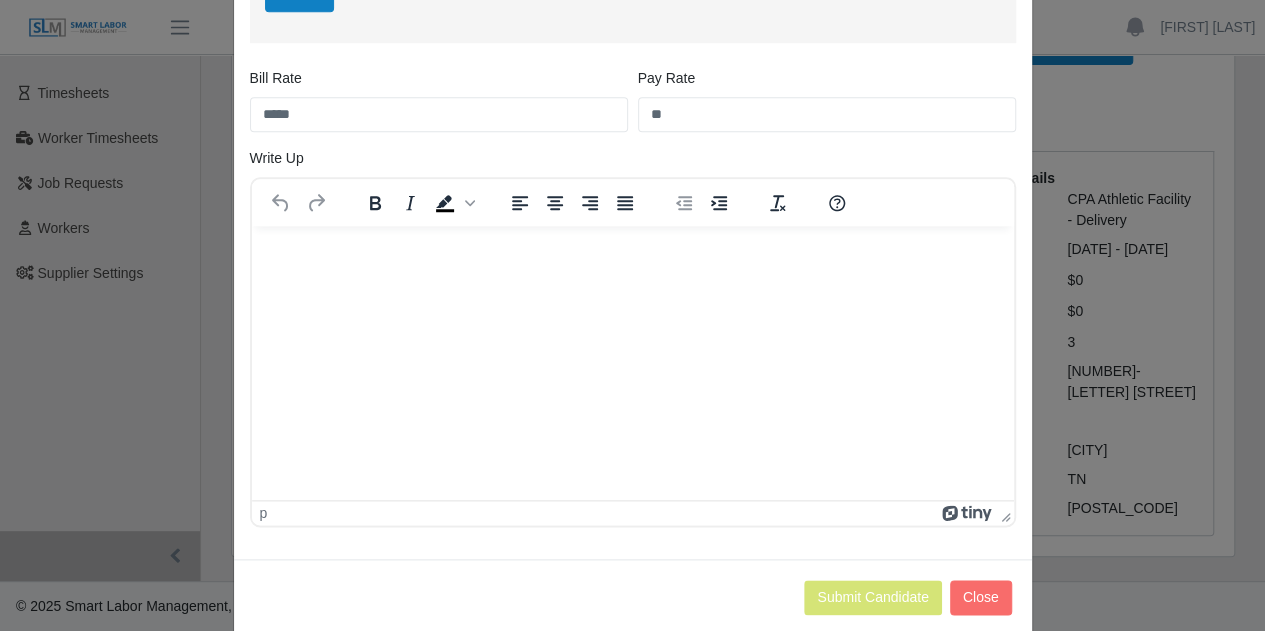 scroll, scrollTop: 968, scrollLeft: 0, axis: vertical 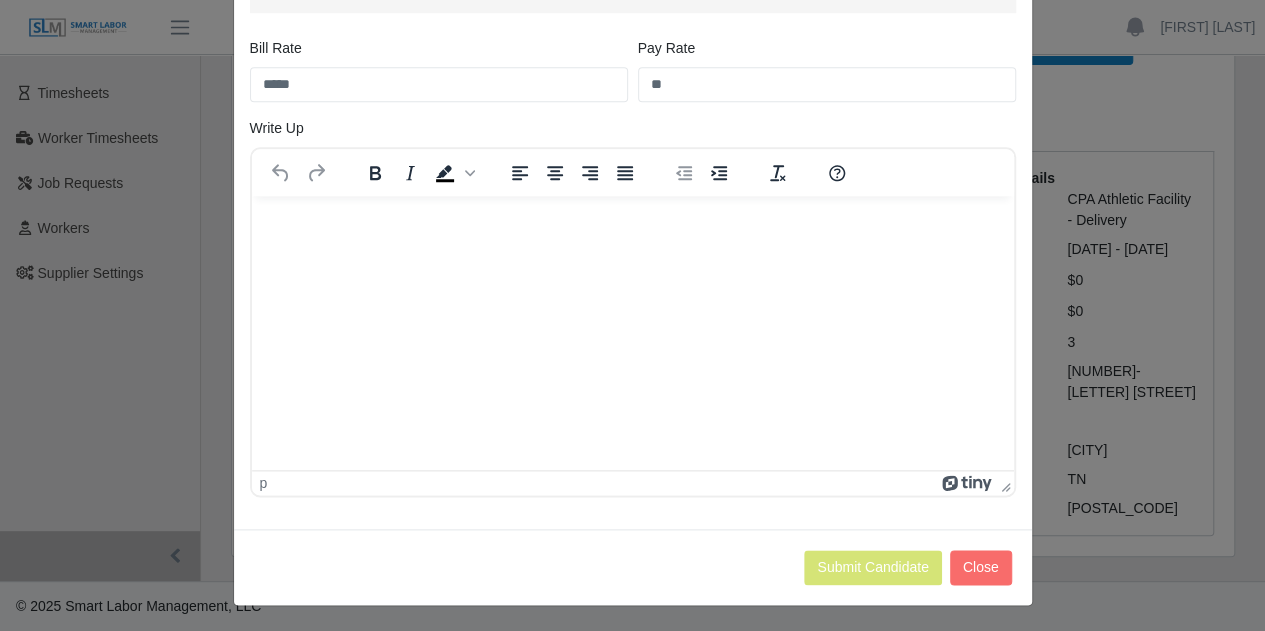 click at bounding box center [632, 223] 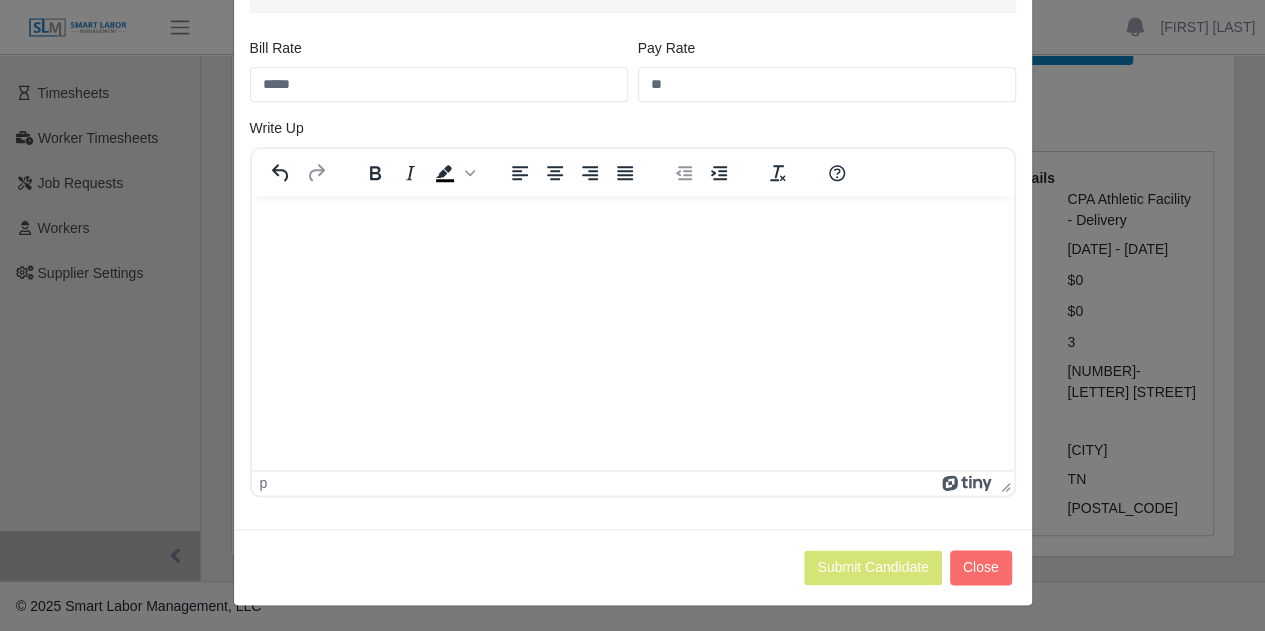 scroll, scrollTop: 147, scrollLeft: 0, axis: vertical 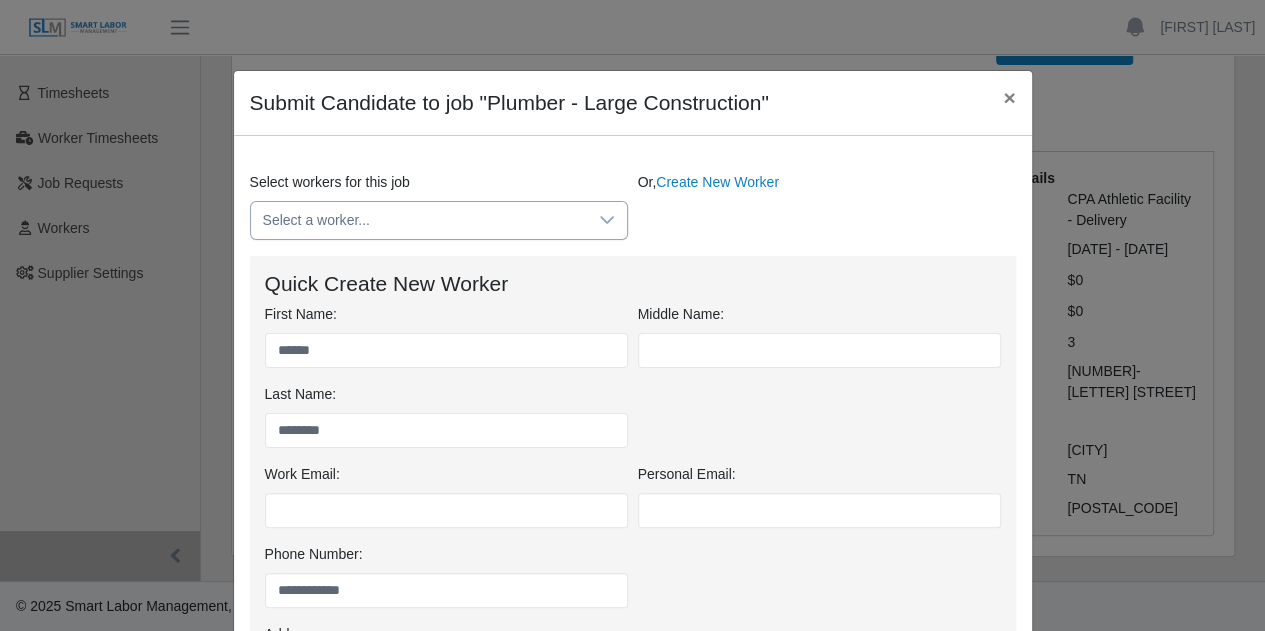click at bounding box center (607, 220) 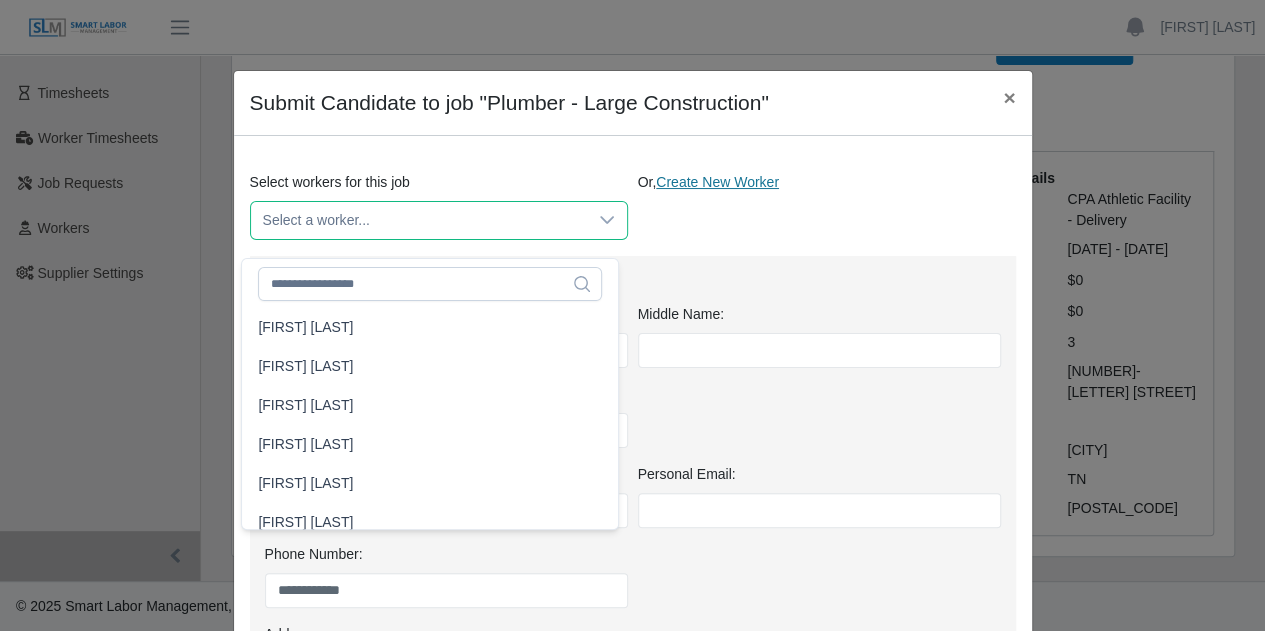click on "Create New Worker" at bounding box center (717, 182) 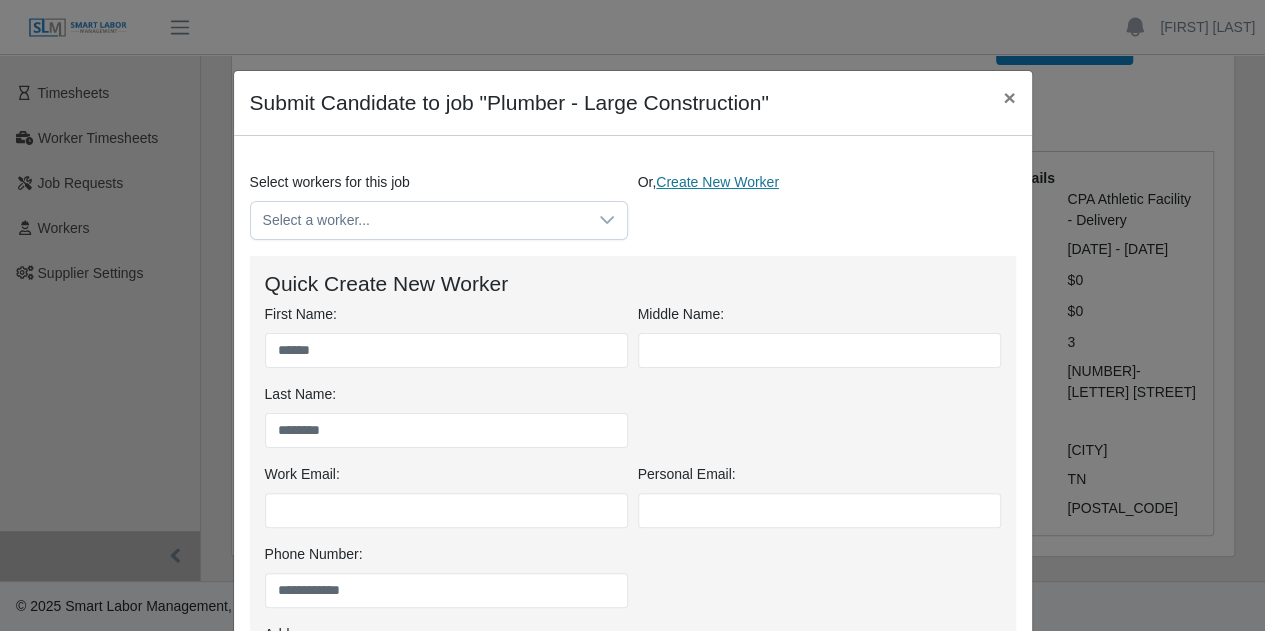click on "Create New Worker" at bounding box center [717, 182] 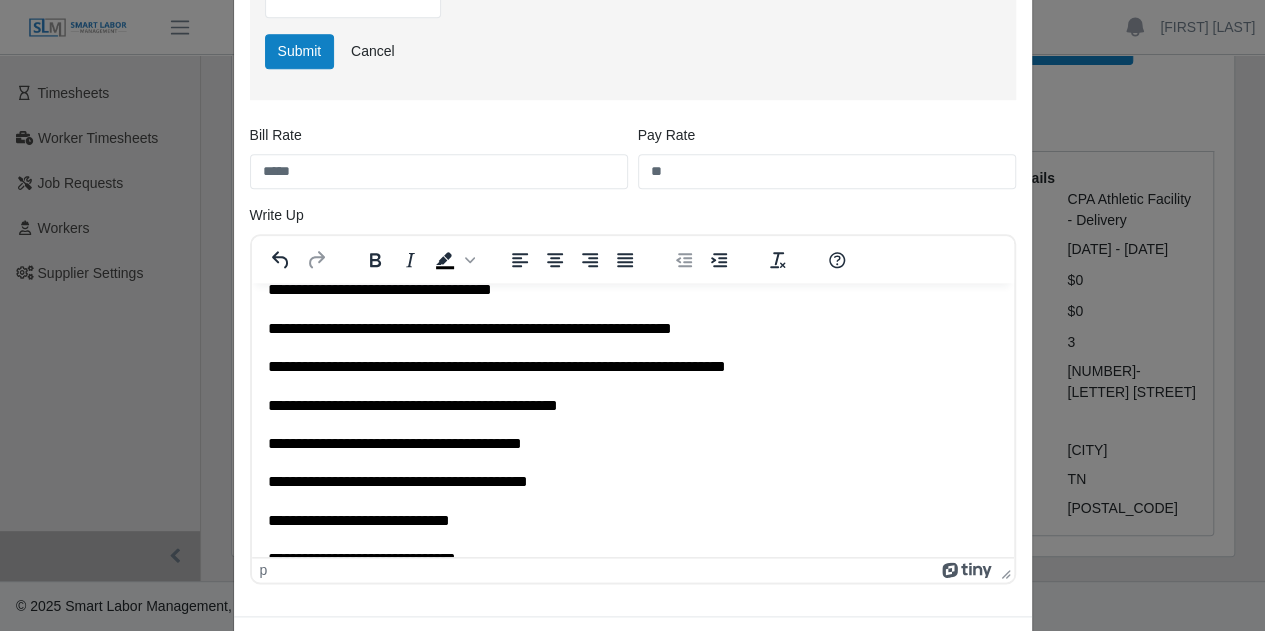scroll, scrollTop: 0, scrollLeft: 0, axis: both 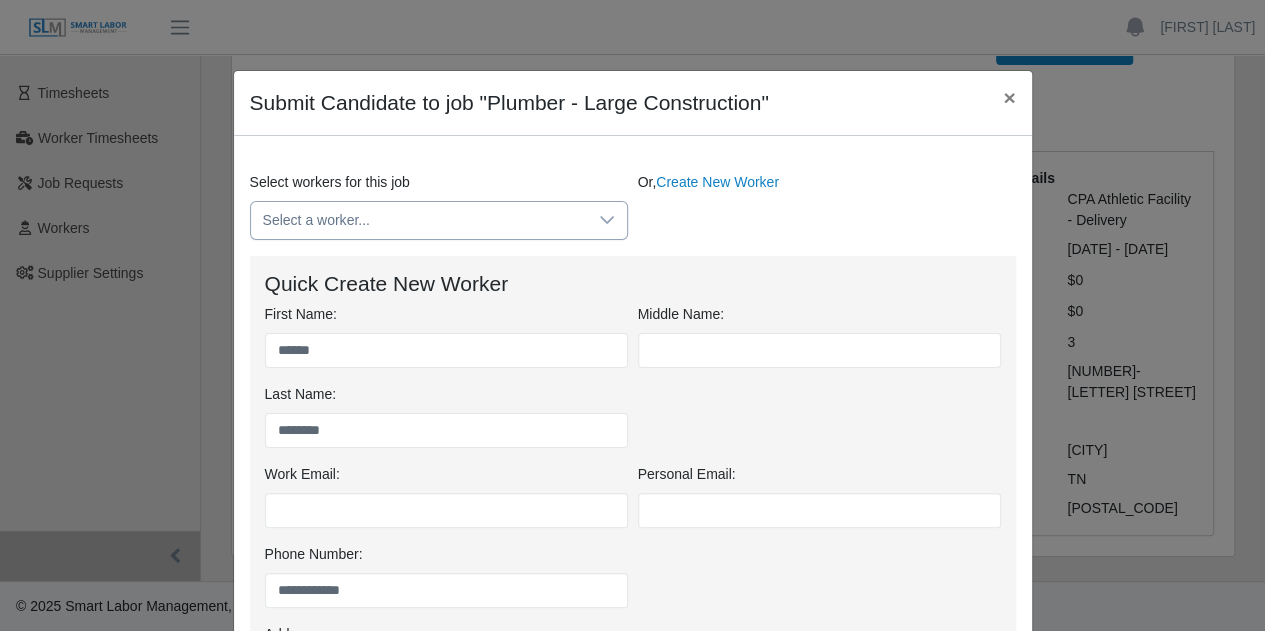 click at bounding box center (607, 220) 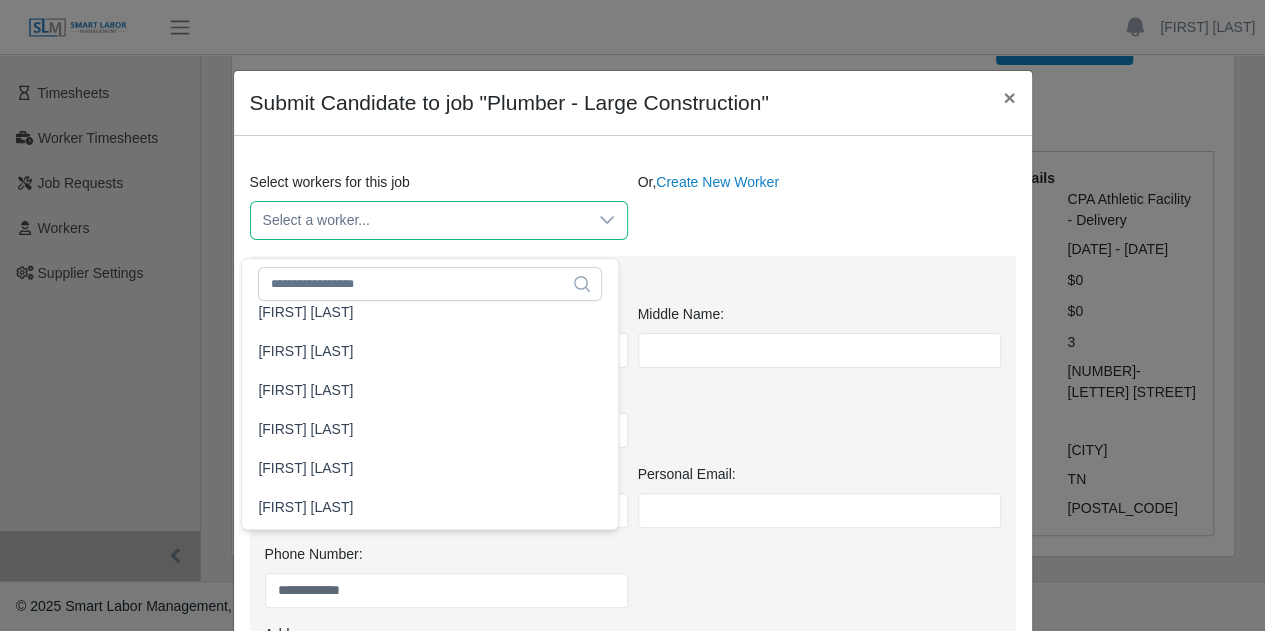 scroll, scrollTop: 0, scrollLeft: 0, axis: both 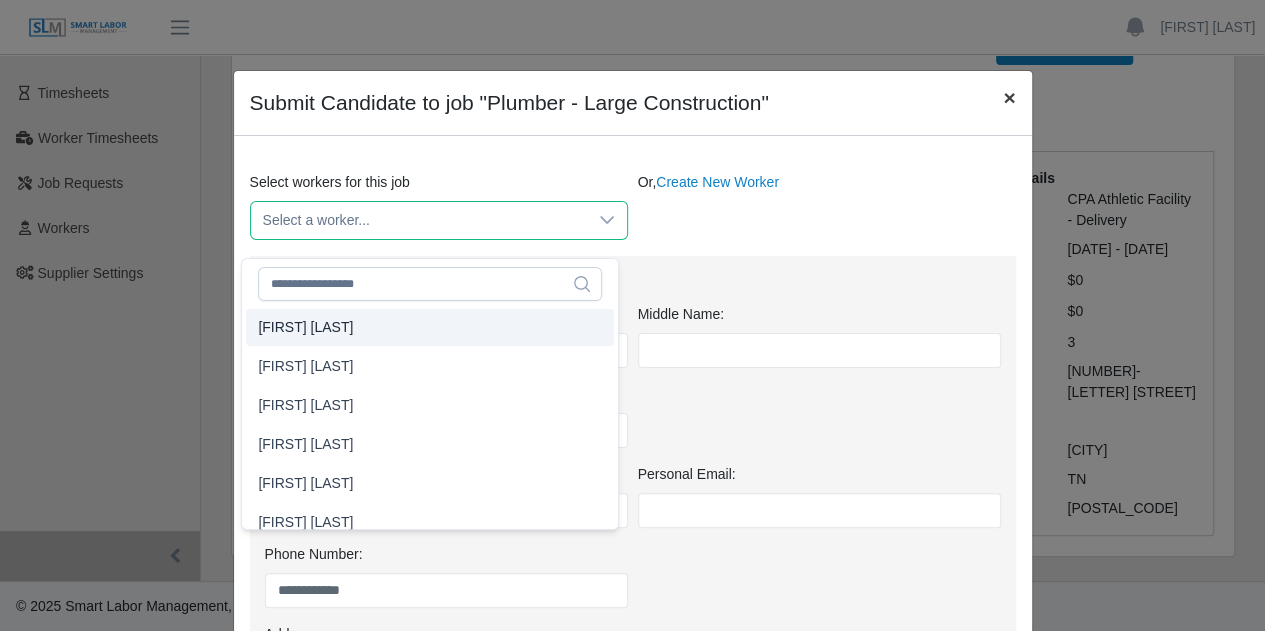 click on "×" at bounding box center (1009, 97) 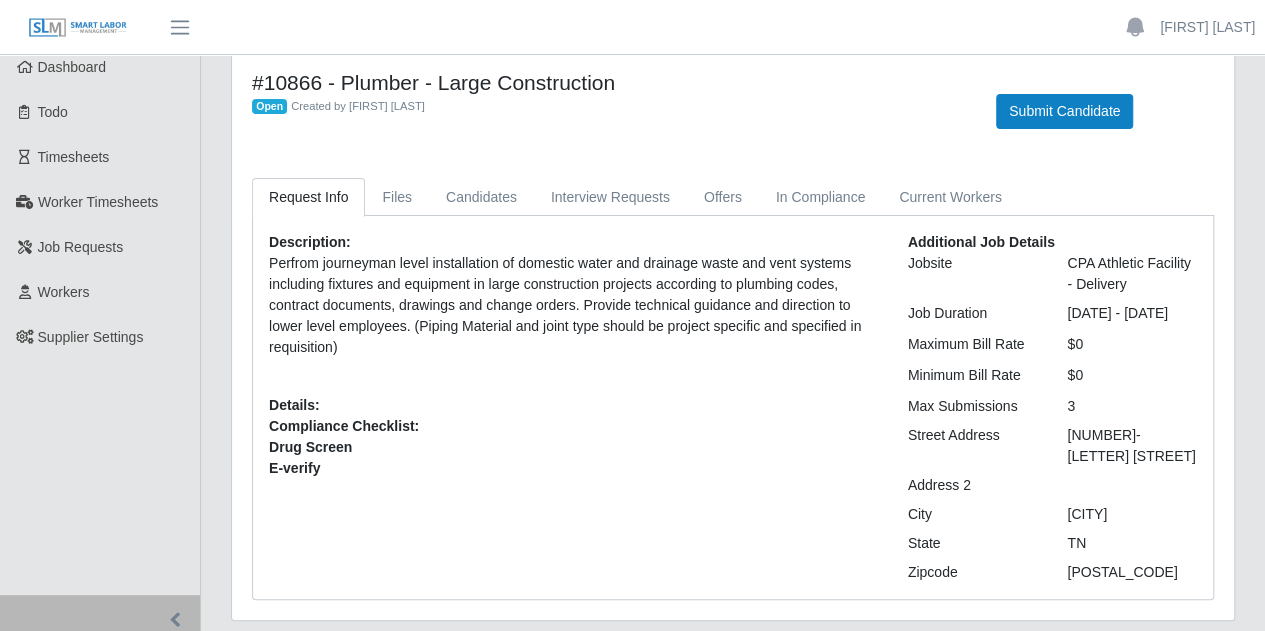 scroll, scrollTop: 32, scrollLeft: 0, axis: vertical 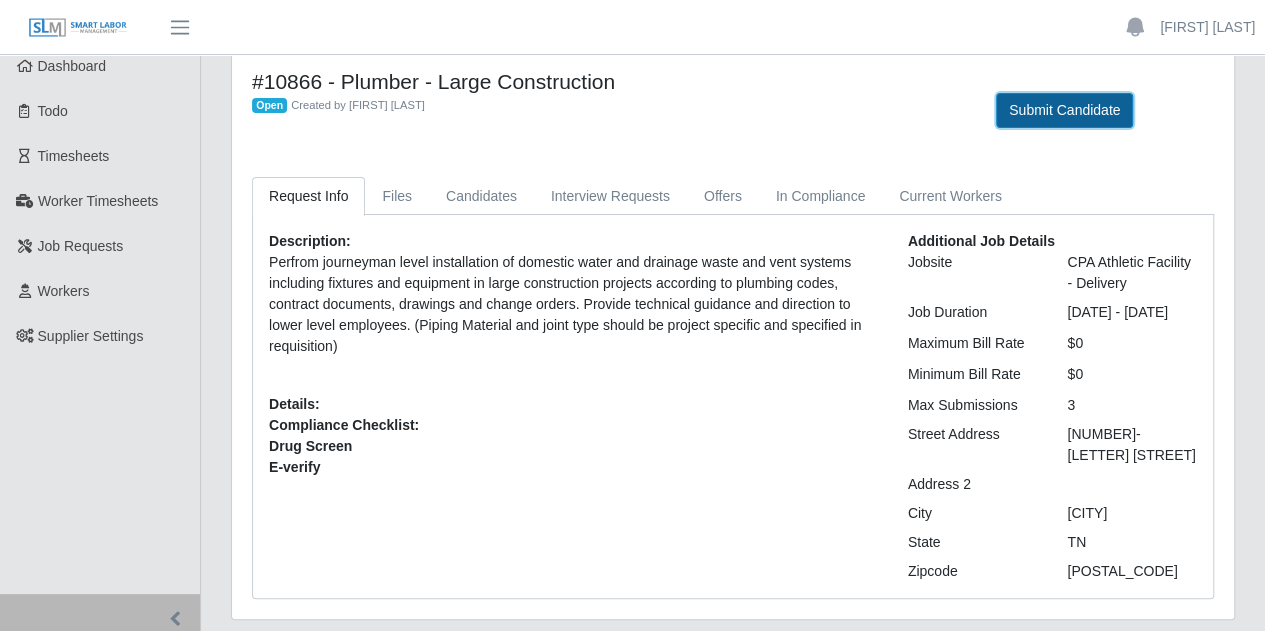 click on "Submit Candidate" at bounding box center (1064, 110) 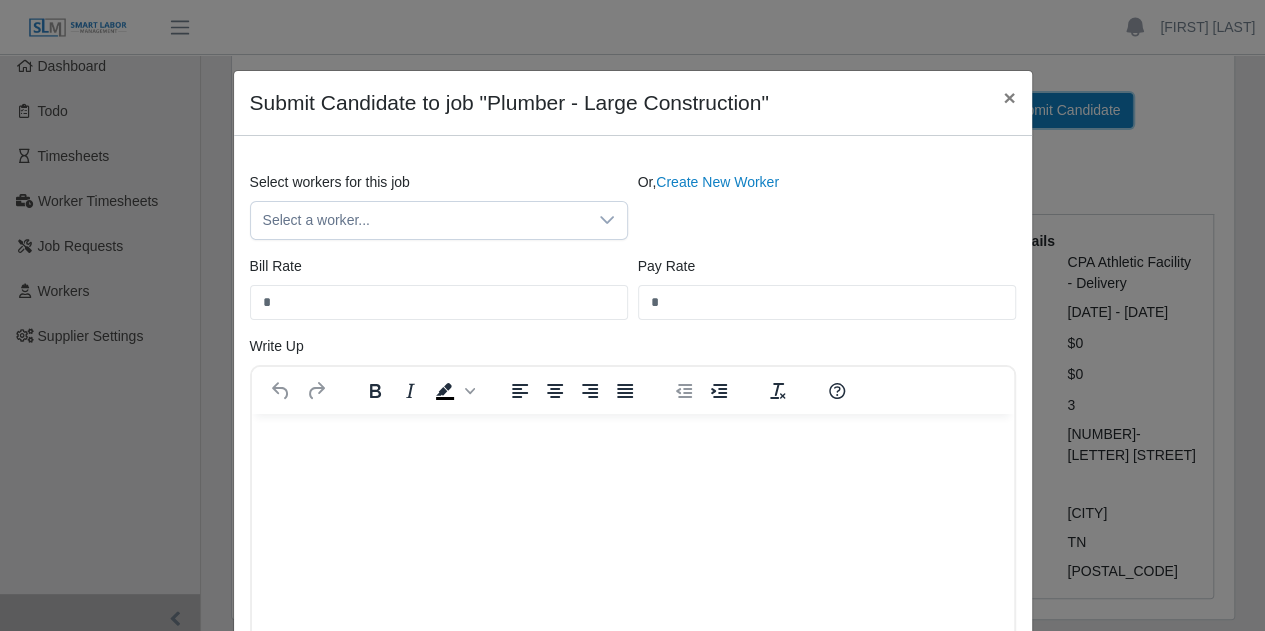 scroll, scrollTop: 0, scrollLeft: 0, axis: both 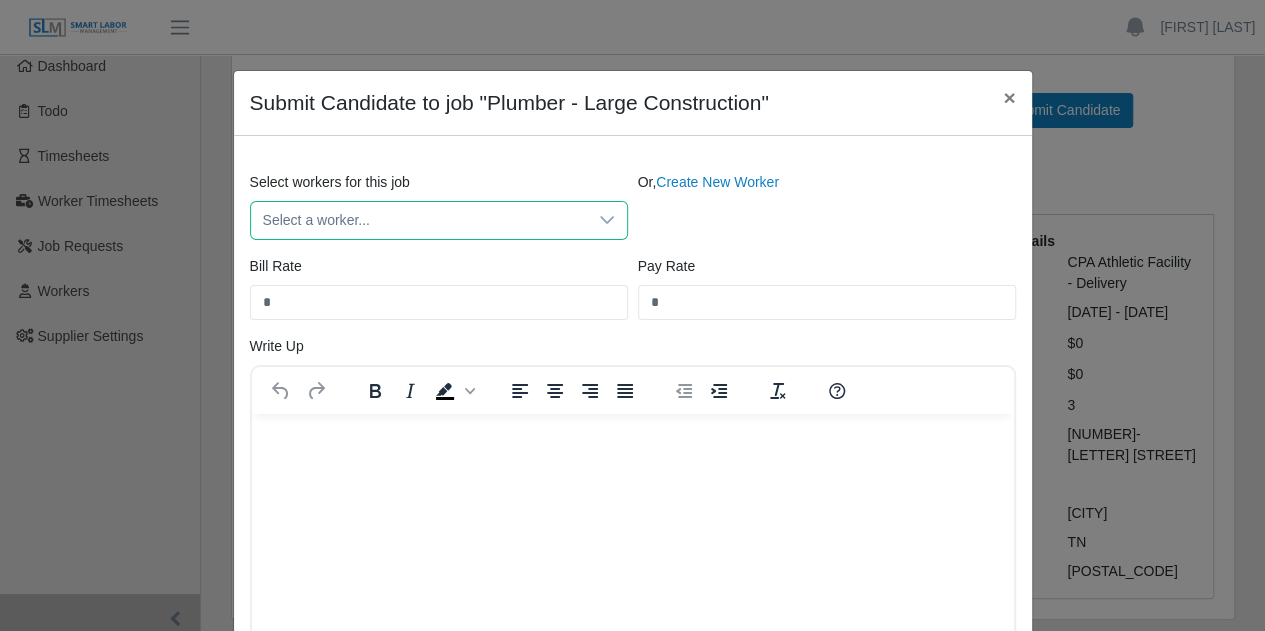 click on "Select a worker..." at bounding box center (419, 220) 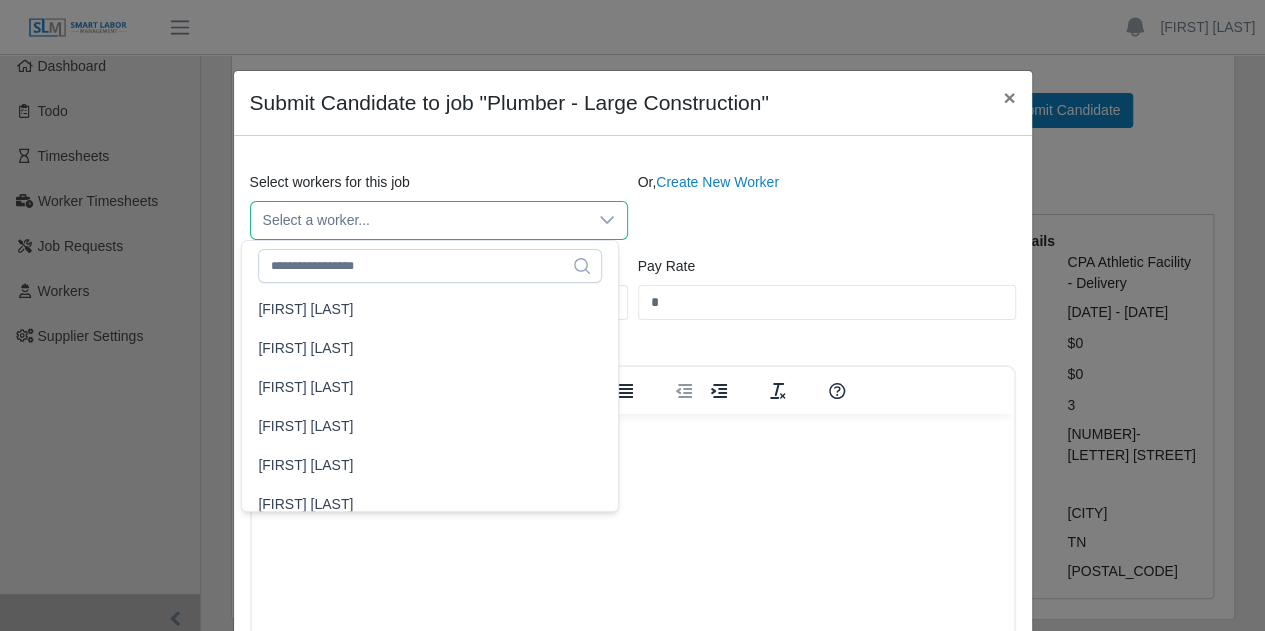 click on "Or,
Create New Worker" at bounding box center [827, 206] 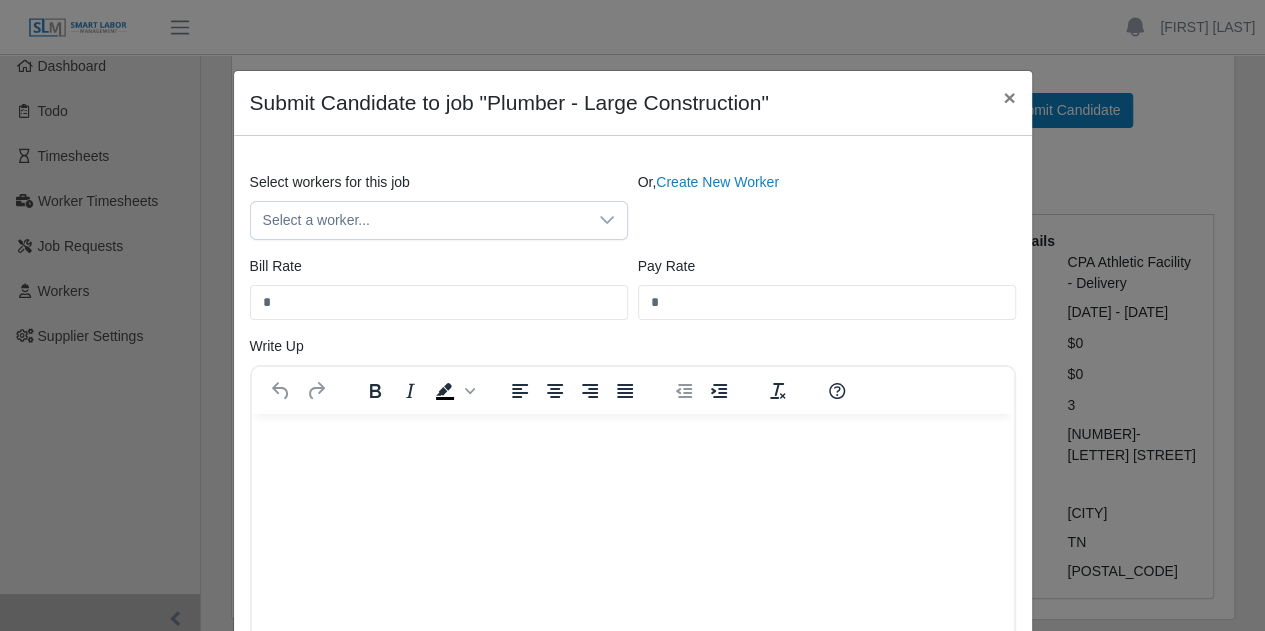 click on "Bill Rate   *" at bounding box center (439, 288) 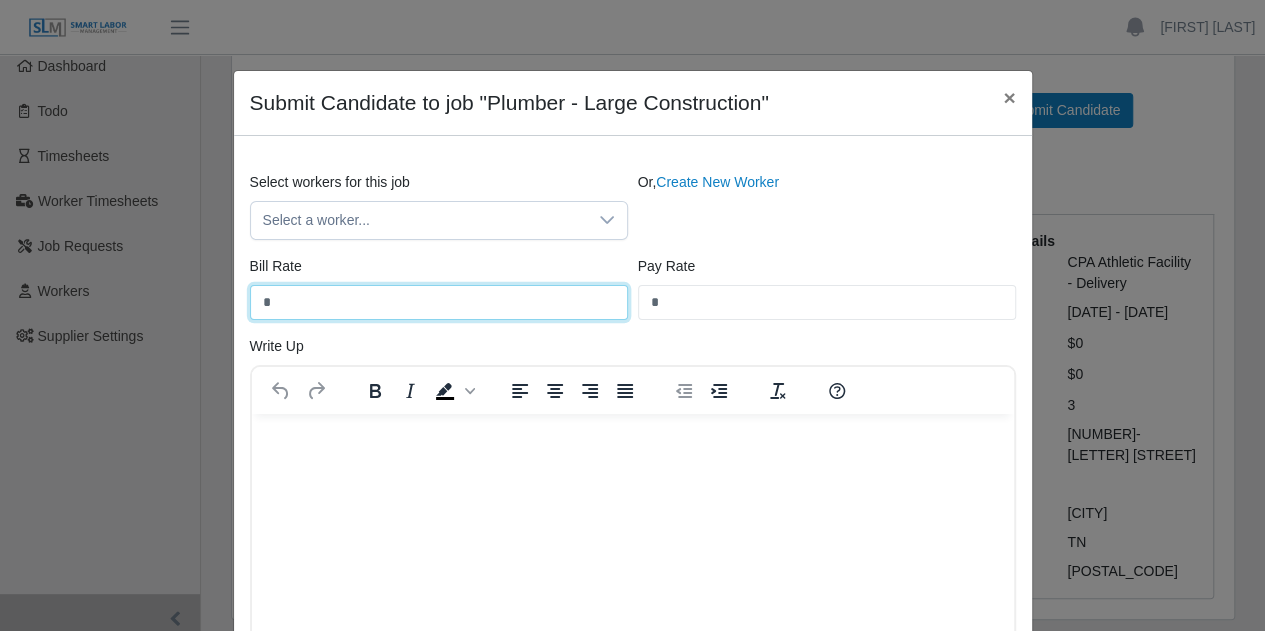 click on "*" at bounding box center [439, 302] 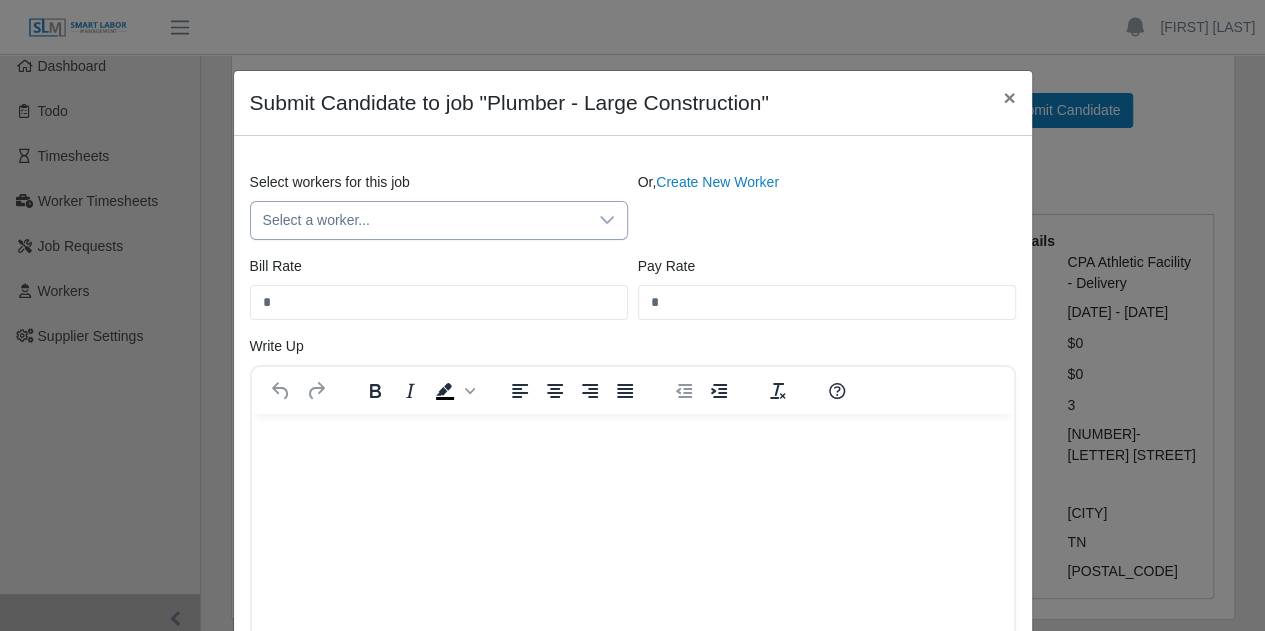 click on "Select a worker..." at bounding box center [419, 220] 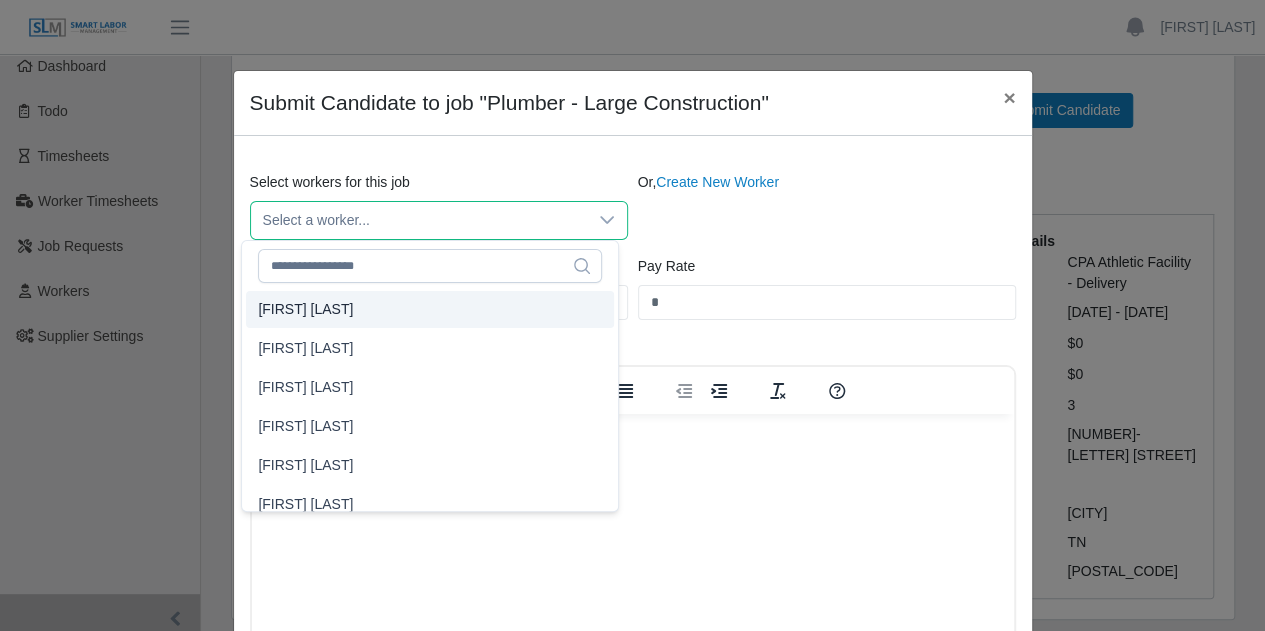type on "**" 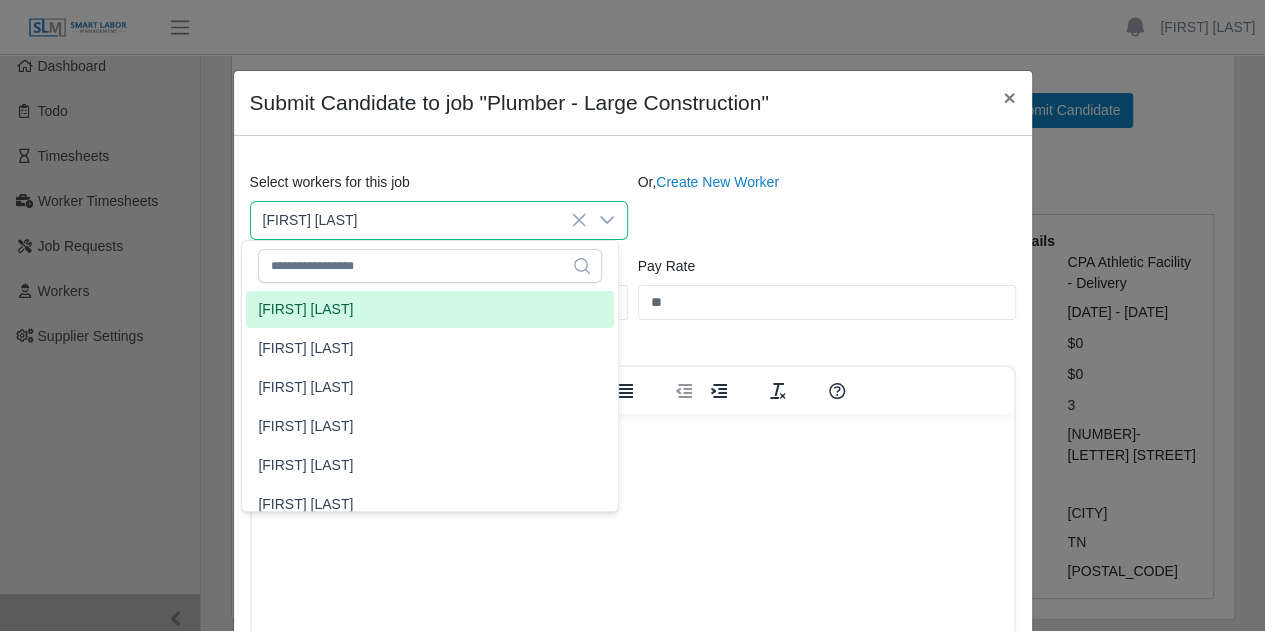 click on "Anthony Rollins" 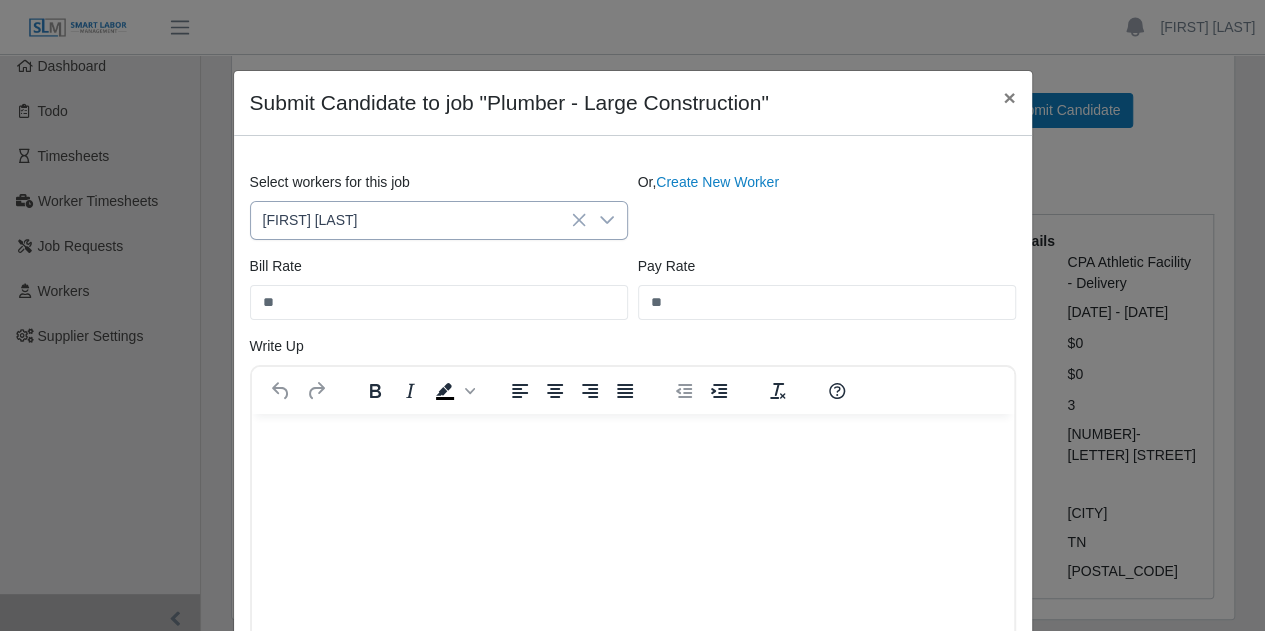 click 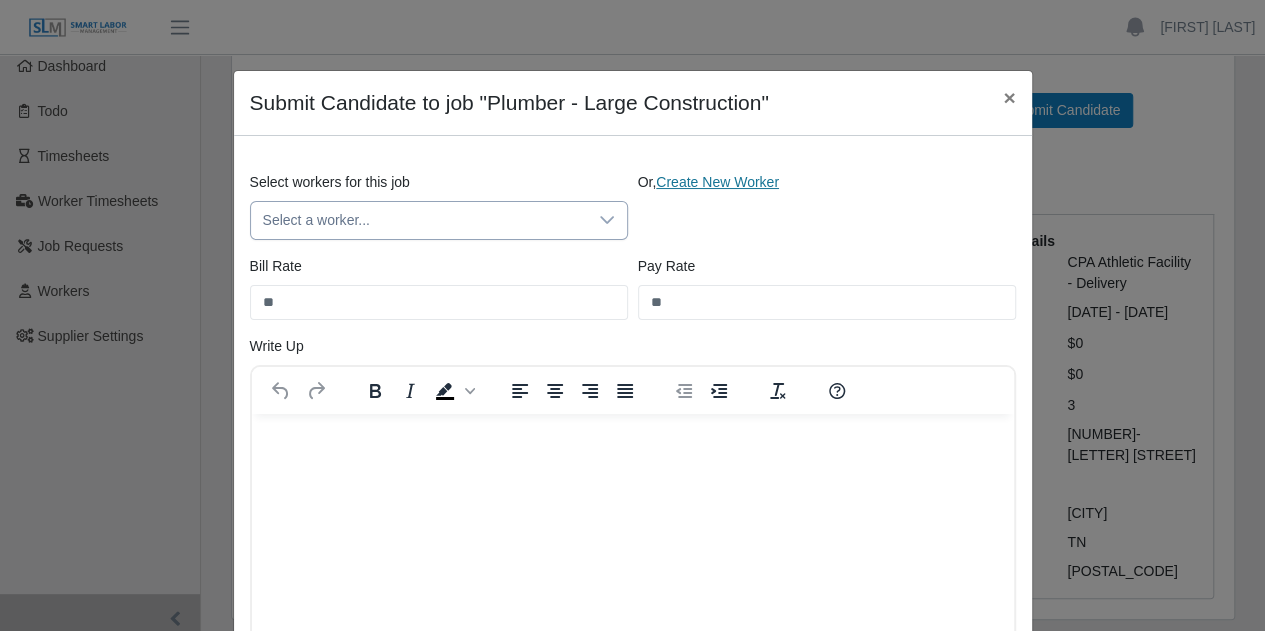 click on "Create New Worker" at bounding box center [717, 182] 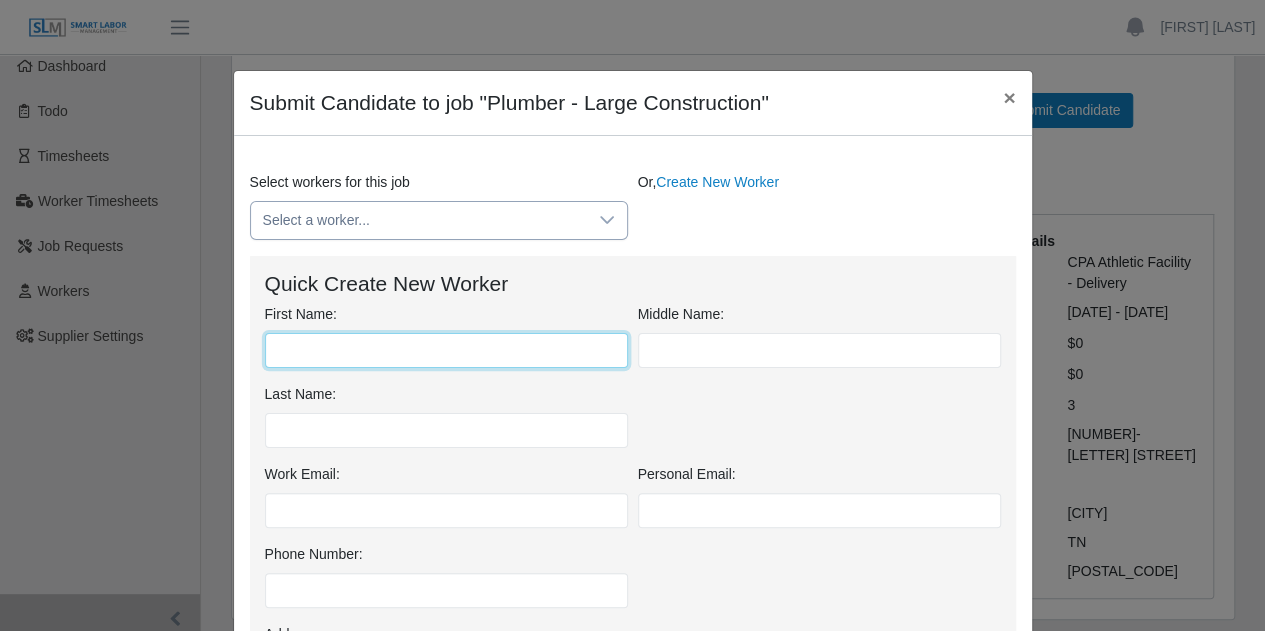 click on "First Name:" at bounding box center (446, 350) 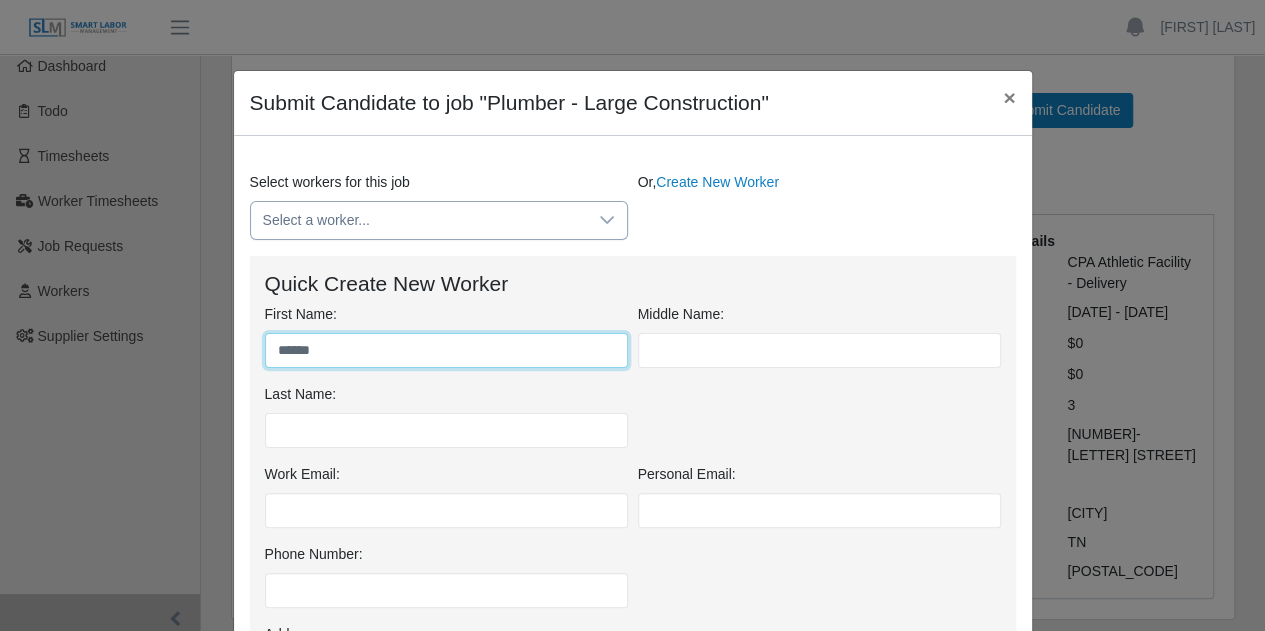 type on "*****" 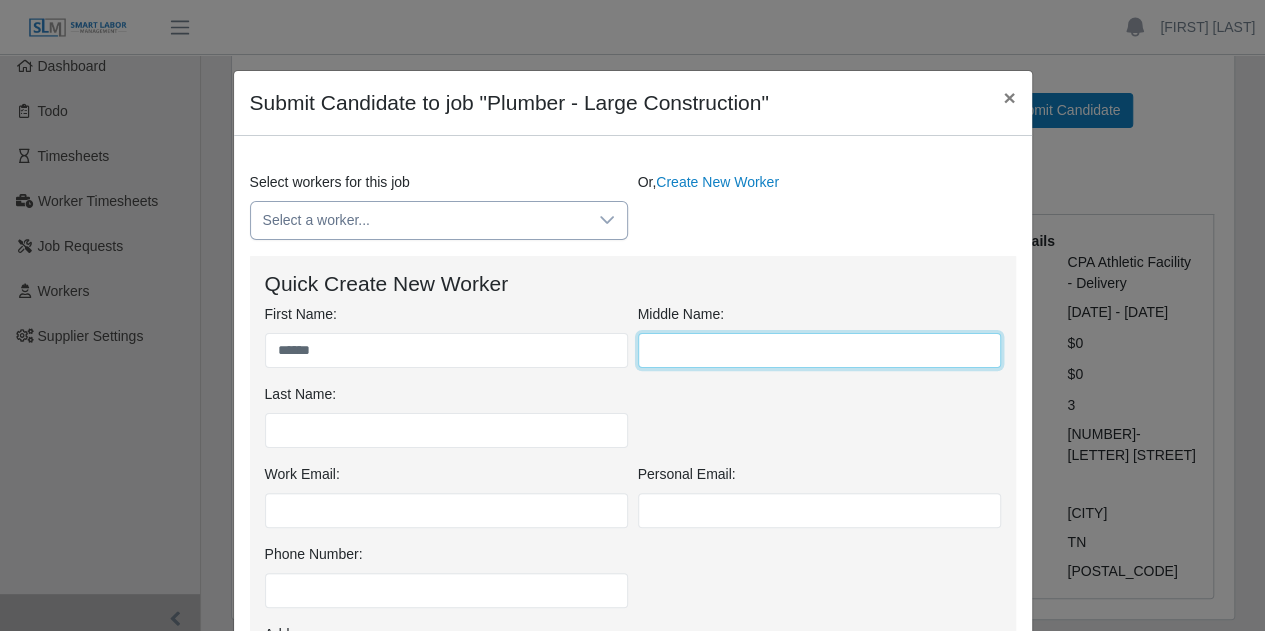 click at bounding box center [819, 350] 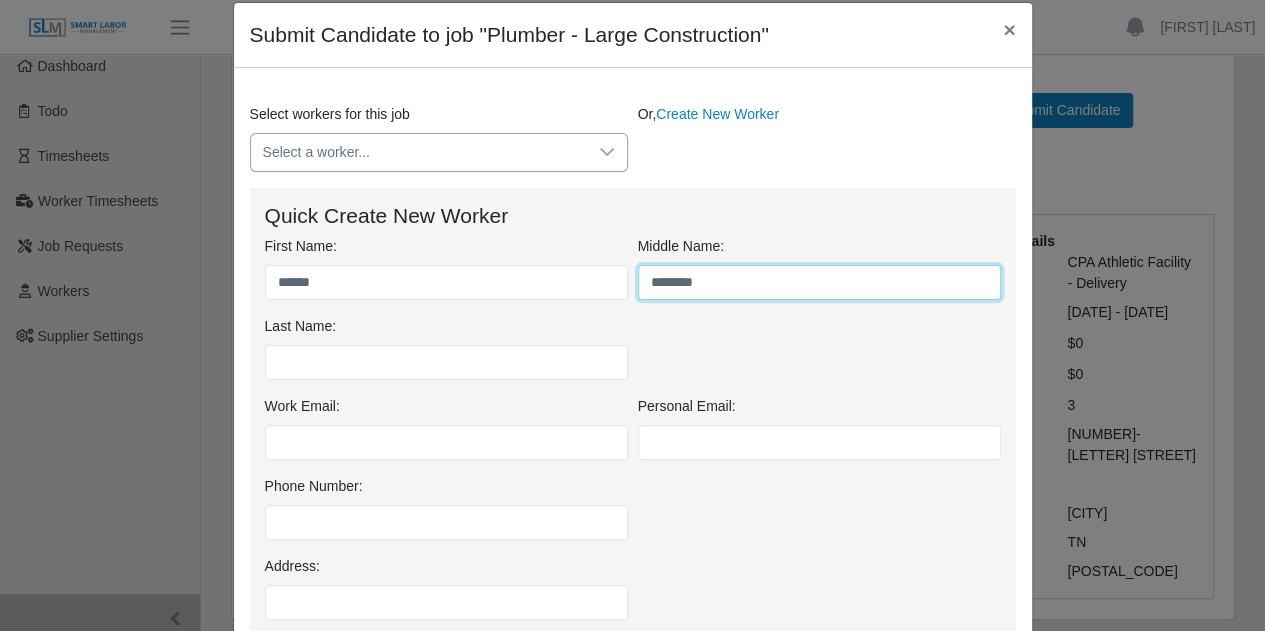 scroll, scrollTop: 70, scrollLeft: 0, axis: vertical 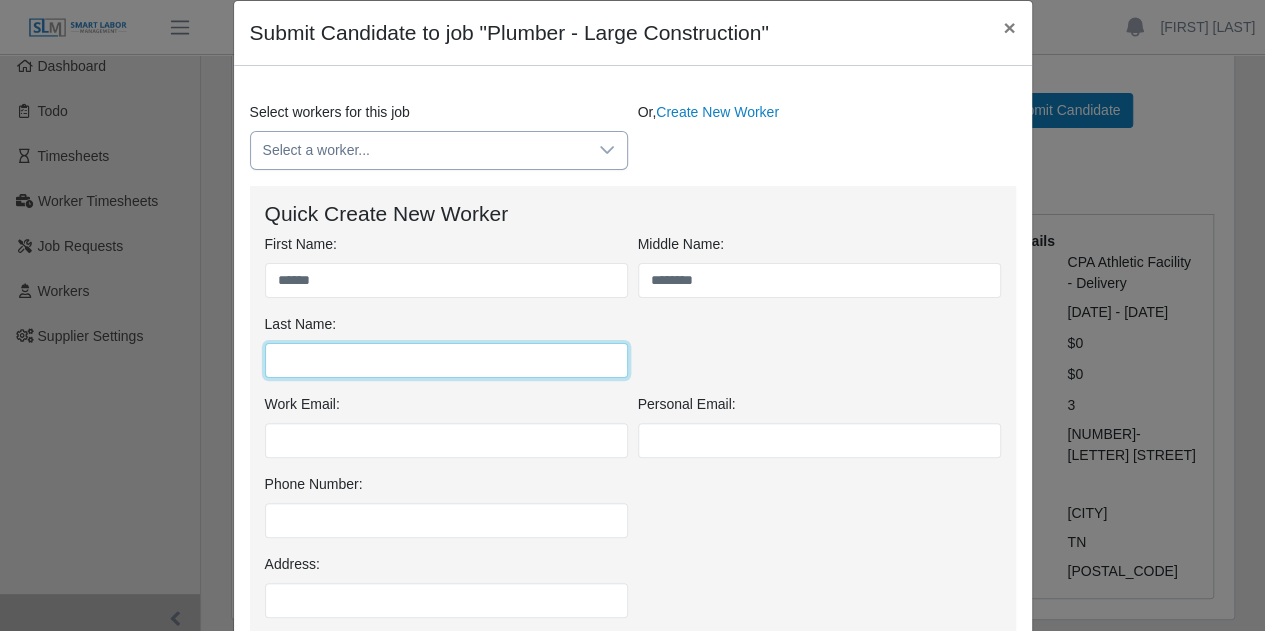 click on "Last Name:" at bounding box center [446, 360] 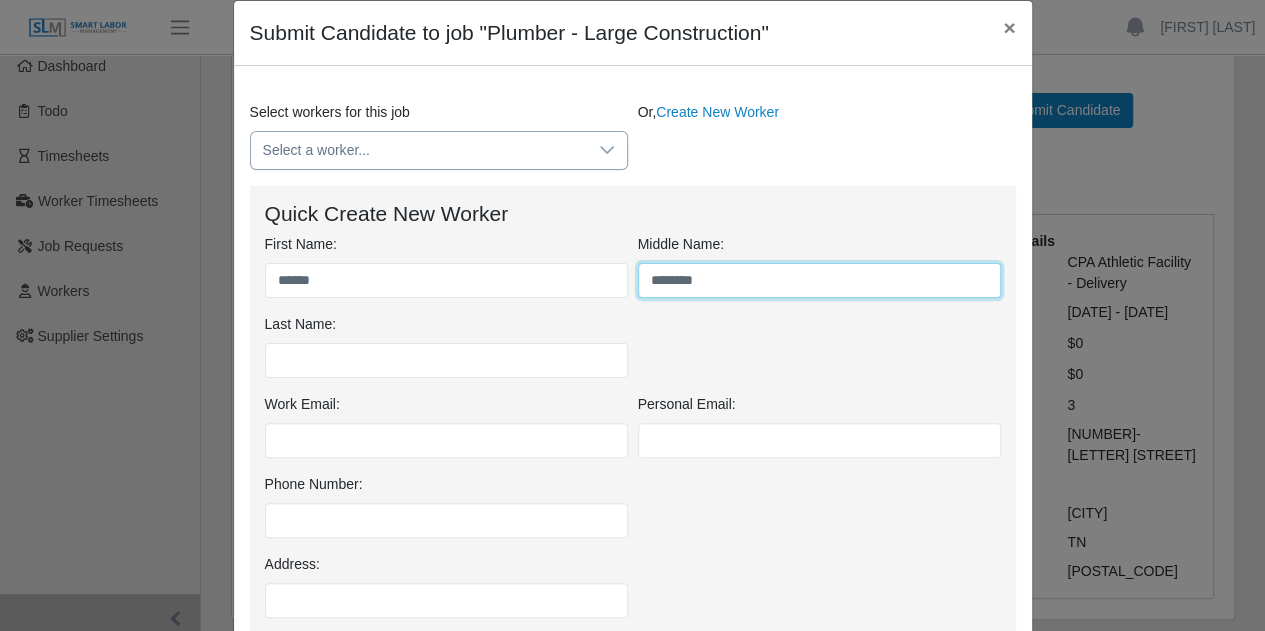 click on "*******" at bounding box center [819, 280] 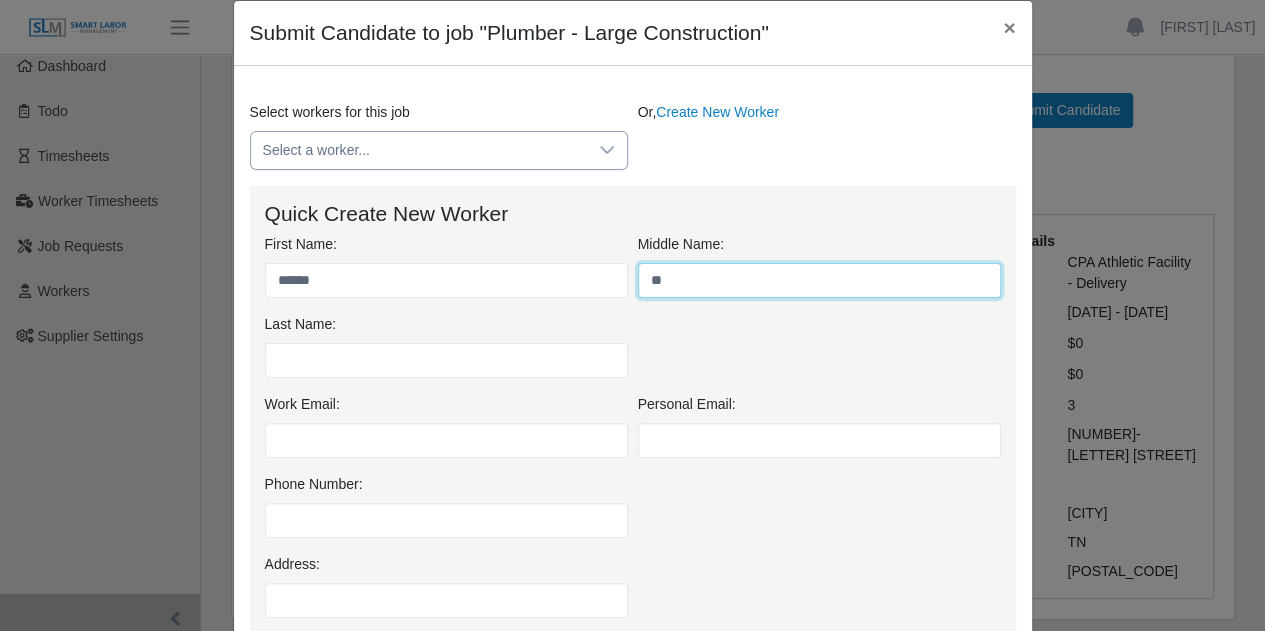 type on "*" 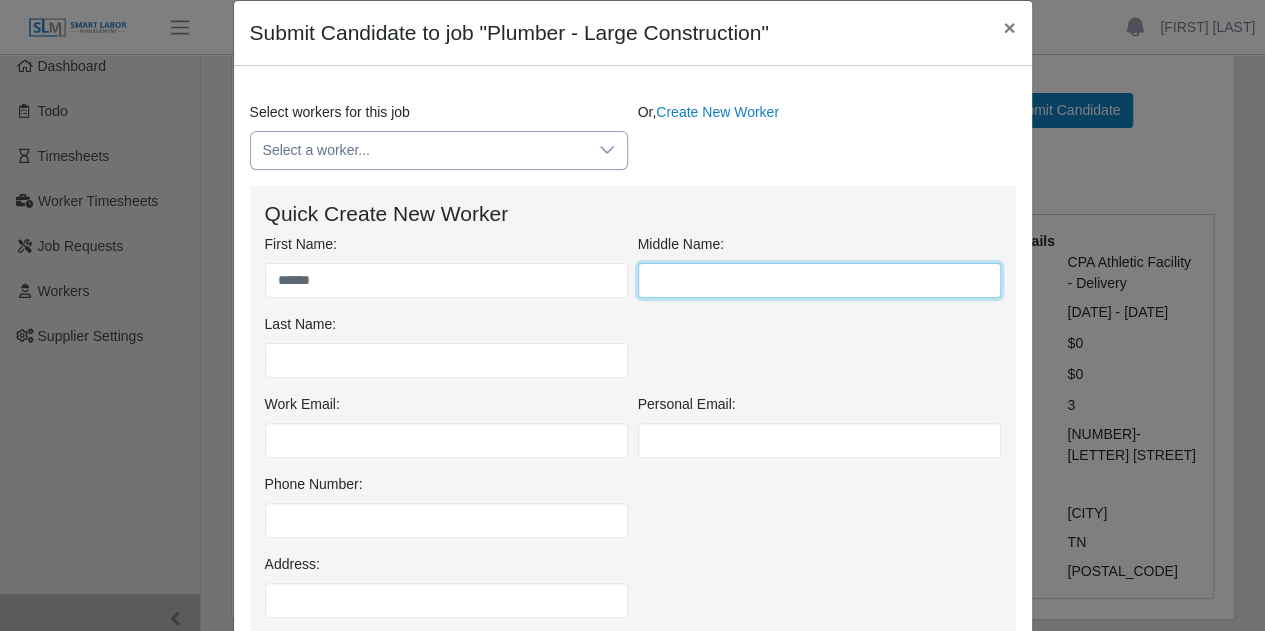 type 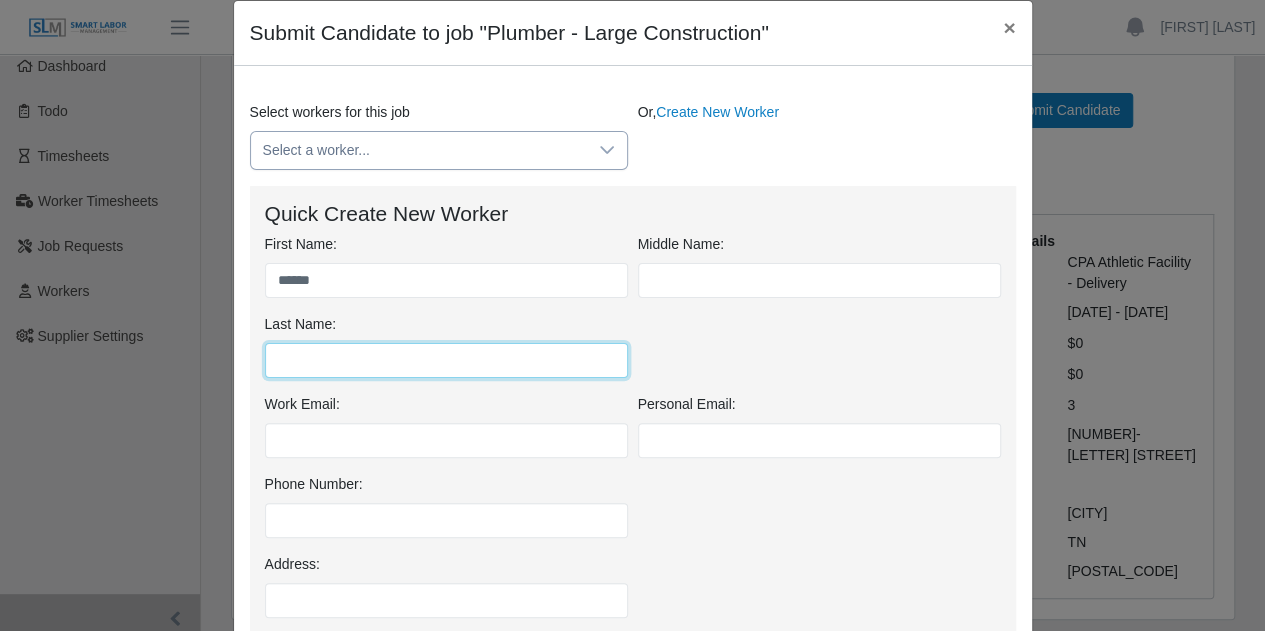 click on "Last Name:" at bounding box center [446, 360] 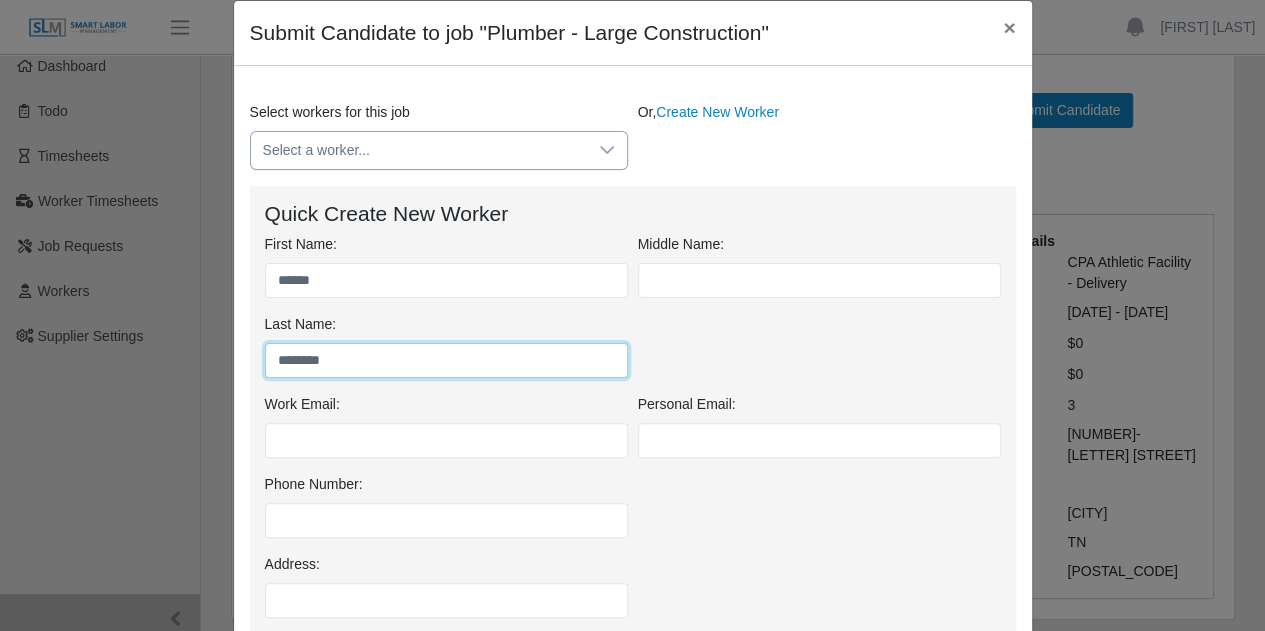 type on "*******" 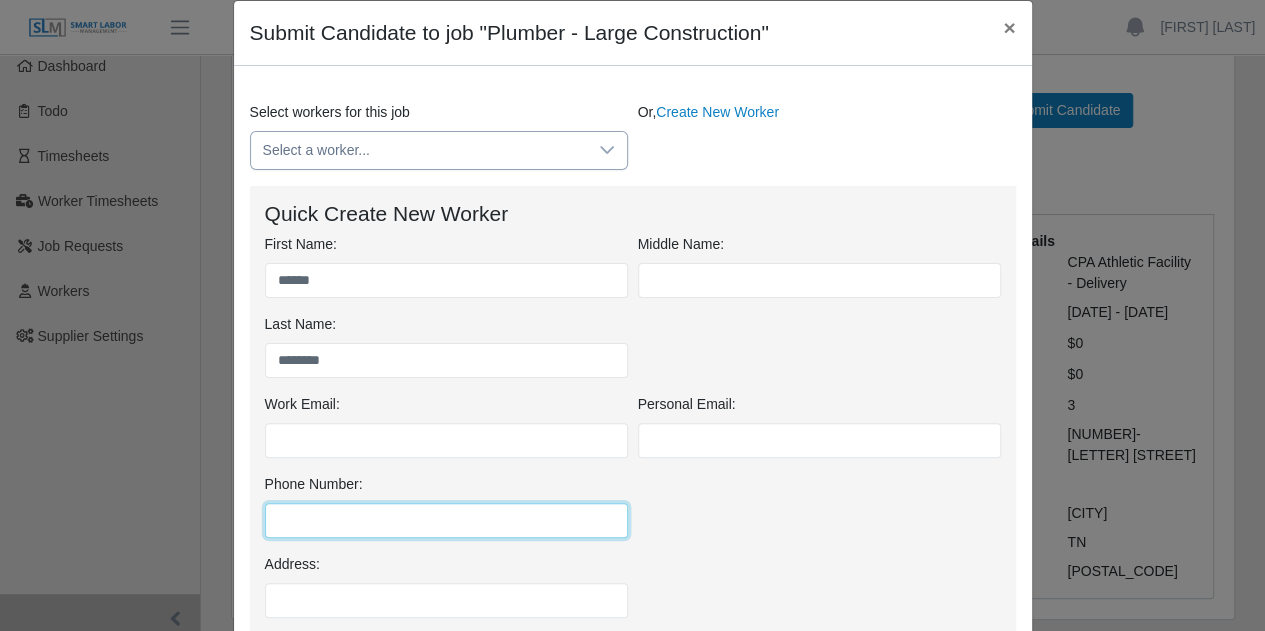 click on "Phone Number:" at bounding box center (446, 520) 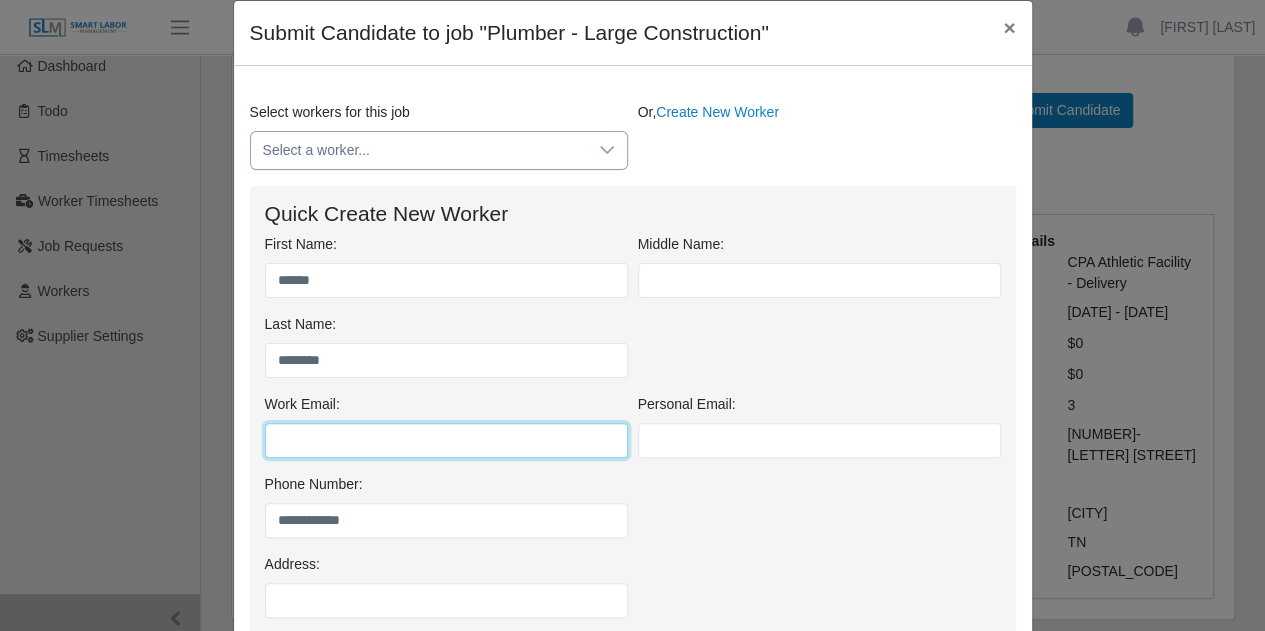 click on "Work Email:" at bounding box center [446, 440] 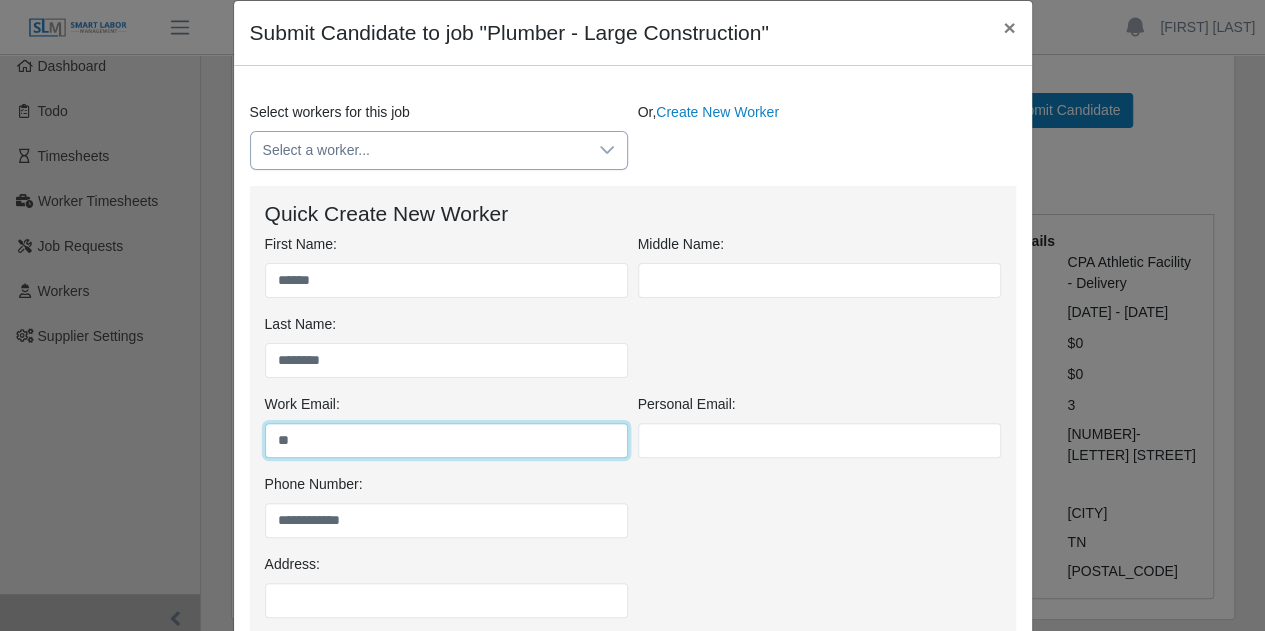 type on "**" 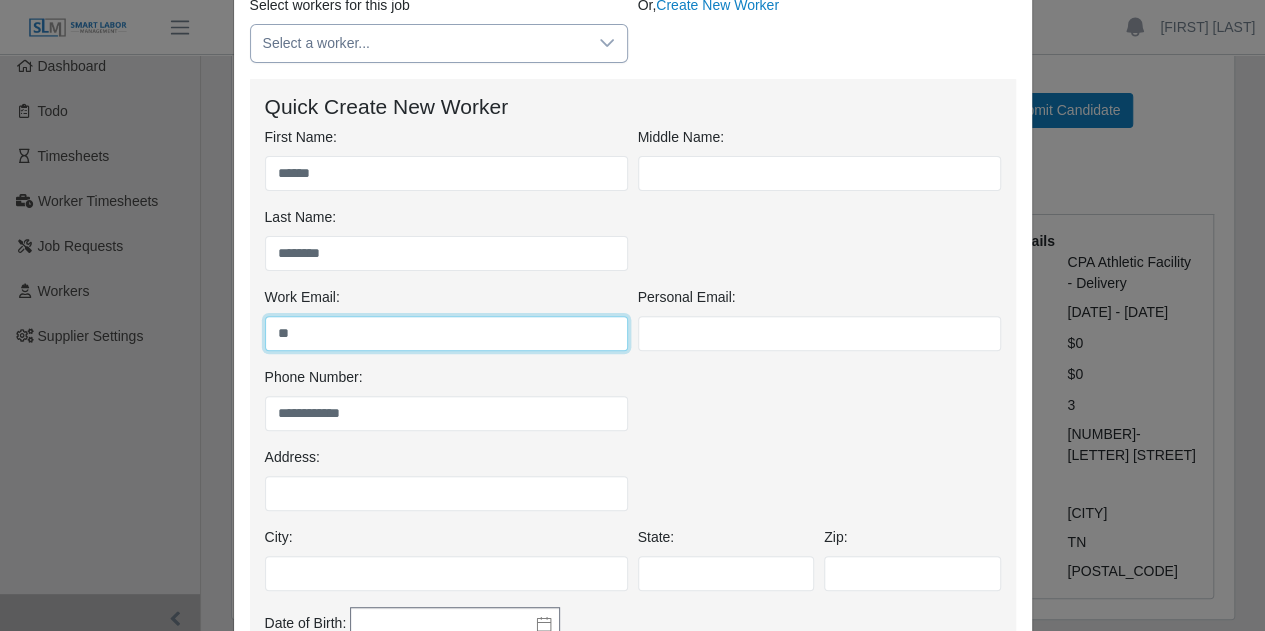 scroll, scrollTop: 188, scrollLeft: 0, axis: vertical 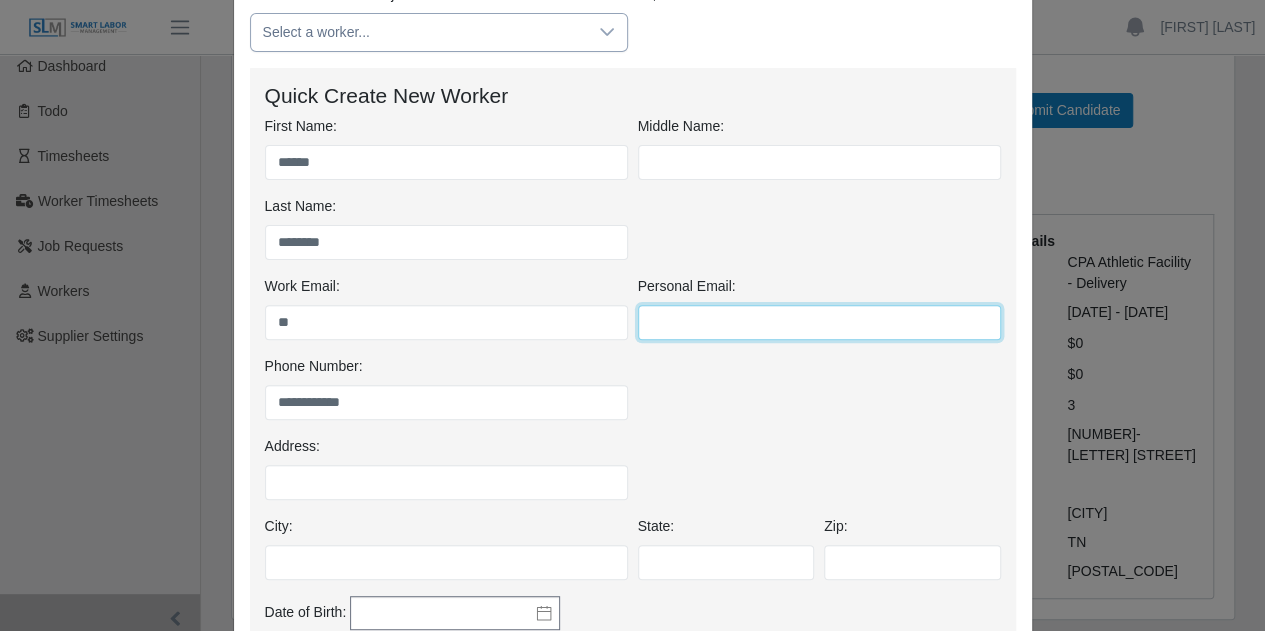 click on "Personal Email:" at bounding box center (819, 322) 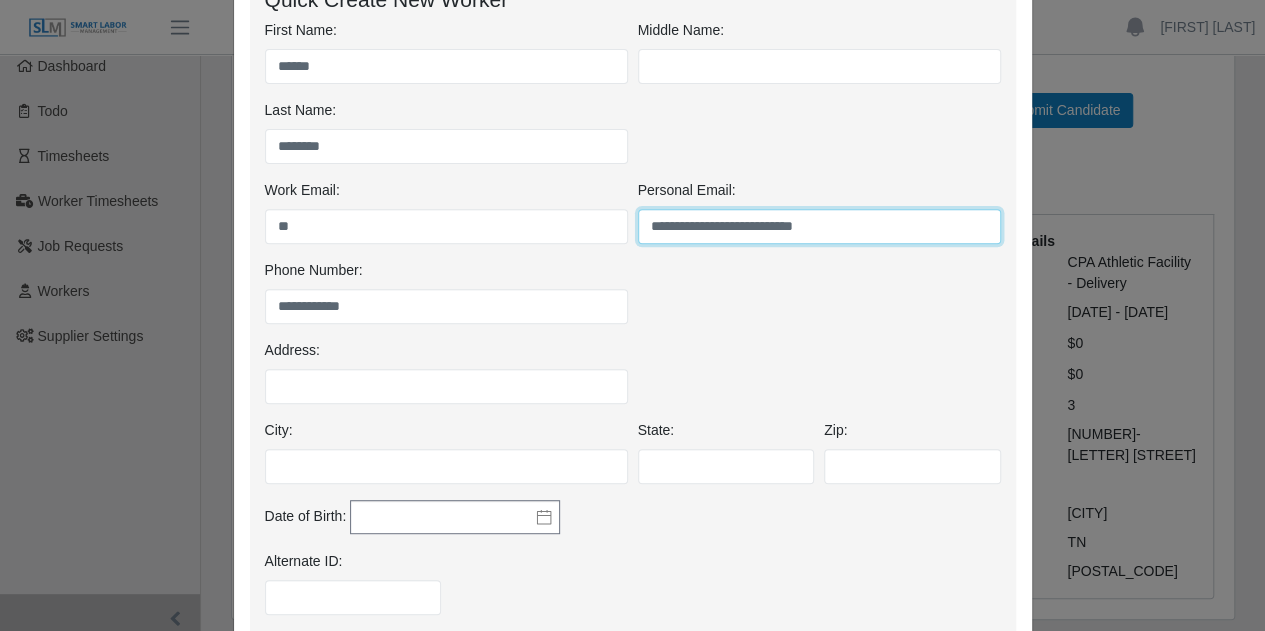 scroll, scrollTop: 287, scrollLeft: 0, axis: vertical 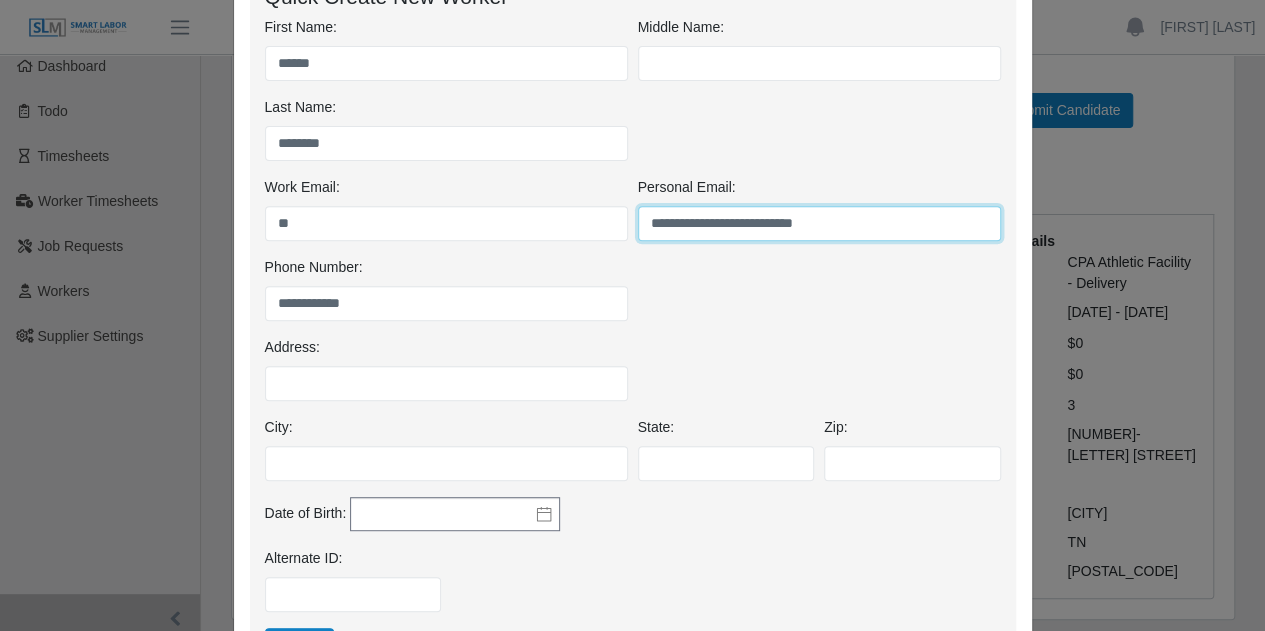type on "**********" 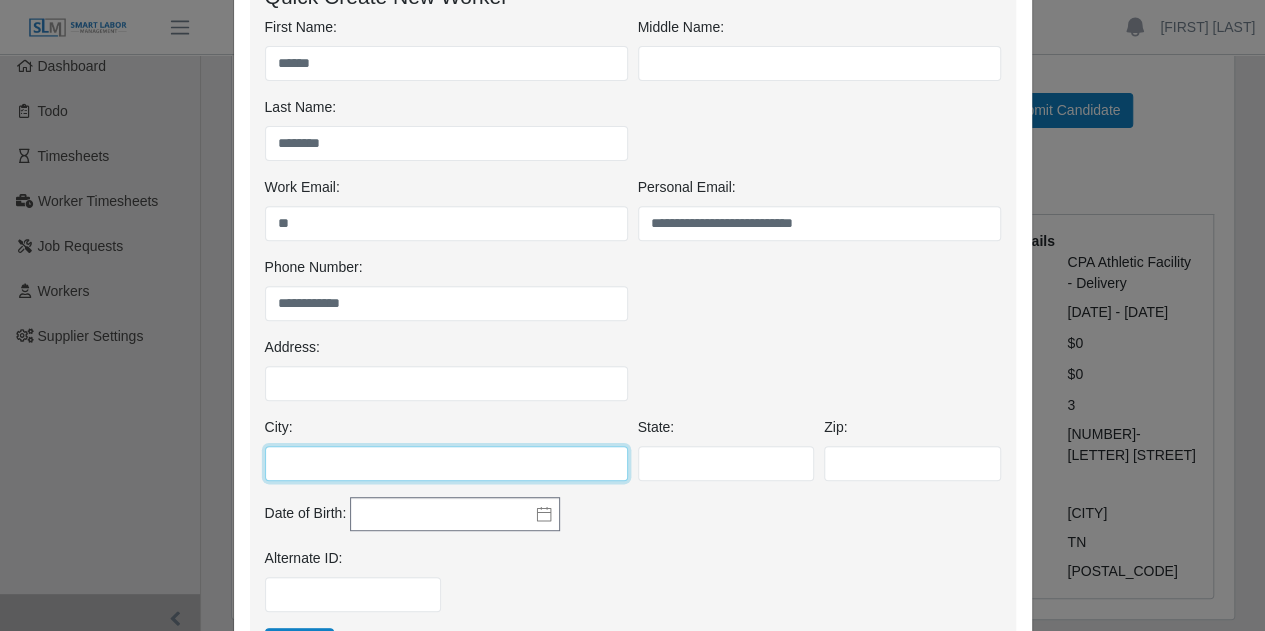 click on "City:" at bounding box center (446, 463) 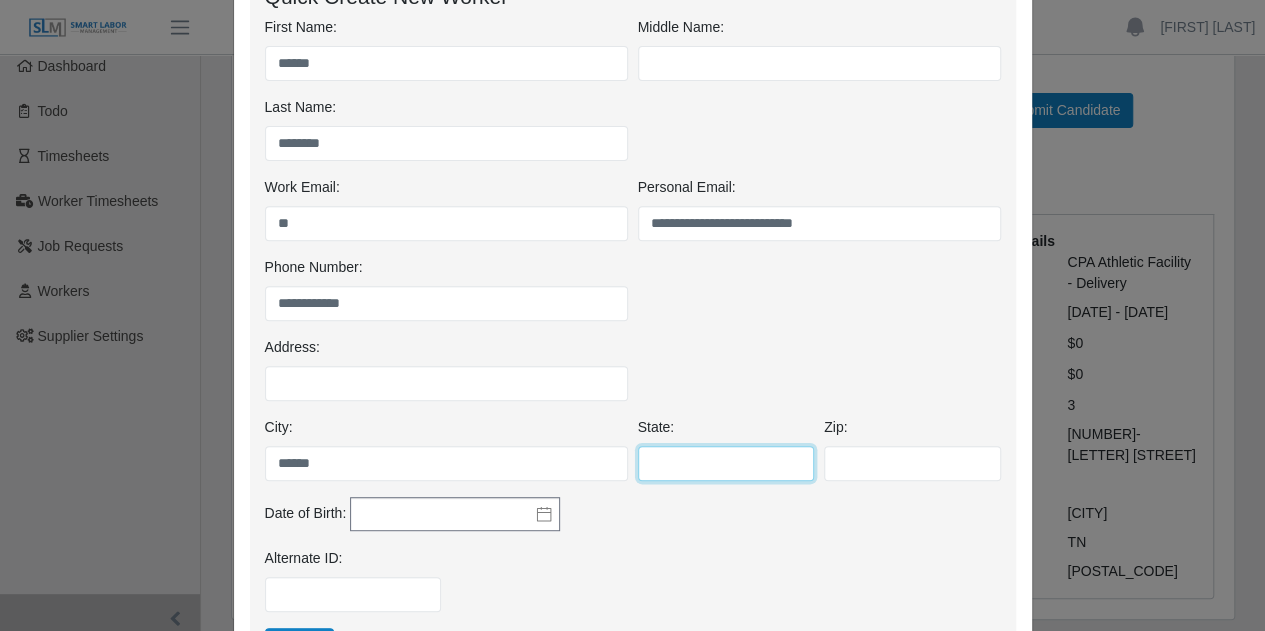 click on "State:" at bounding box center [726, 463] 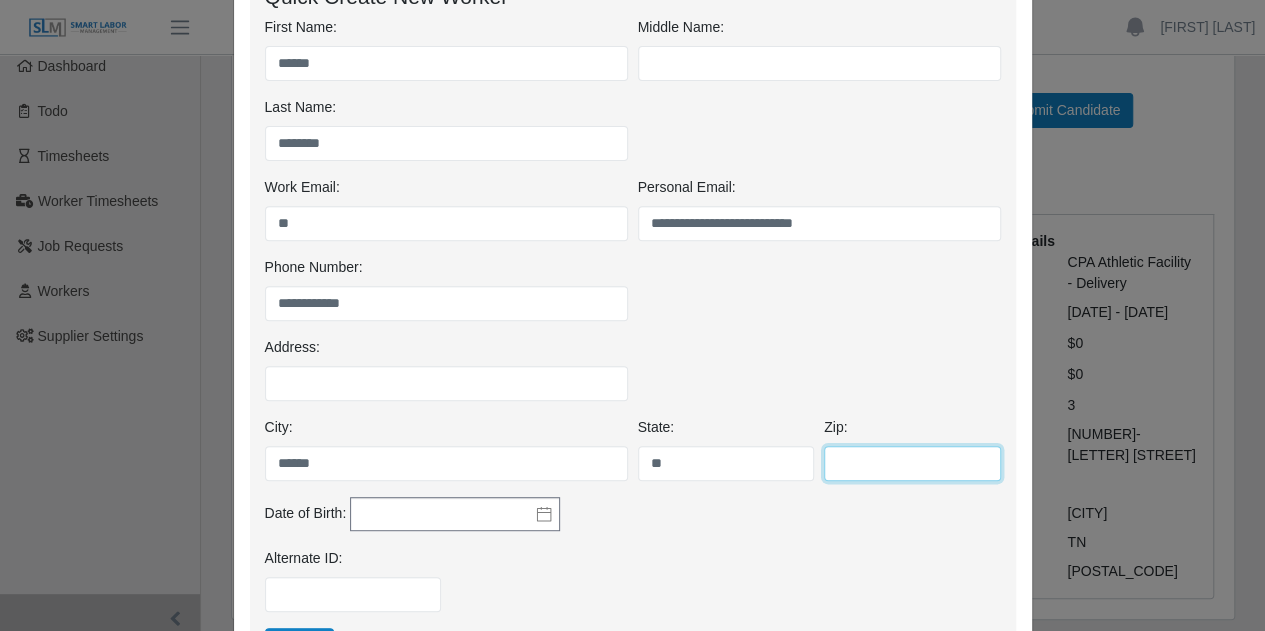 click on "Zip:" at bounding box center (912, 463) 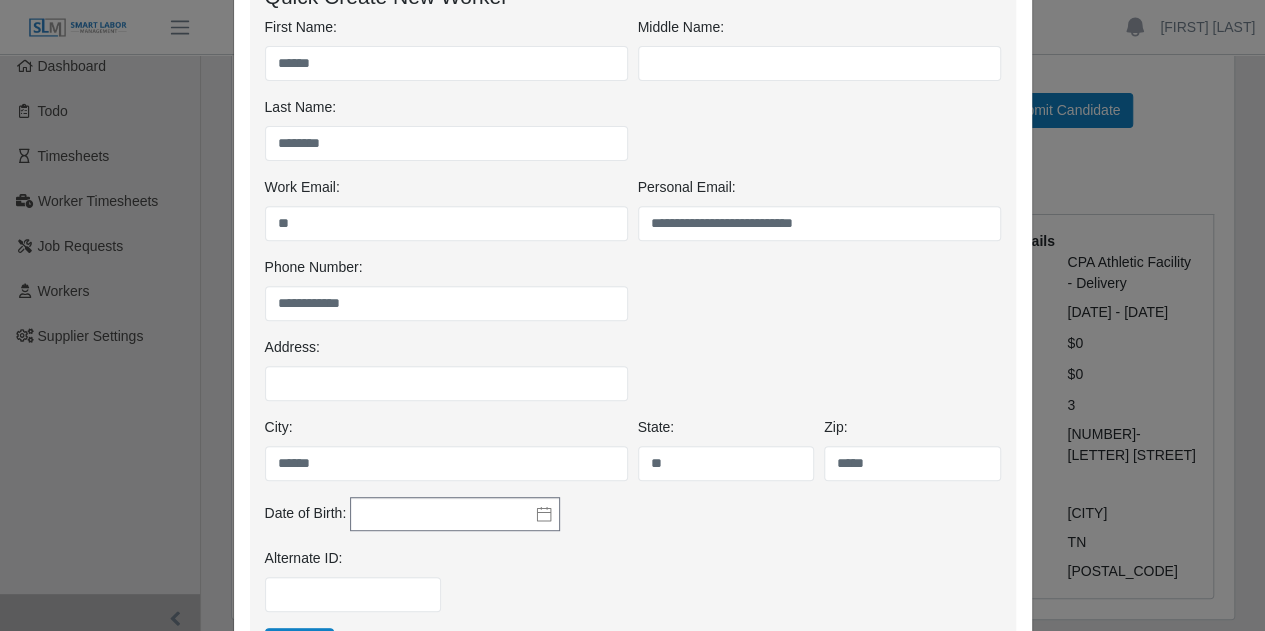 click 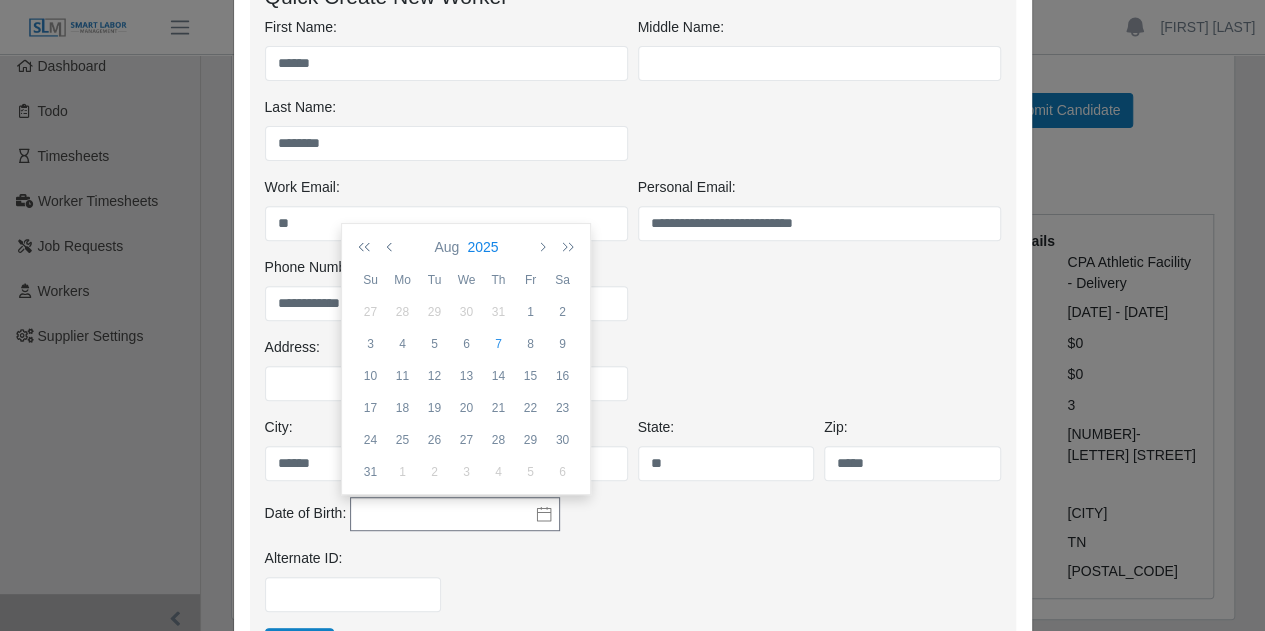 click on "2025" 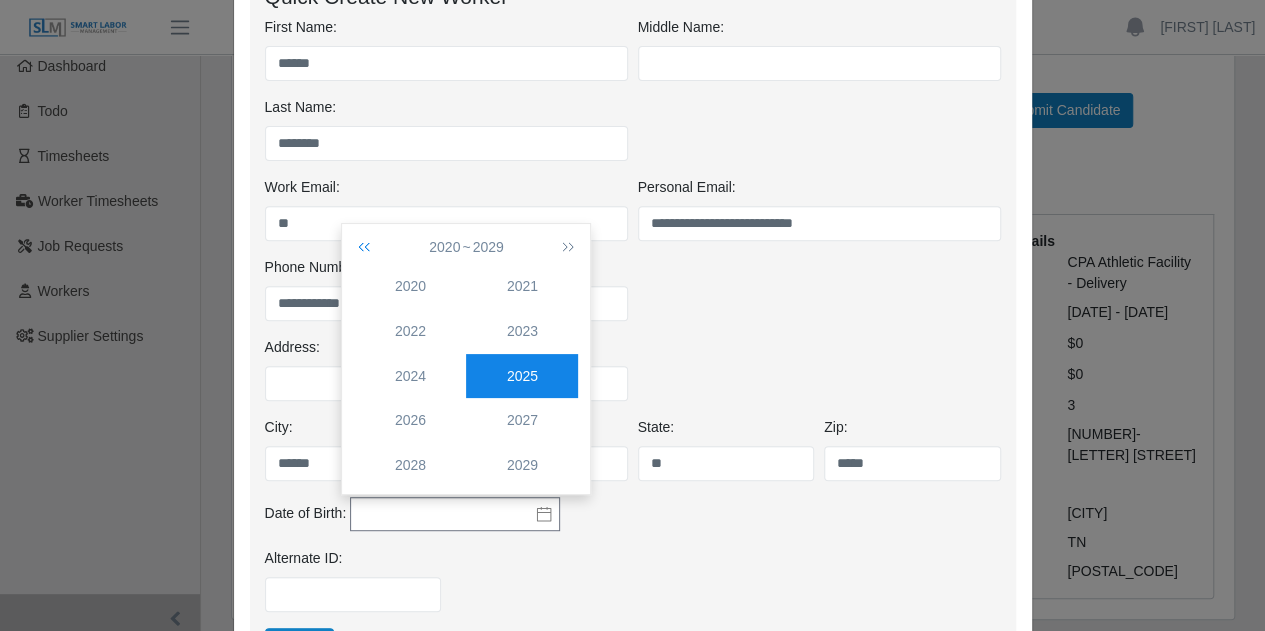 click at bounding box center (368, 247) 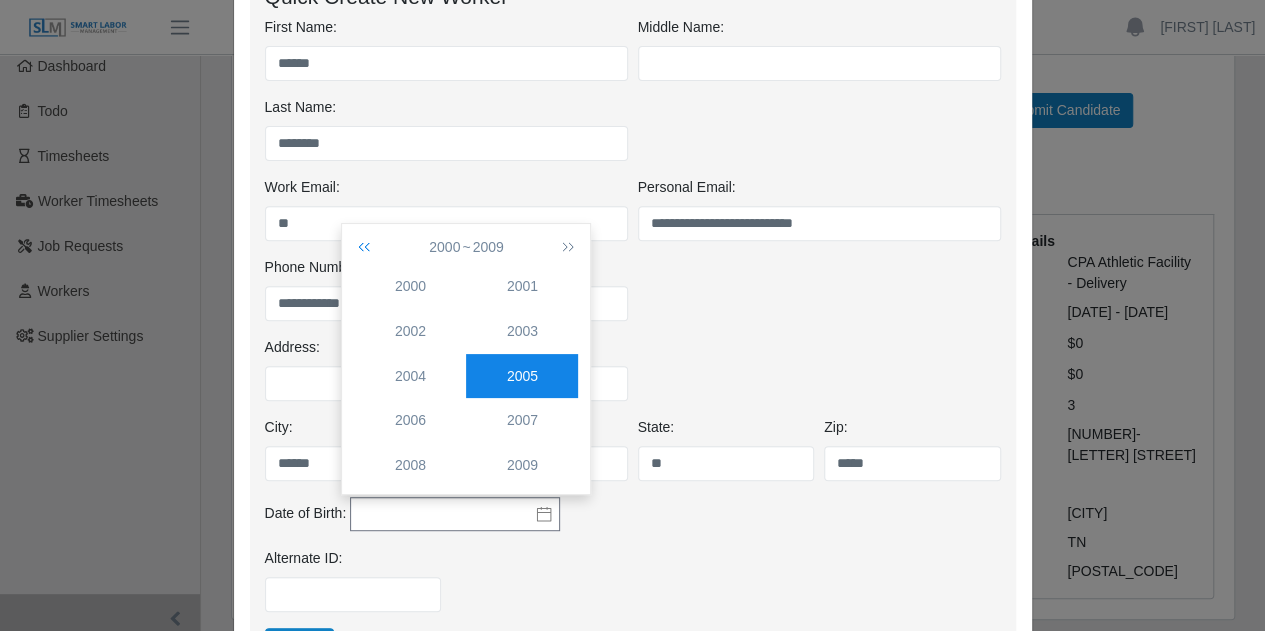 click at bounding box center [368, 247] 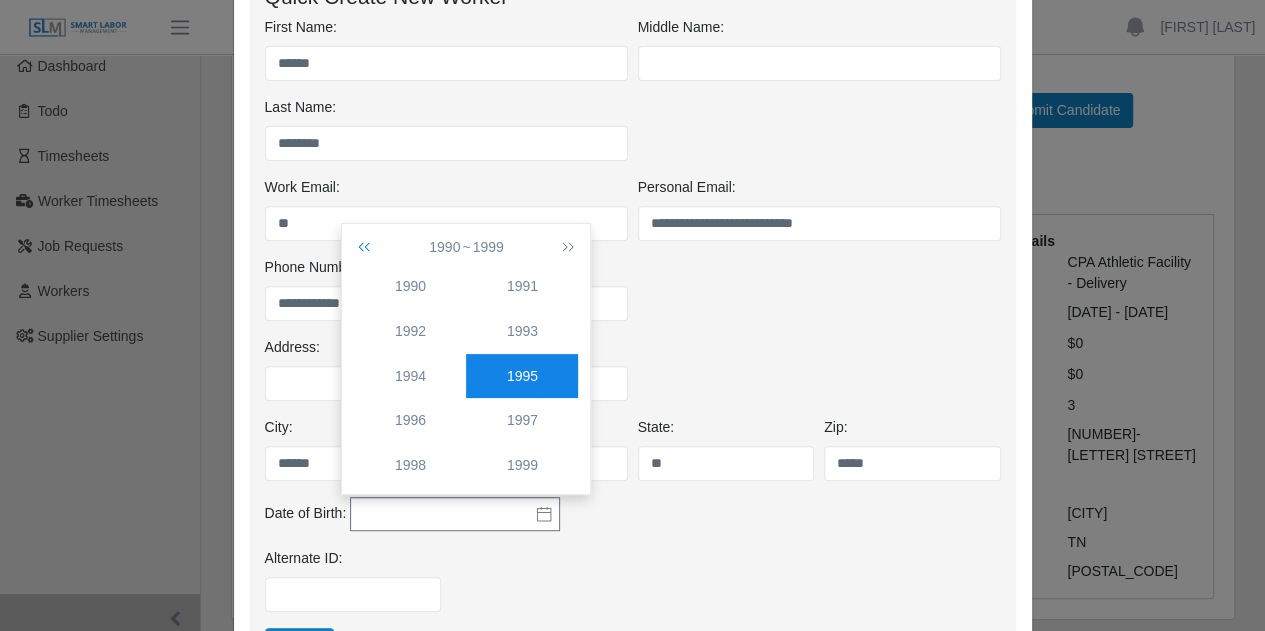 click at bounding box center [368, 247] 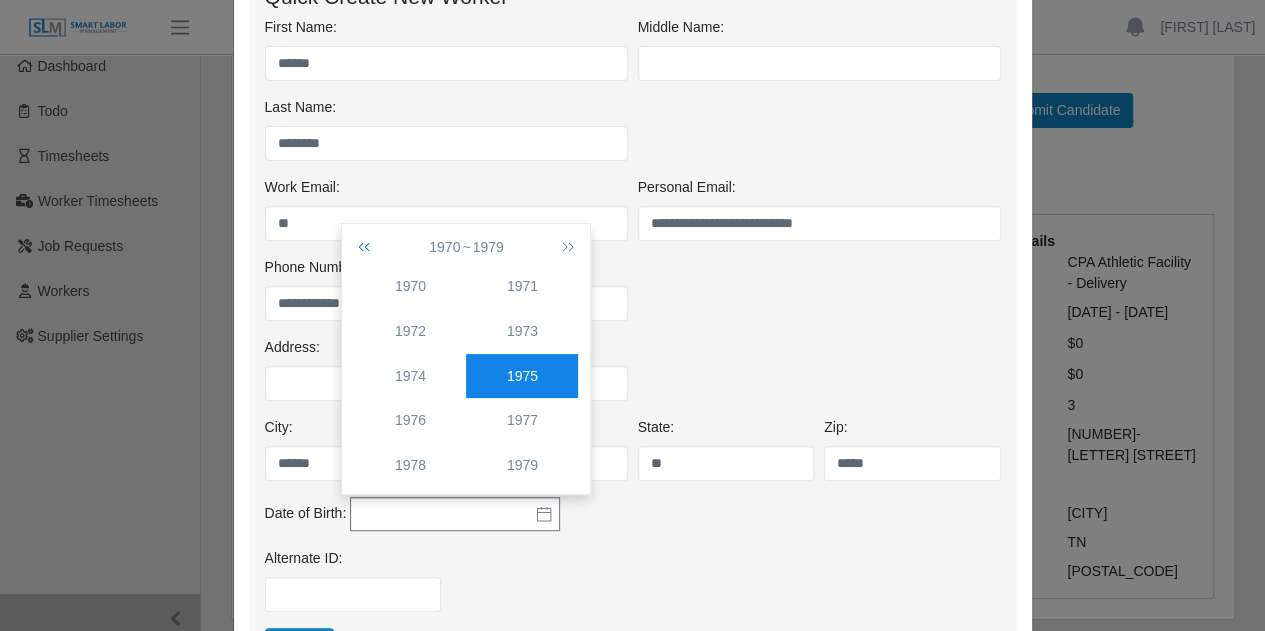 click at bounding box center (368, 247) 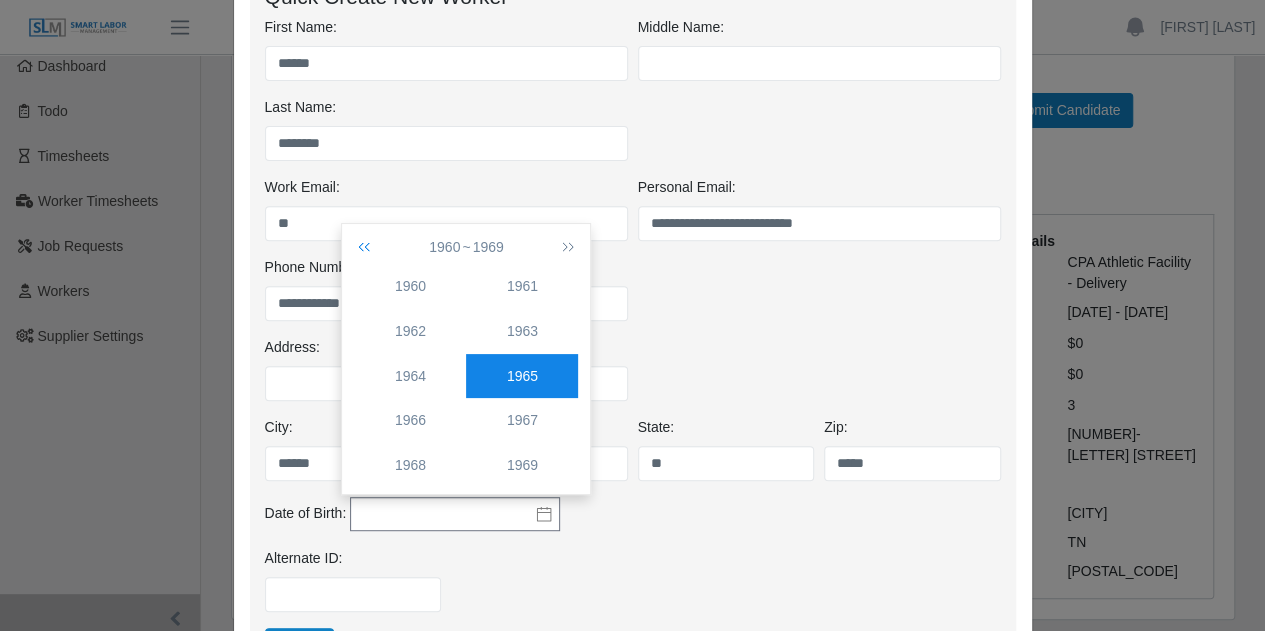click at bounding box center (368, 247) 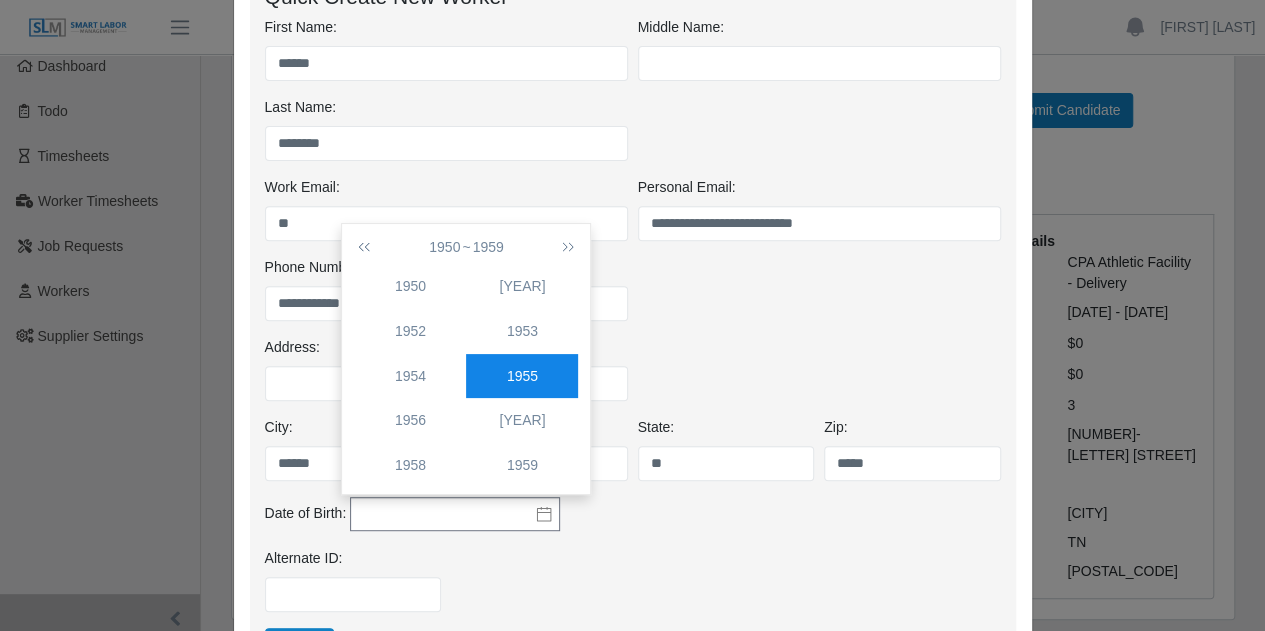click on "1950 1959 1950 1951 1952 1953 1954 1955 1956 1957 1958 1959" 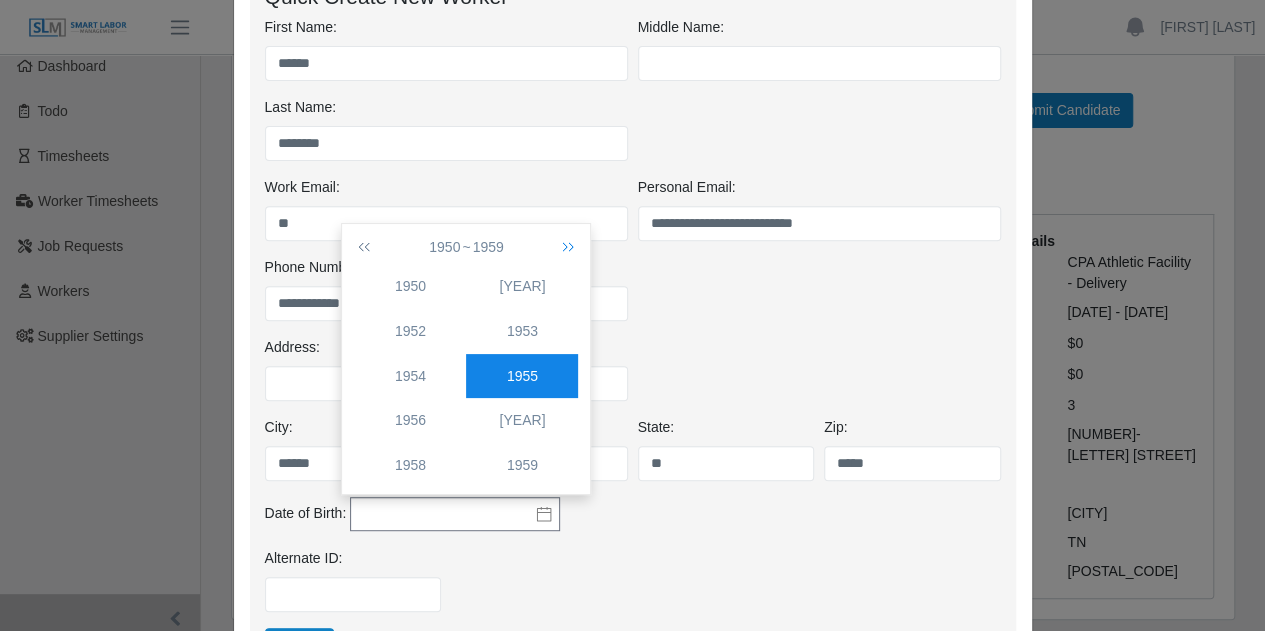 click at bounding box center (564, 247) 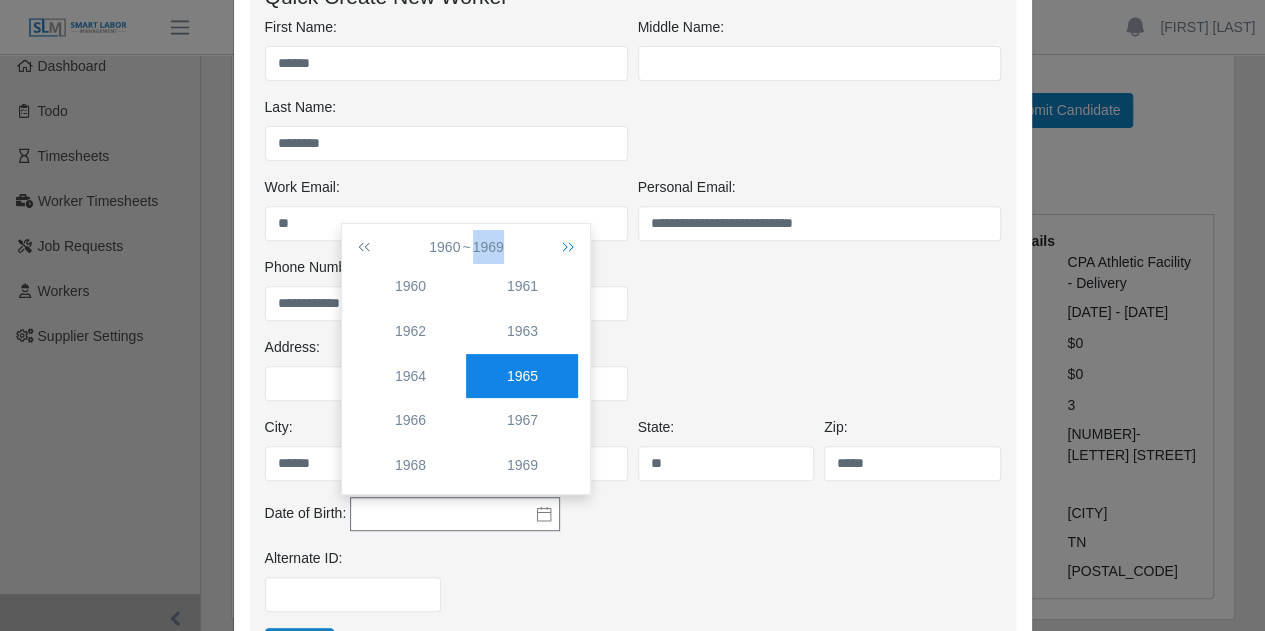 click at bounding box center (564, 247) 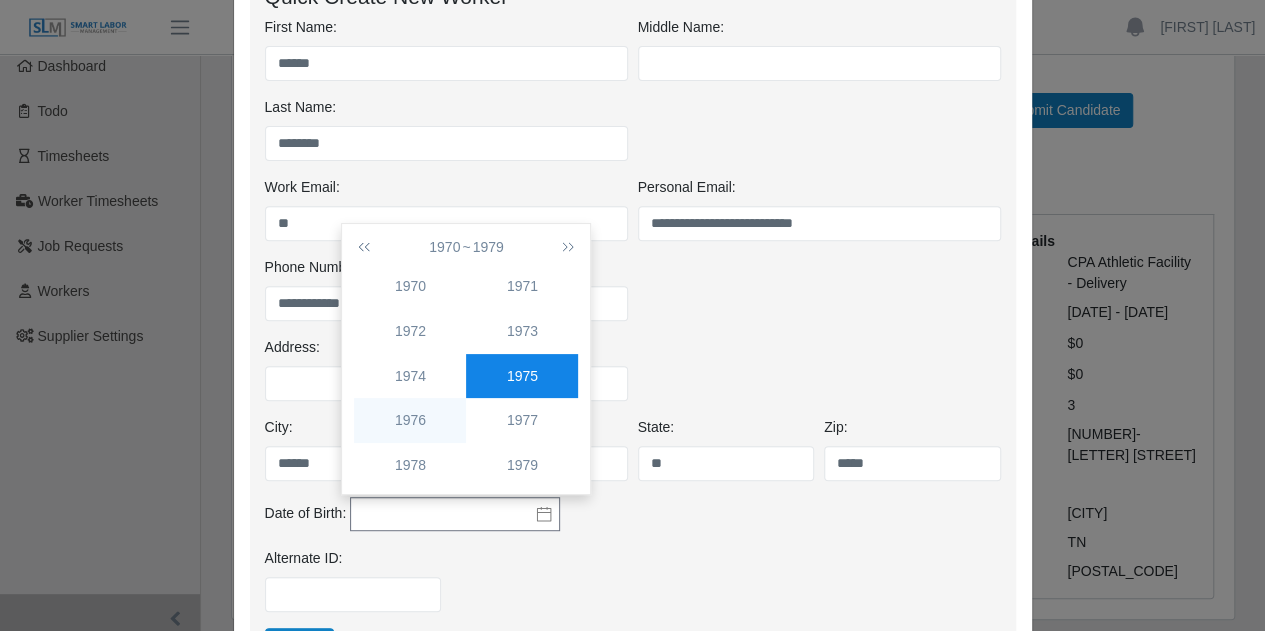 click on "1976" at bounding box center (410, 420) 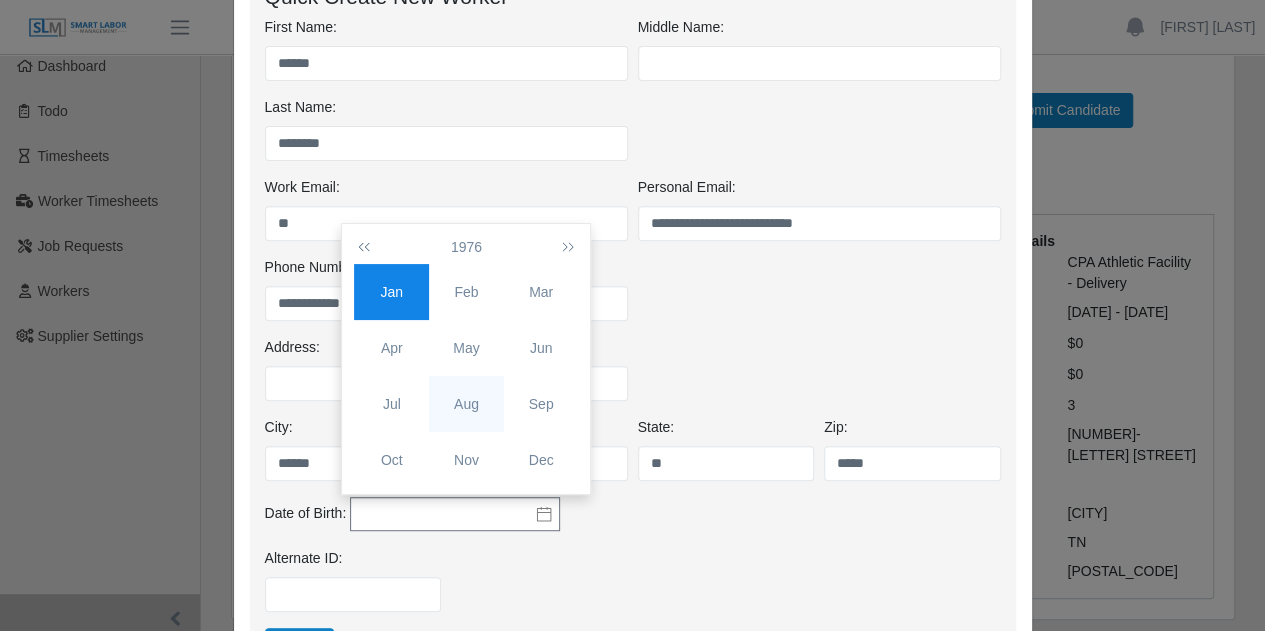 click on "Aug" at bounding box center (466, 404) 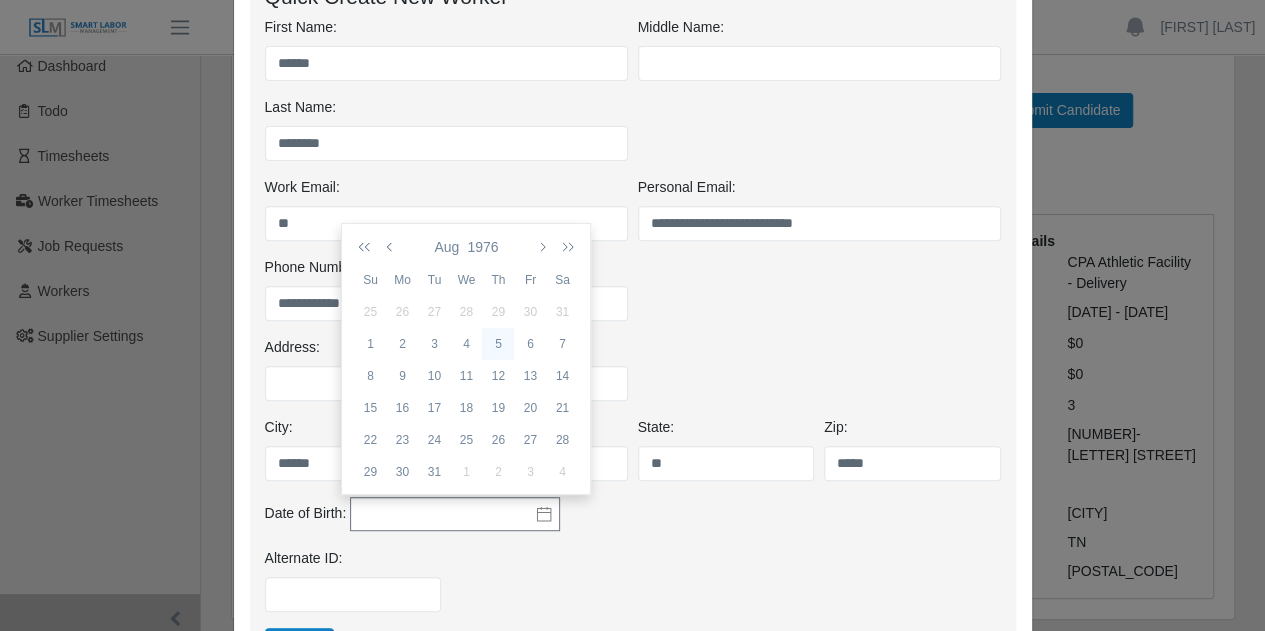 click on "5" at bounding box center (498, 344) 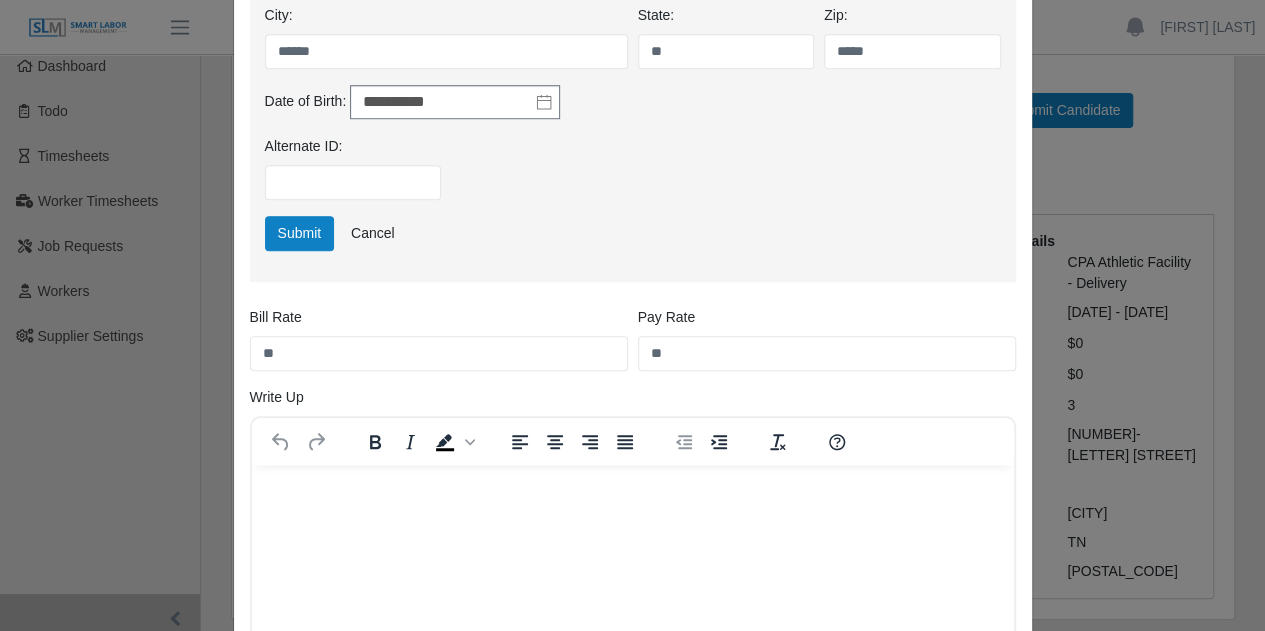 scroll, scrollTop: 720, scrollLeft: 0, axis: vertical 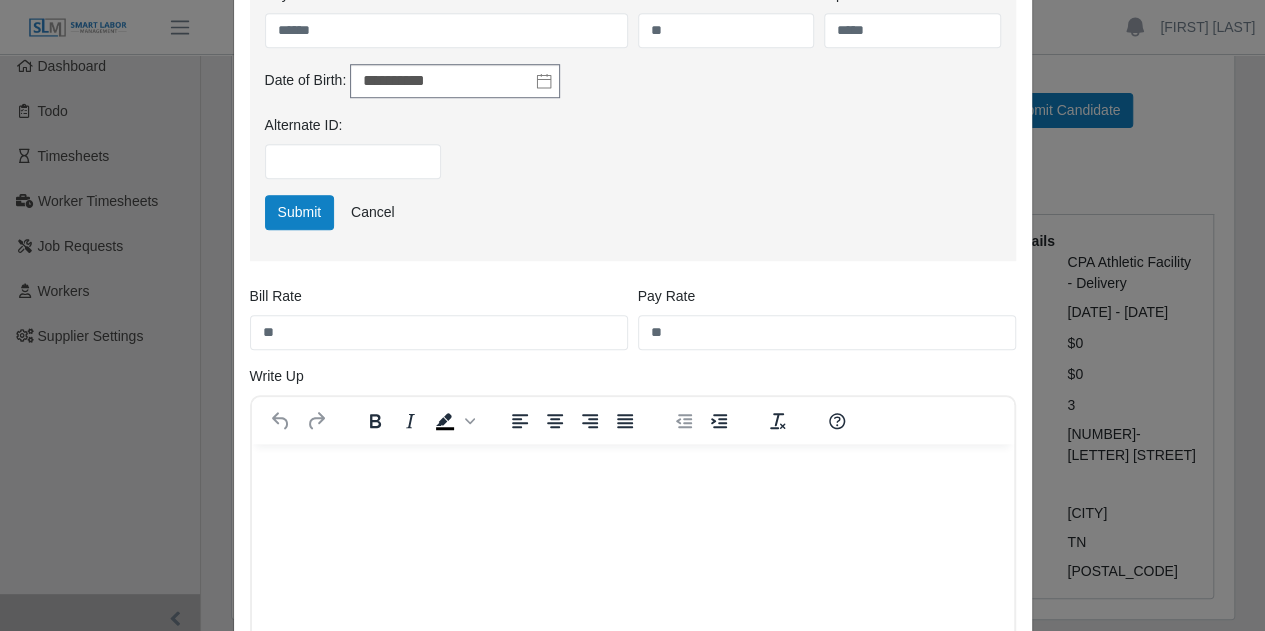 click at bounding box center (632, 471) 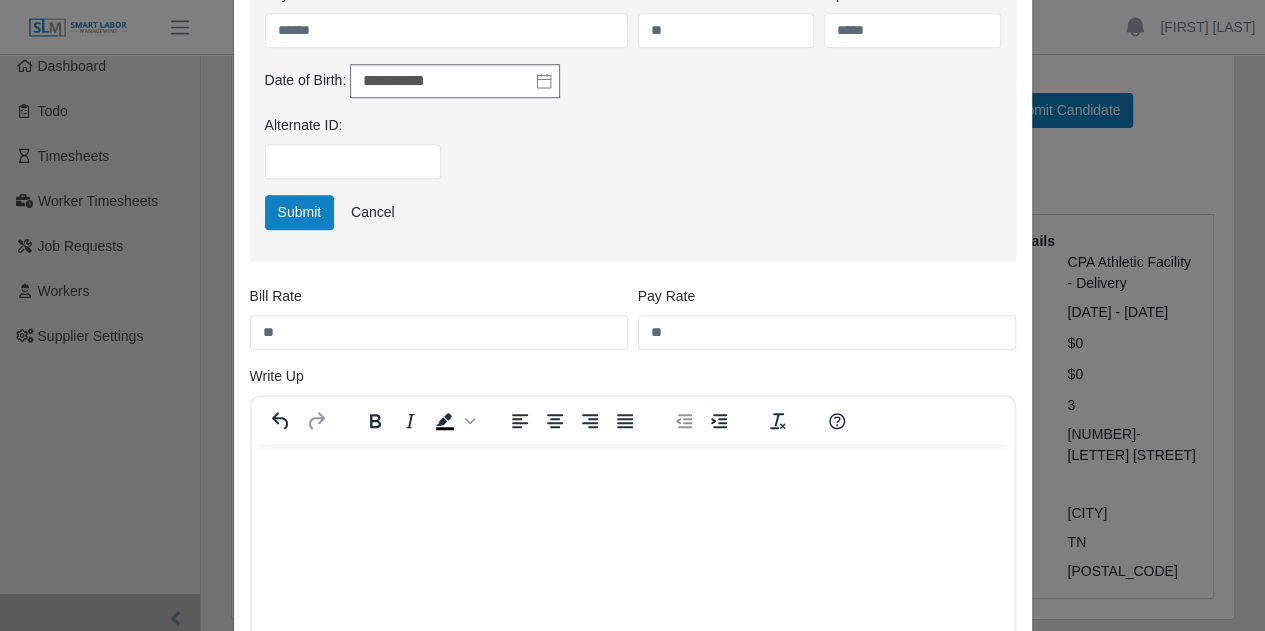 scroll, scrollTop: 126, scrollLeft: 0, axis: vertical 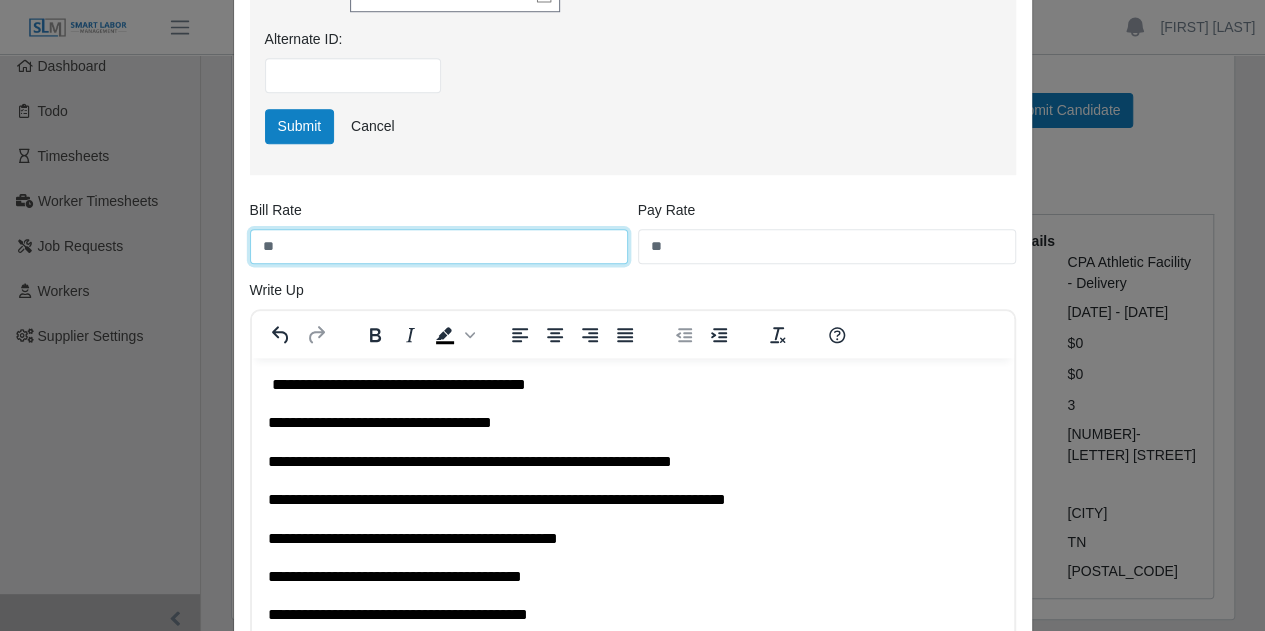 click on "**" at bounding box center [439, 246] 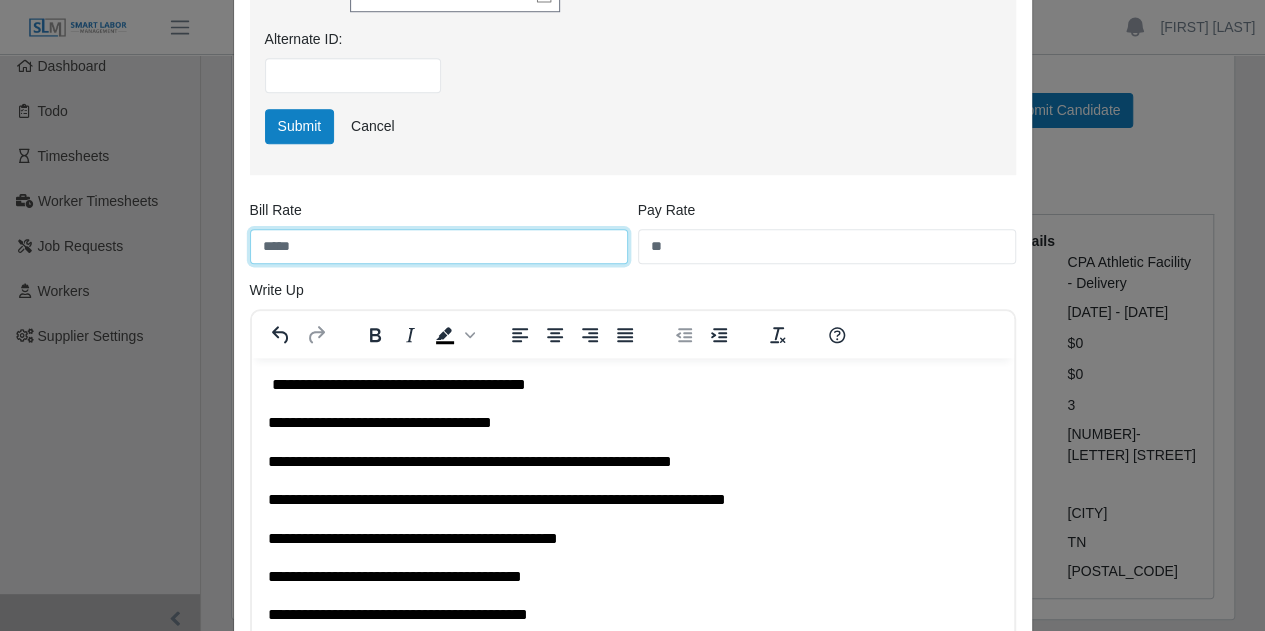 type on "*****" 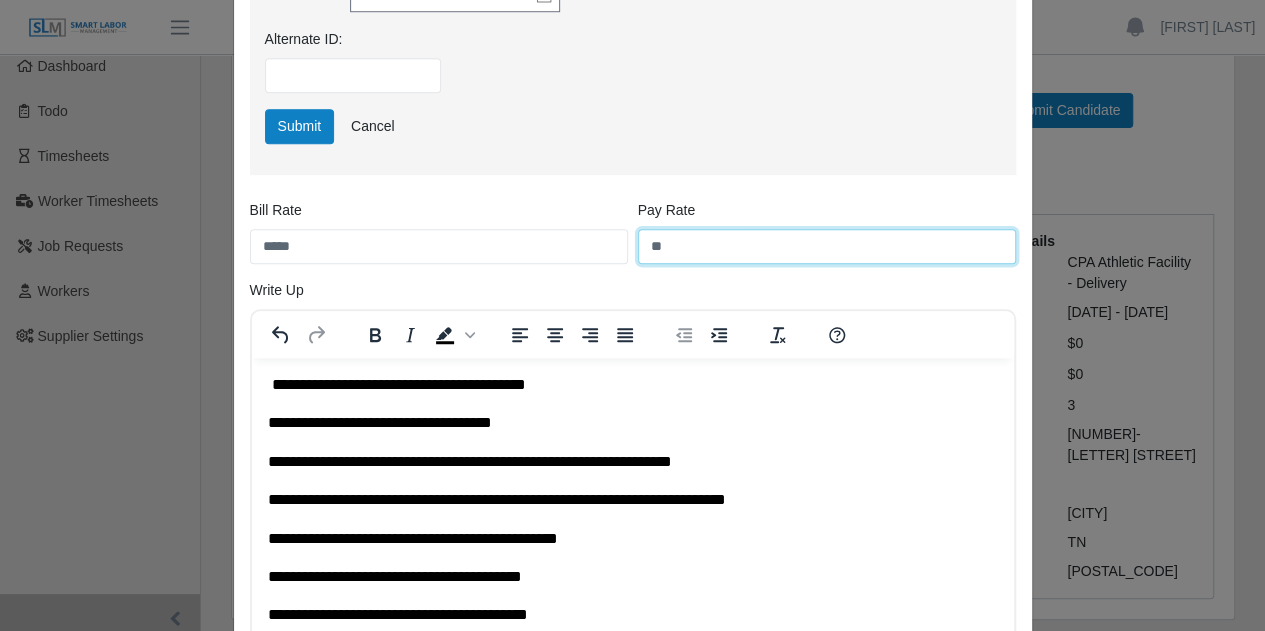 click on "**" at bounding box center [827, 246] 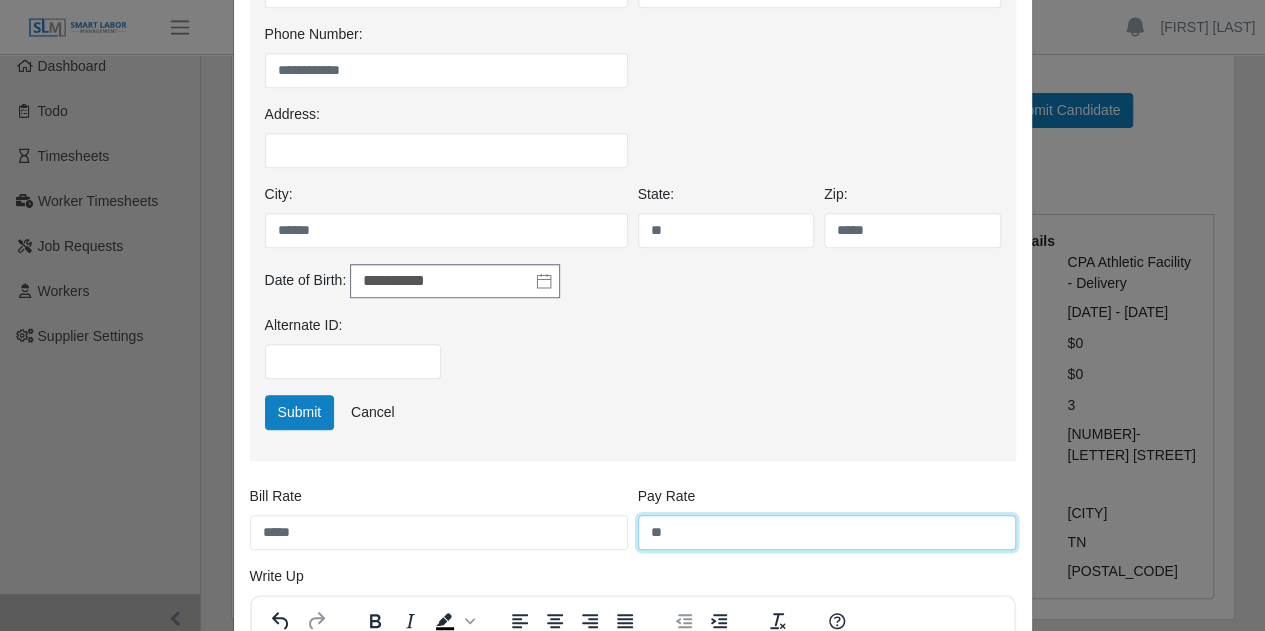 scroll, scrollTop: 532, scrollLeft: 0, axis: vertical 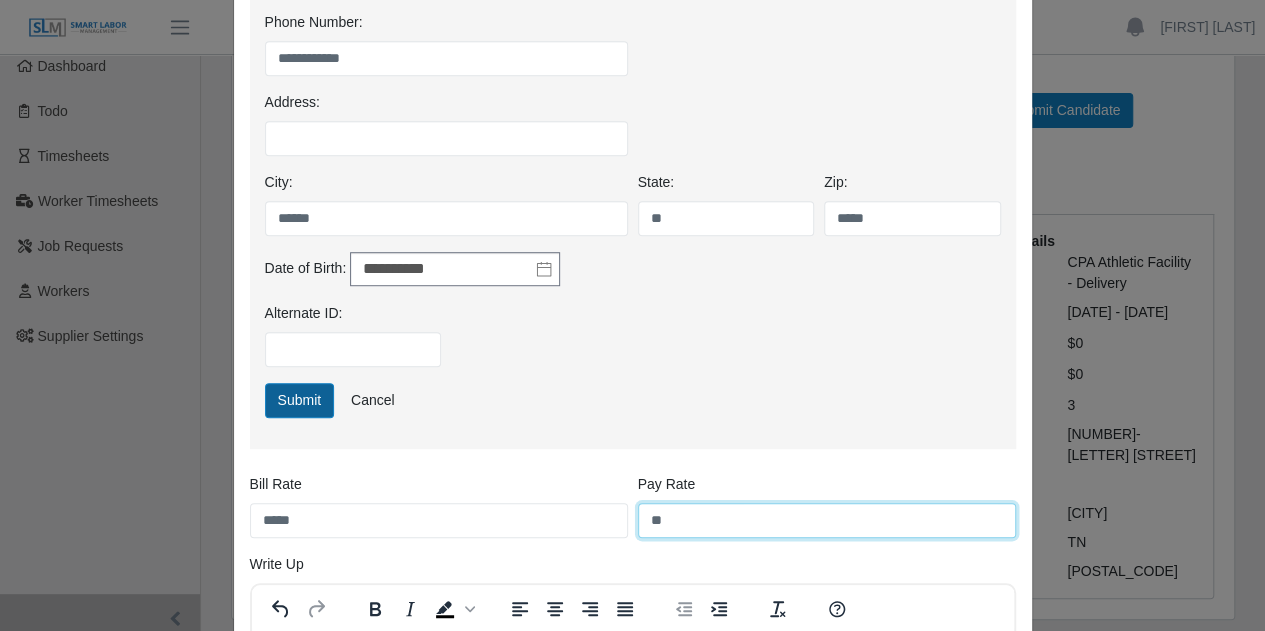 type on "**" 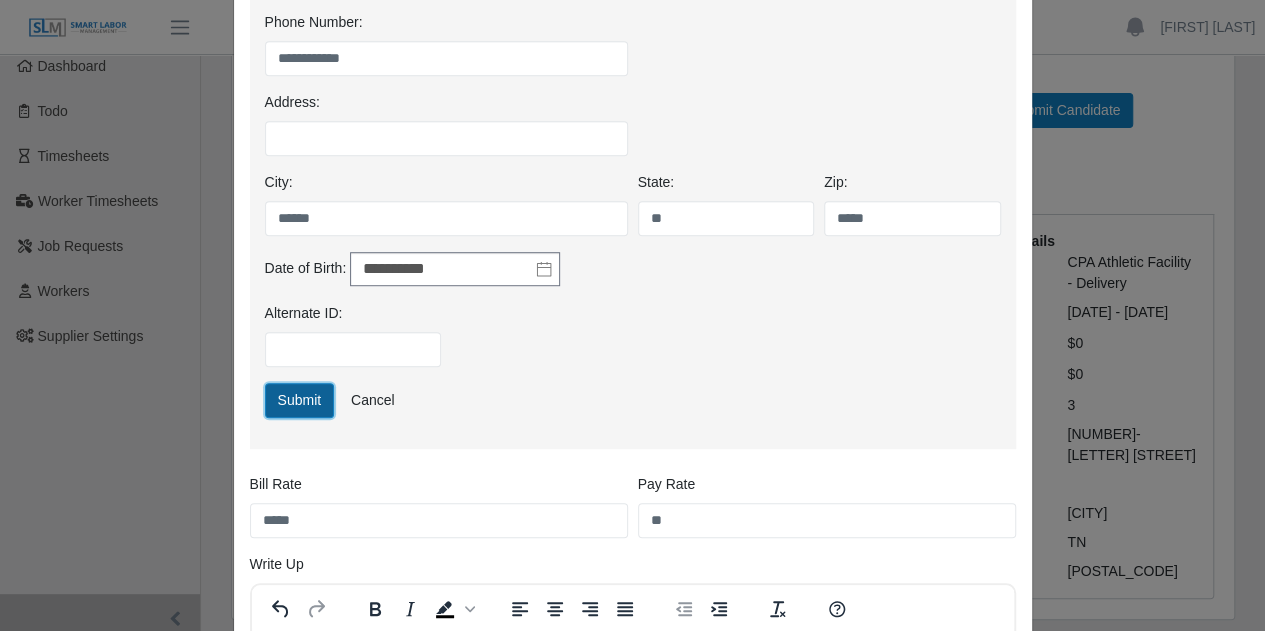 click on "Submit" at bounding box center (300, 400) 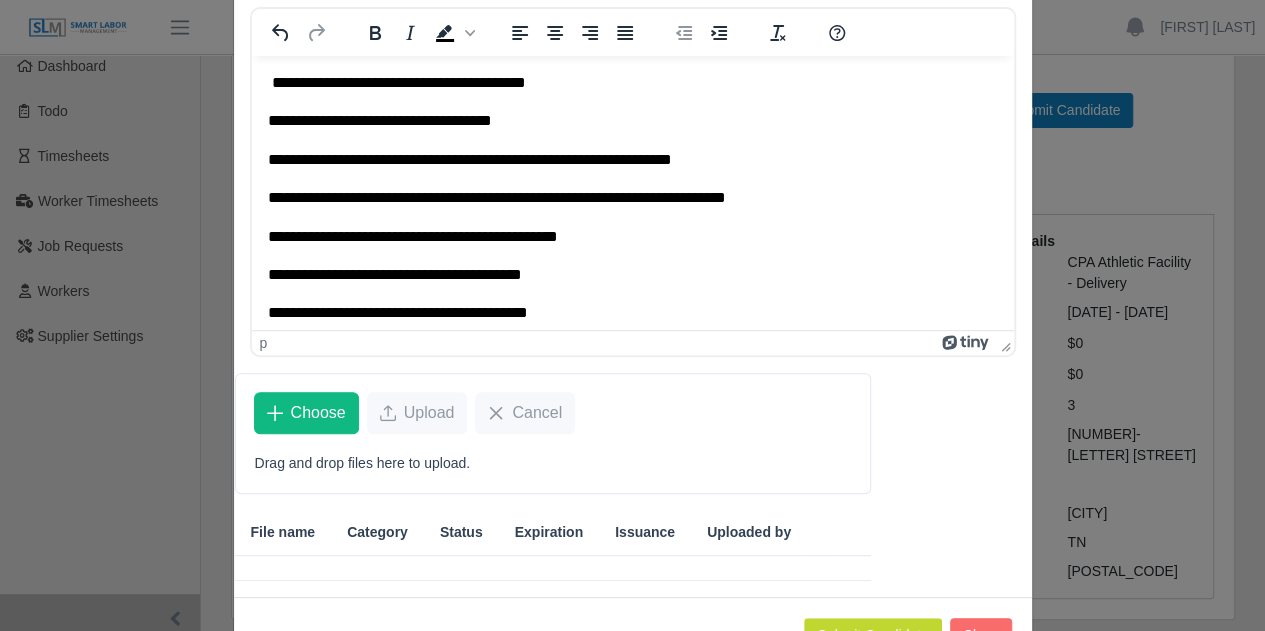 scroll, scrollTop: 422, scrollLeft: 0, axis: vertical 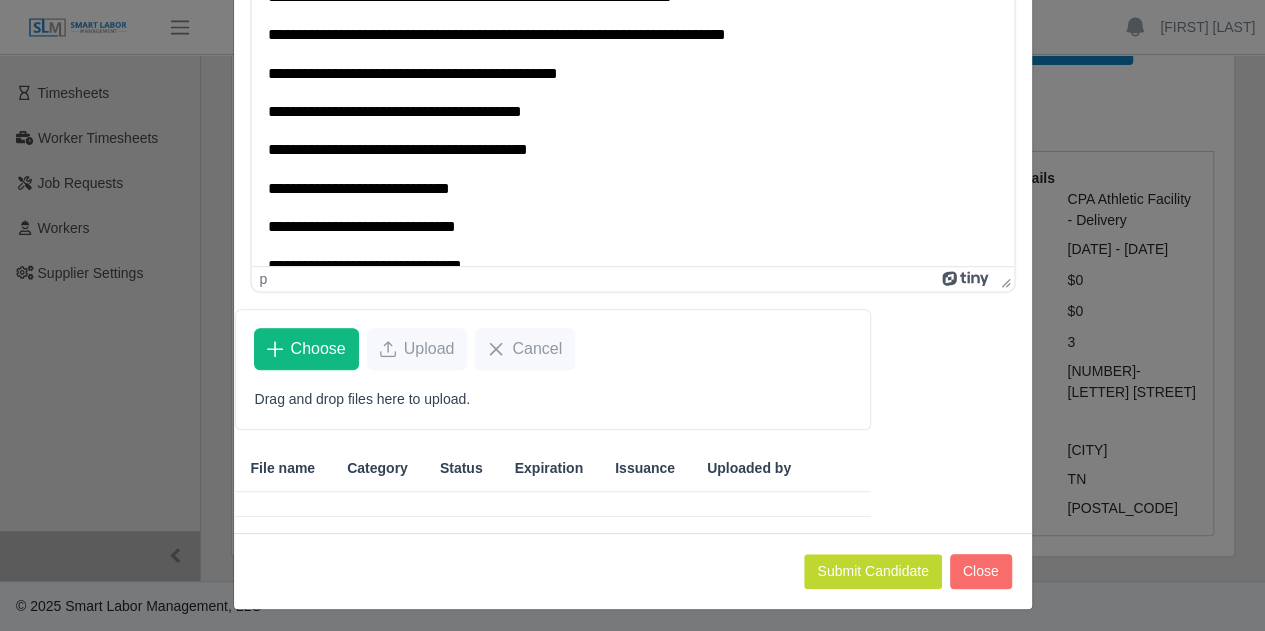 click on "Drag and drop files here to upload." at bounding box center (553, 408) 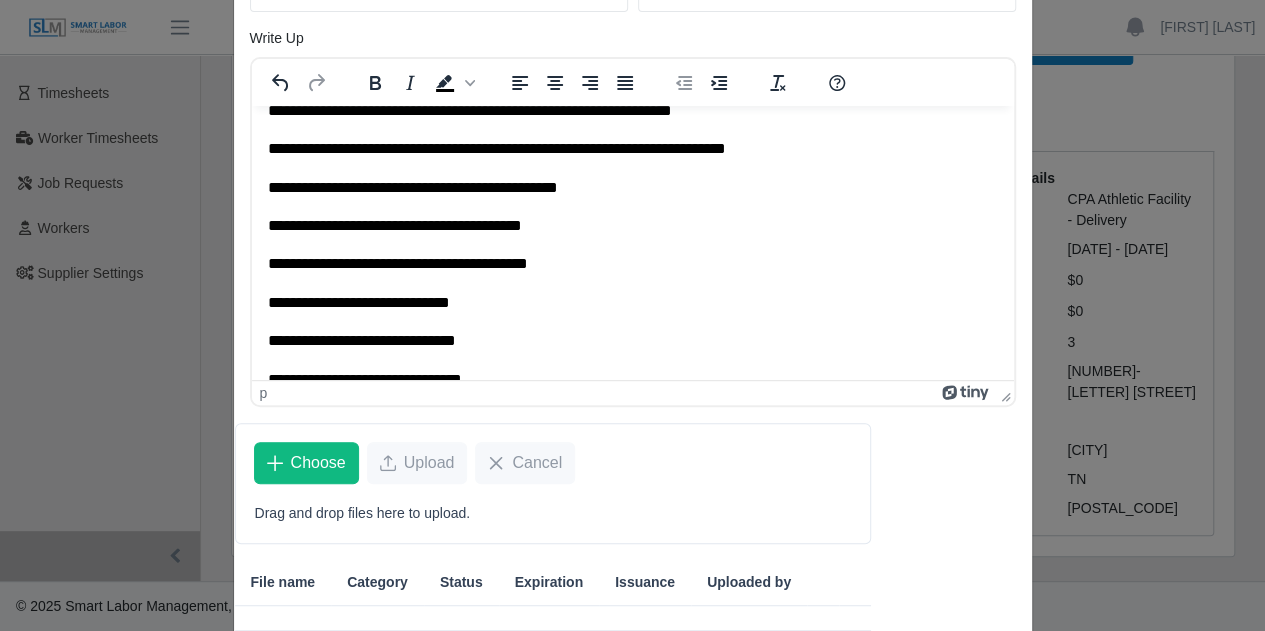 scroll, scrollTop: 304, scrollLeft: 0, axis: vertical 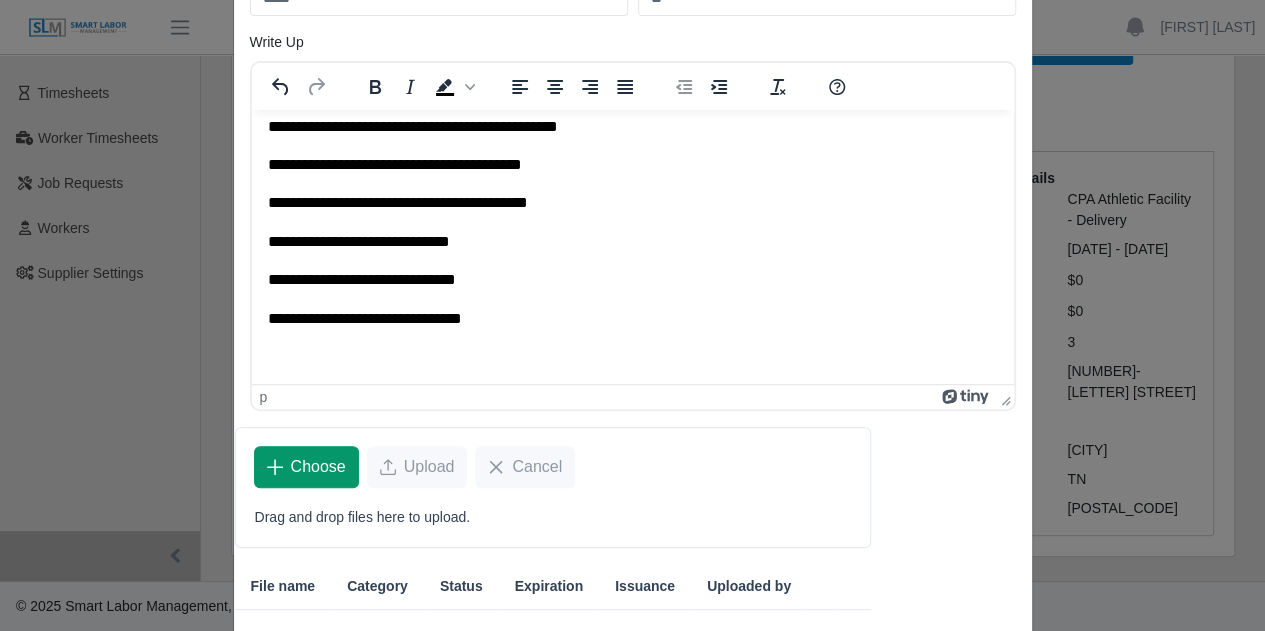 click on "Choose" 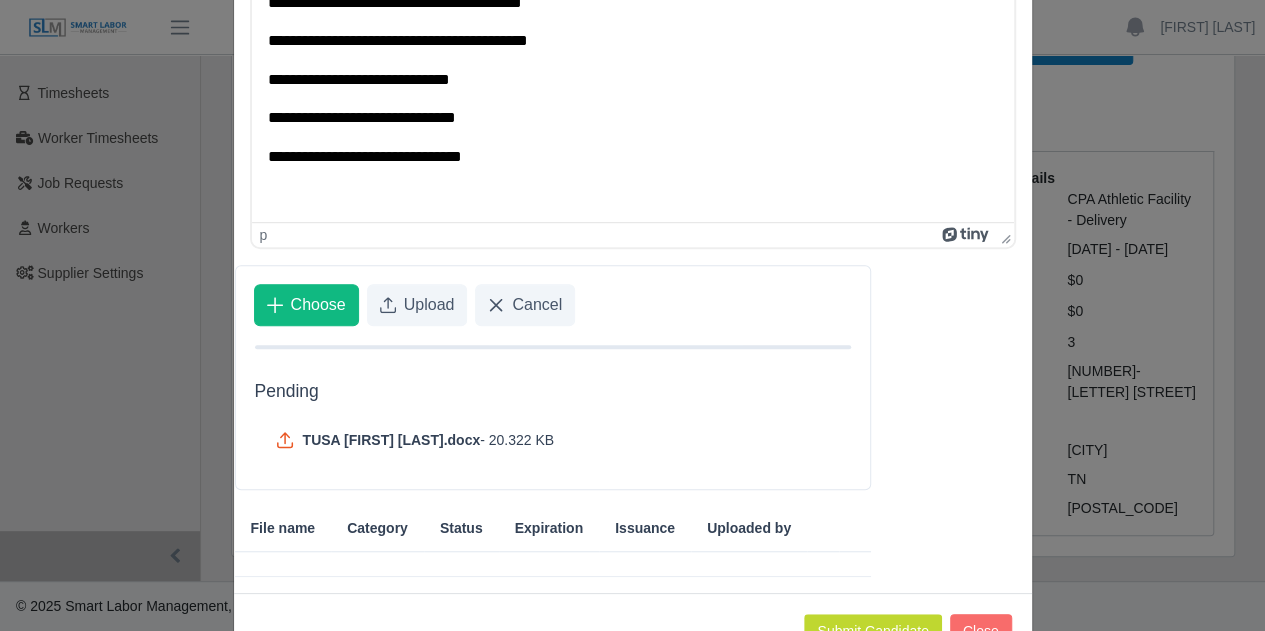 scroll, scrollTop: 526, scrollLeft: 0, axis: vertical 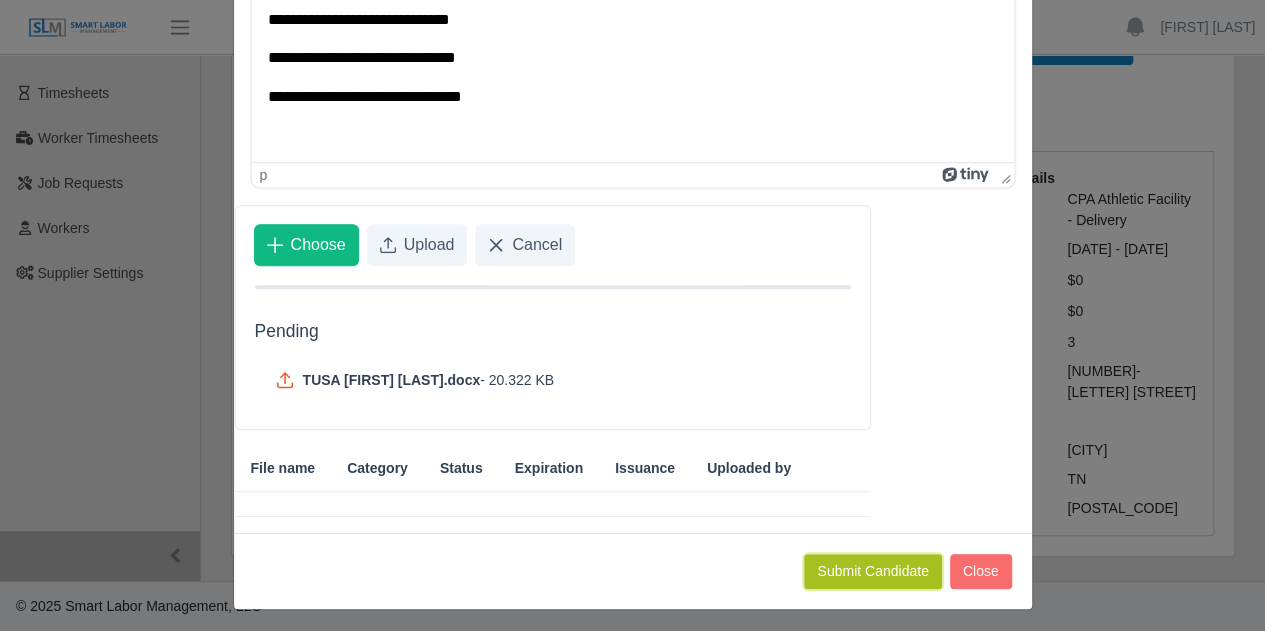 click on "Submit Candidate" 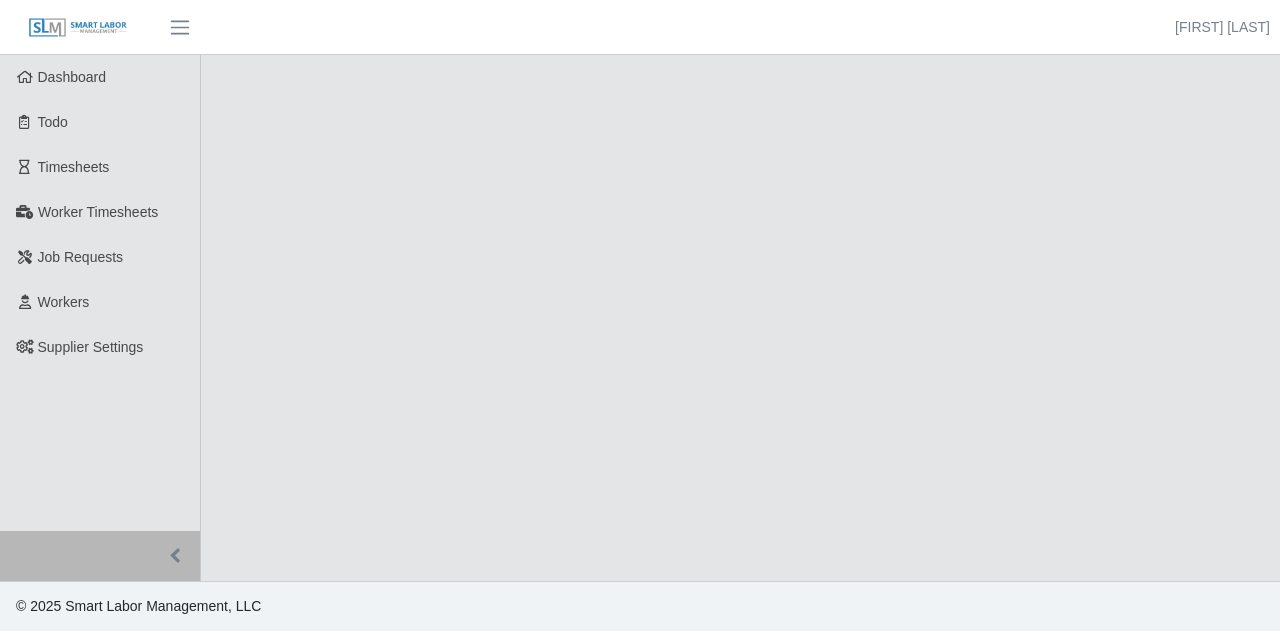 scroll, scrollTop: 0, scrollLeft: 0, axis: both 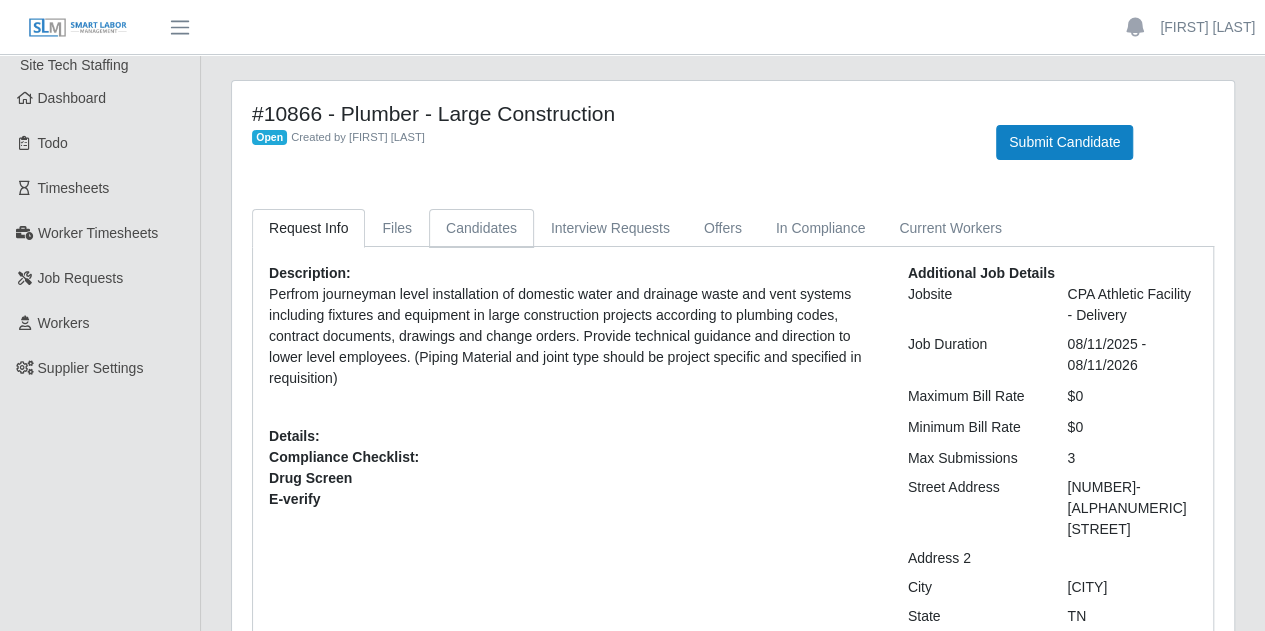 click on "Candidates" at bounding box center (481, 228) 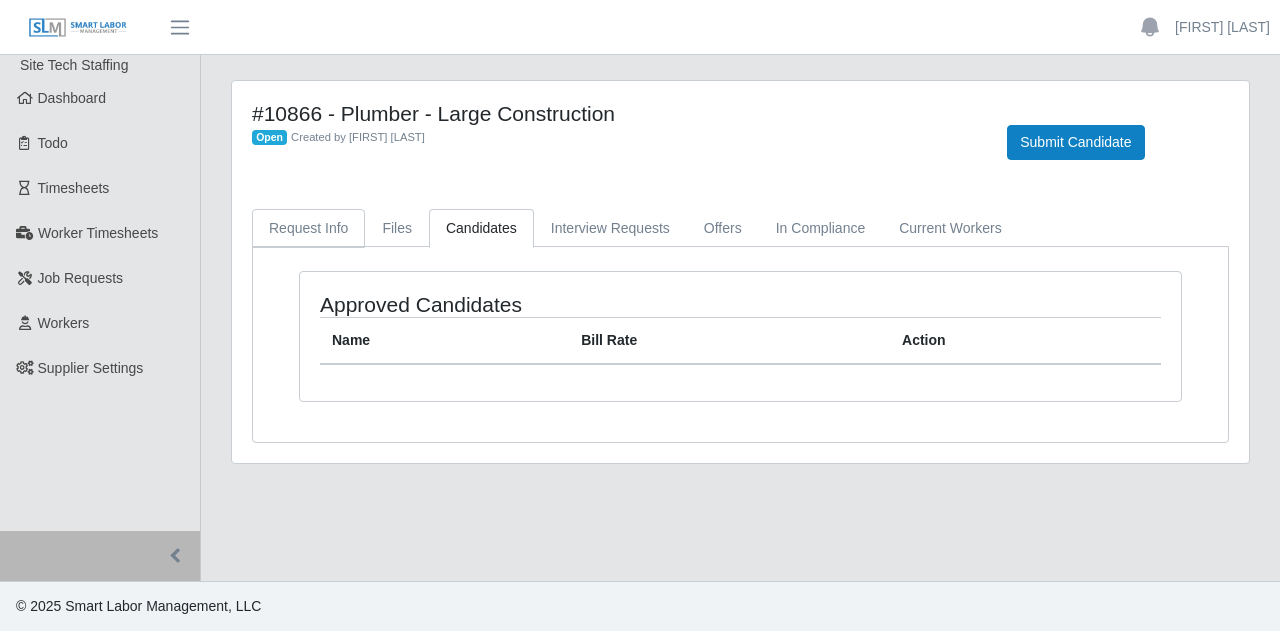 click on "Request Info" at bounding box center [308, 228] 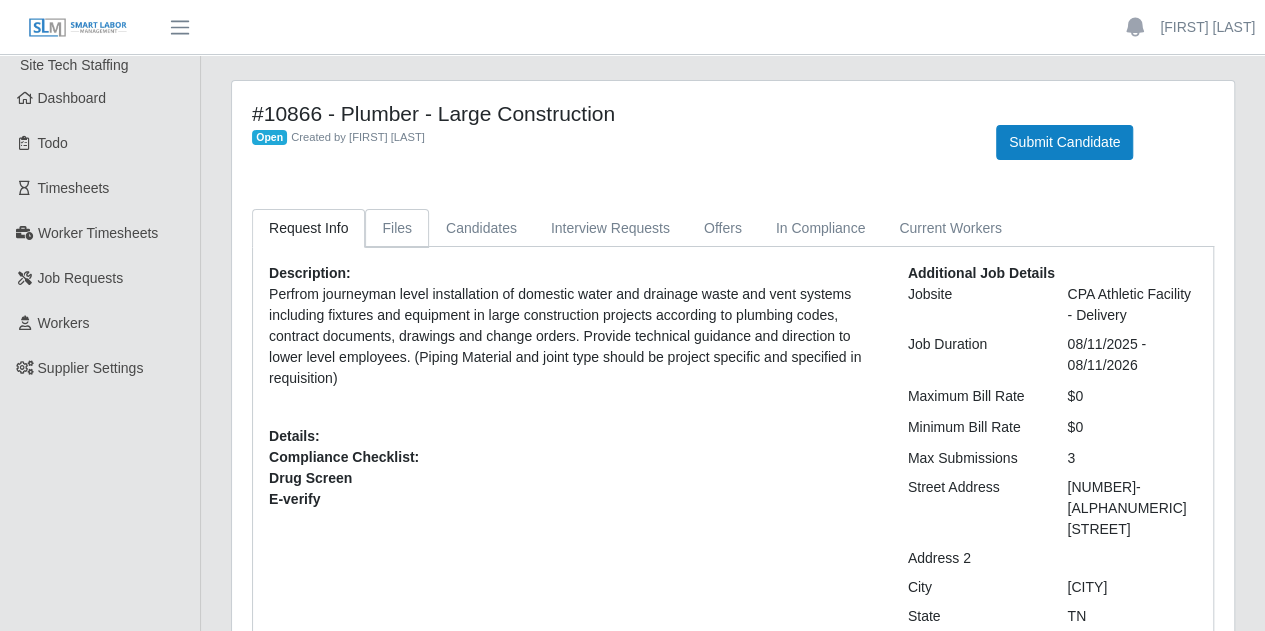 click on "Files" at bounding box center [397, 228] 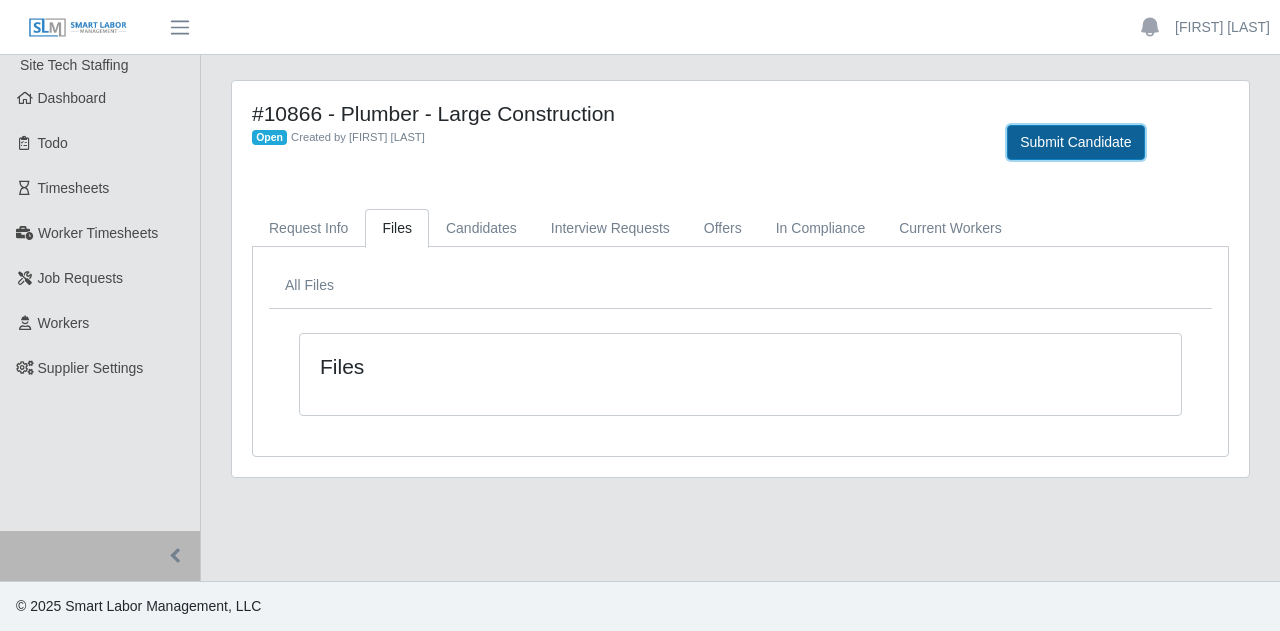 click on "Submit Candidate" at bounding box center [1075, 142] 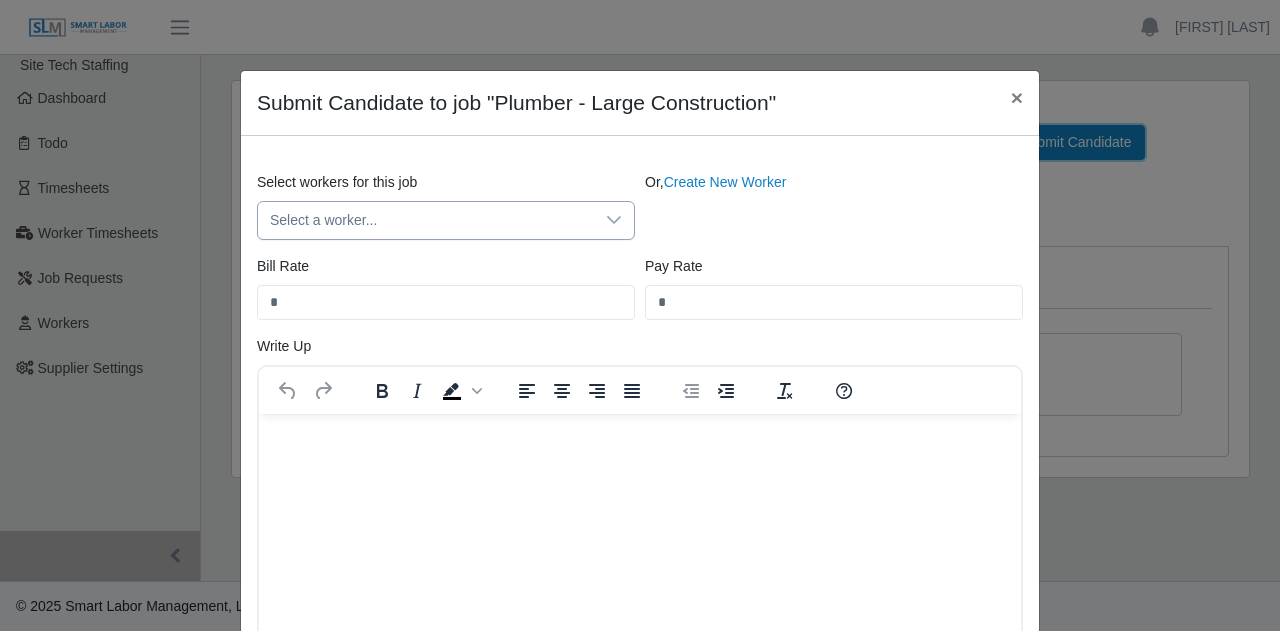 scroll, scrollTop: 0, scrollLeft: 0, axis: both 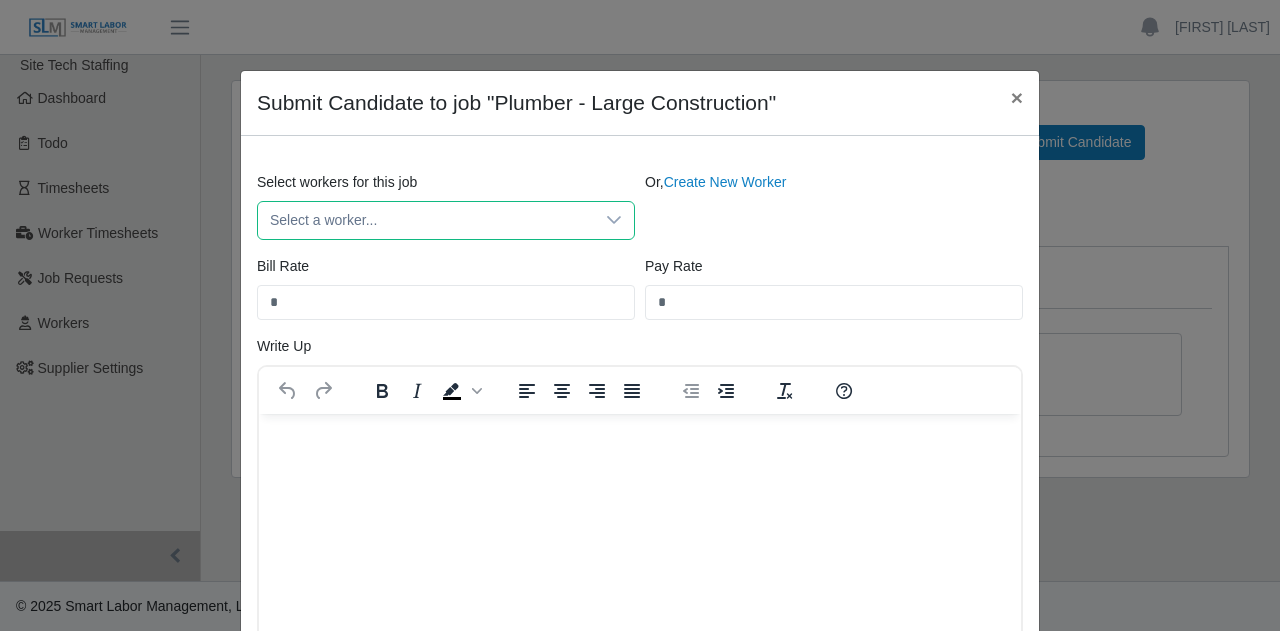 click on "Select a worker..." at bounding box center (426, 220) 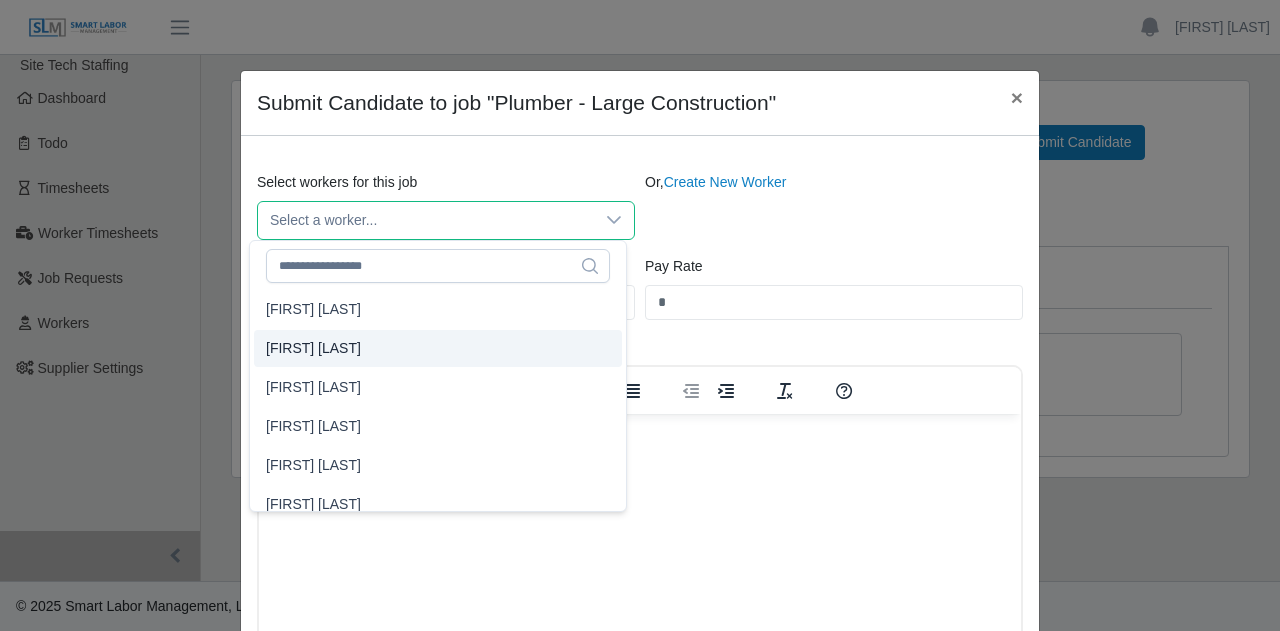 type on "****" 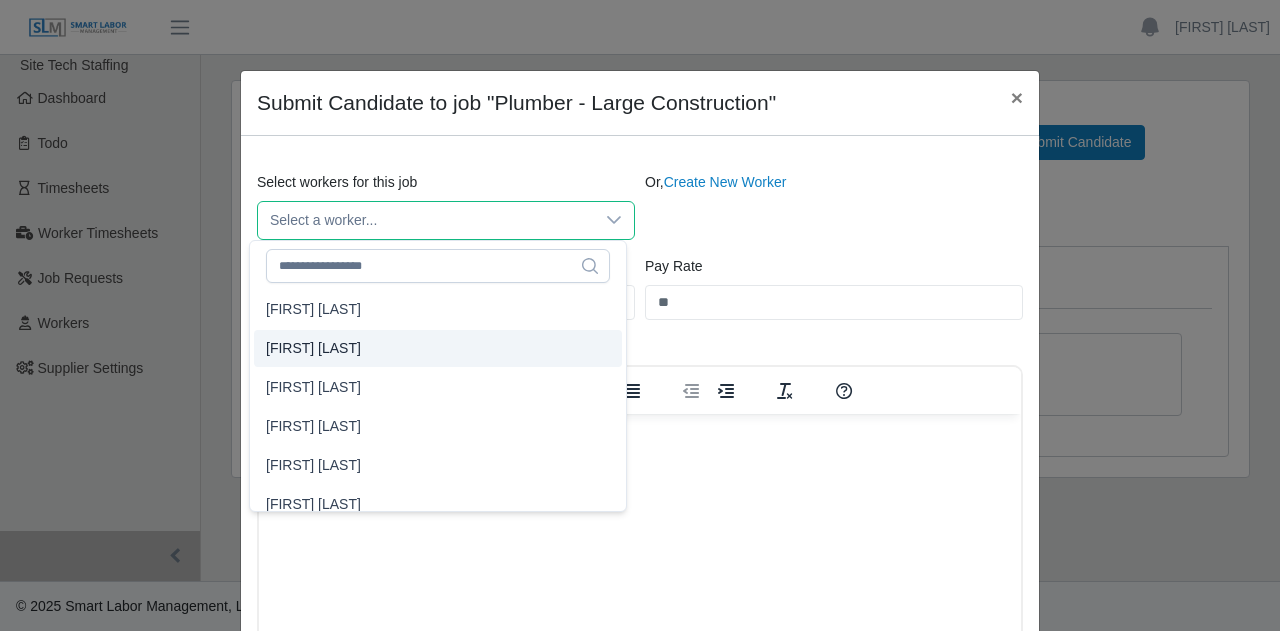 click on "Brian Ambrose" 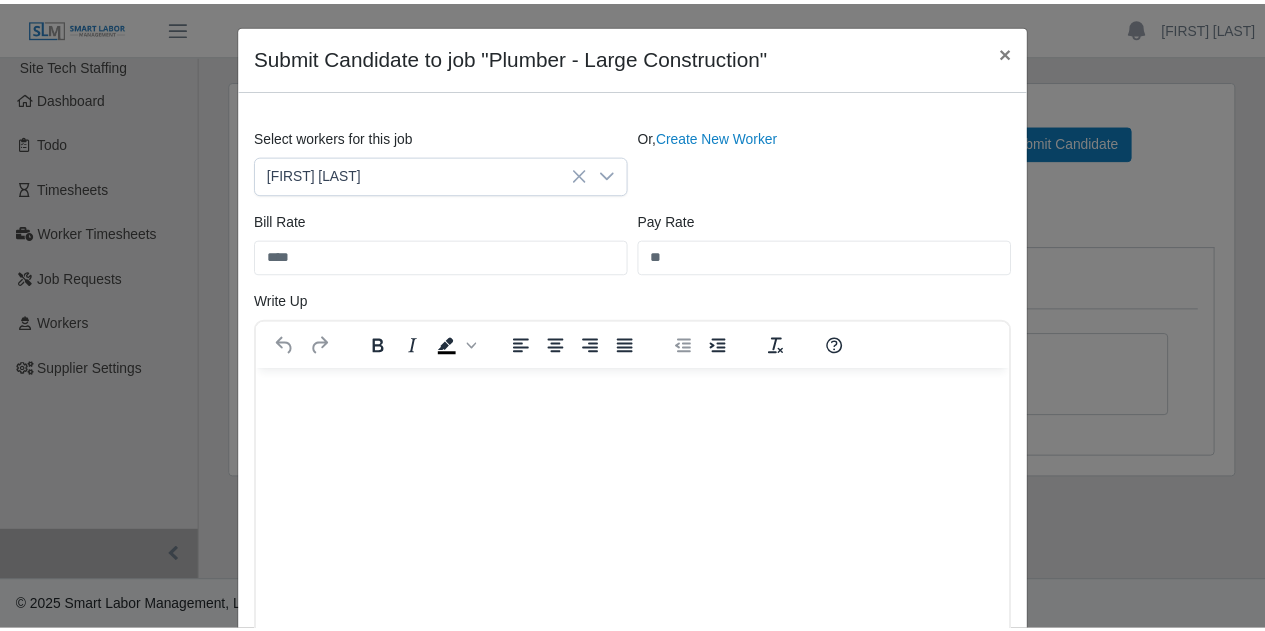 scroll, scrollTop: 0, scrollLeft: 0, axis: both 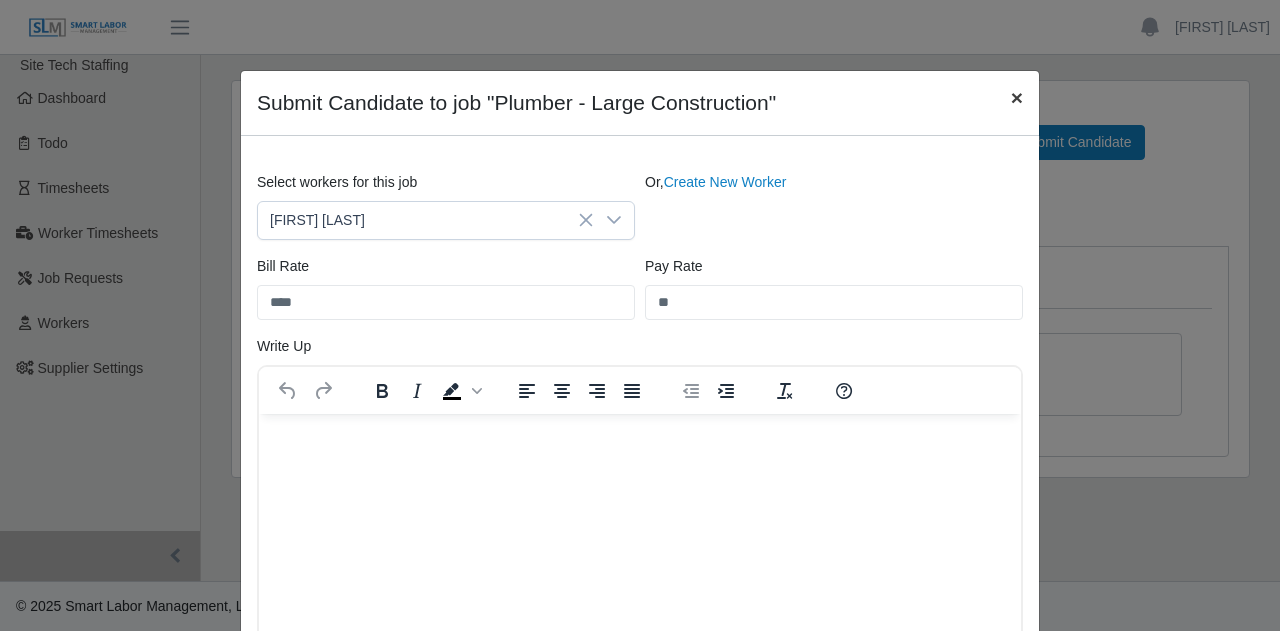 click on "×" at bounding box center [1017, 97] 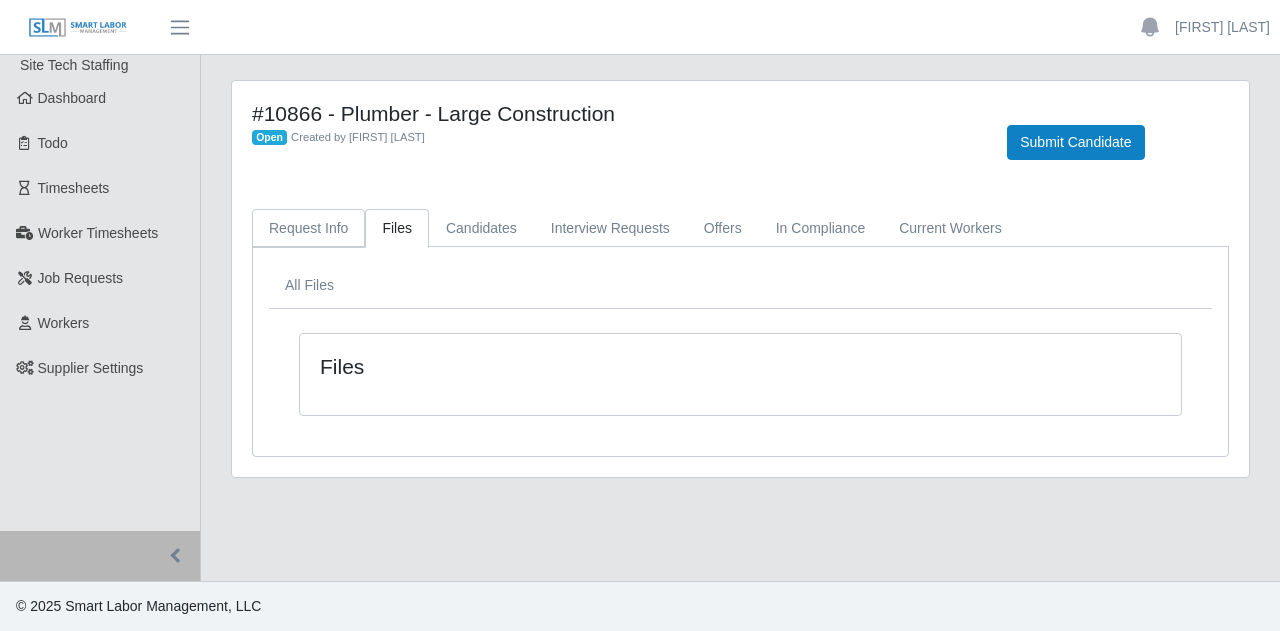 click on "Request Info" at bounding box center [308, 228] 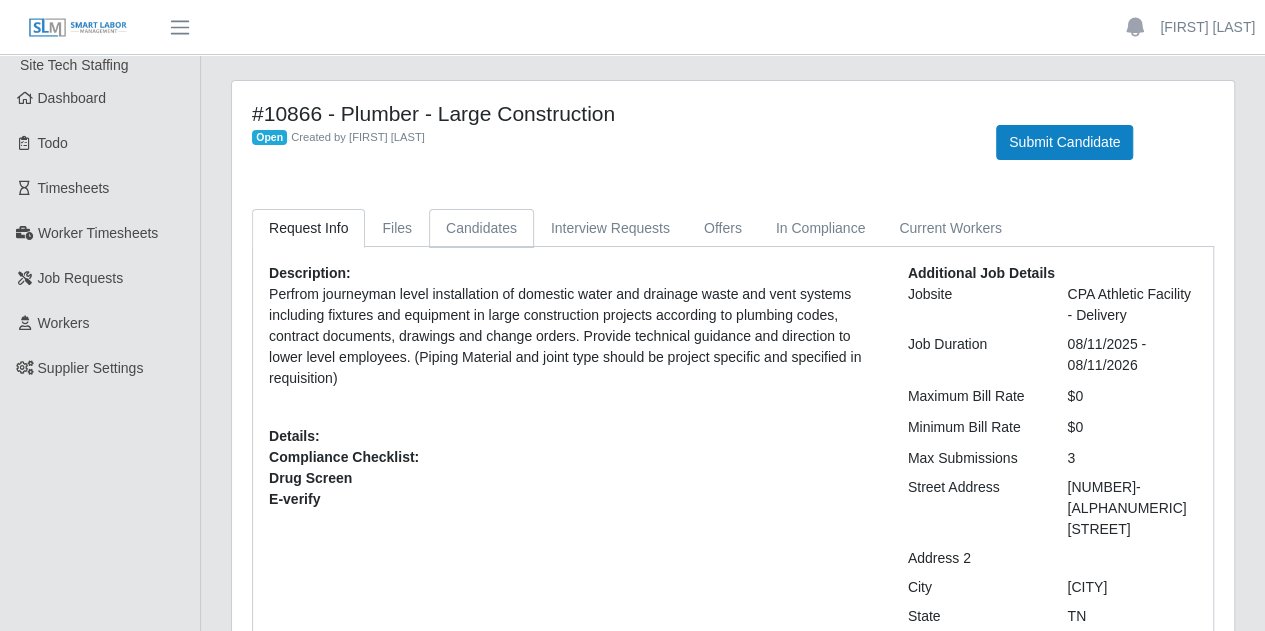 click on "Candidates" at bounding box center [481, 228] 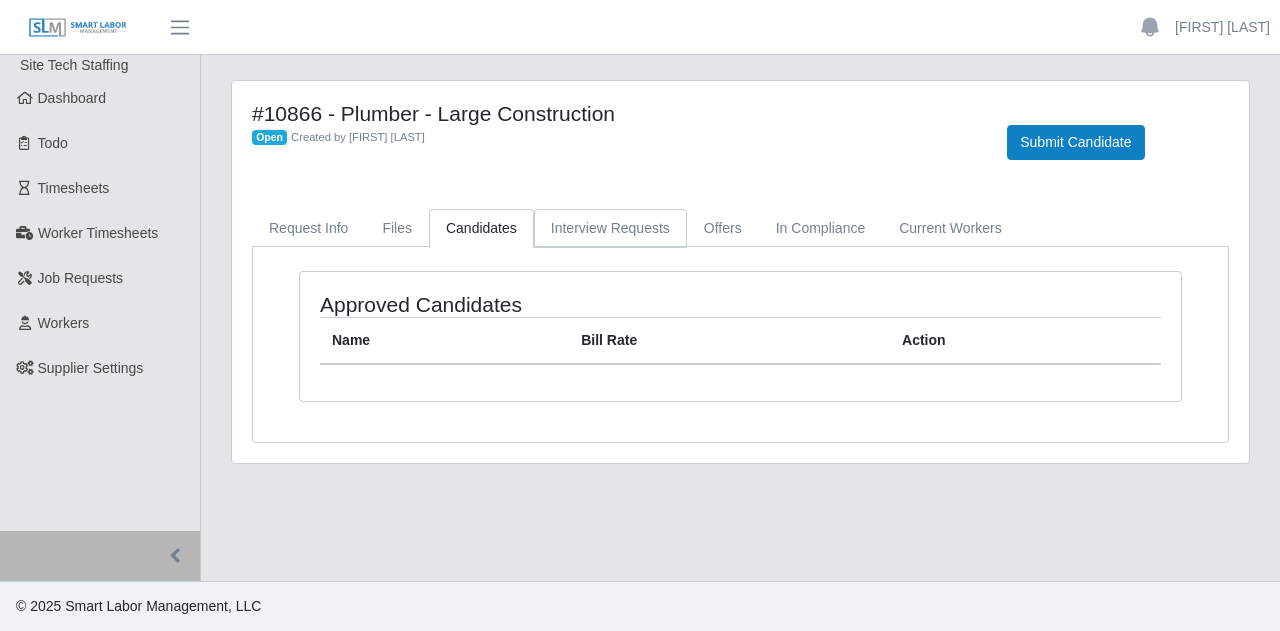click on "Interview Requests" at bounding box center (610, 228) 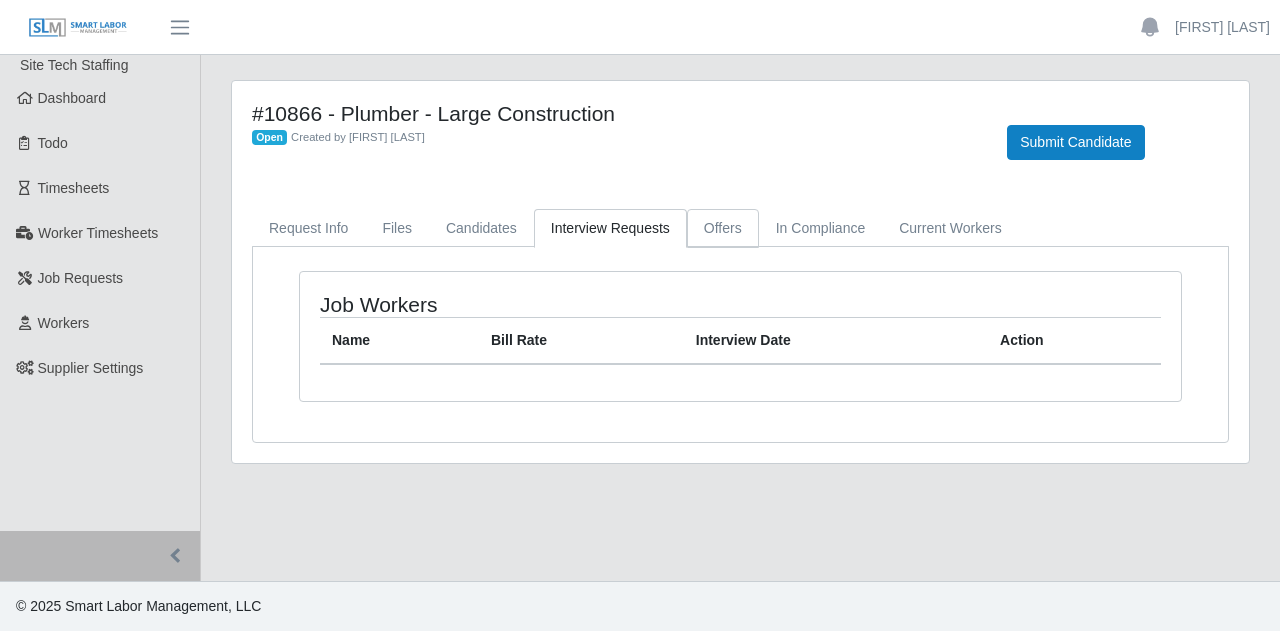click on "Offers" at bounding box center [723, 228] 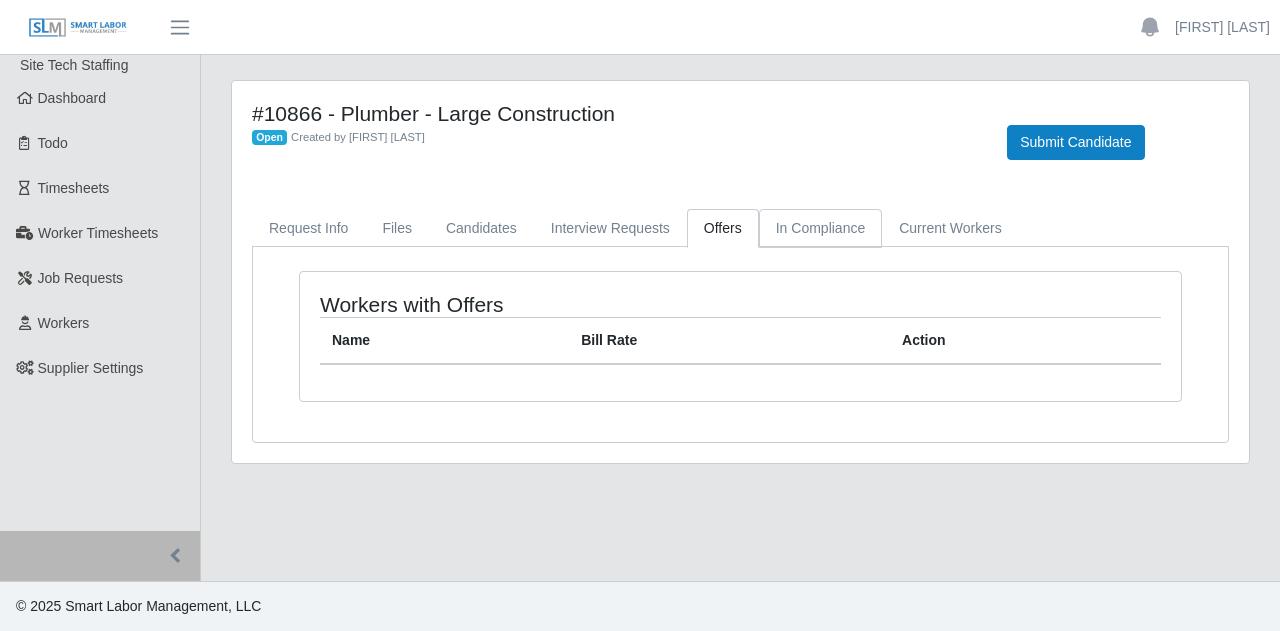 click on "In Compliance" at bounding box center (821, 228) 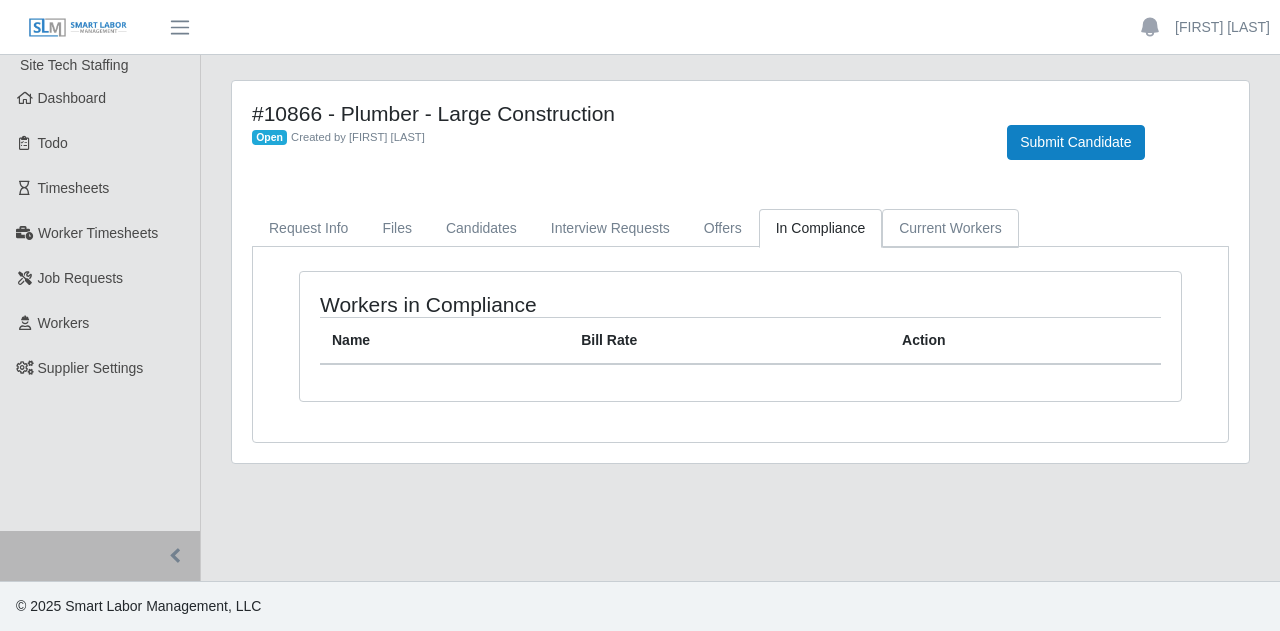 click on "Current Workers" at bounding box center [950, 228] 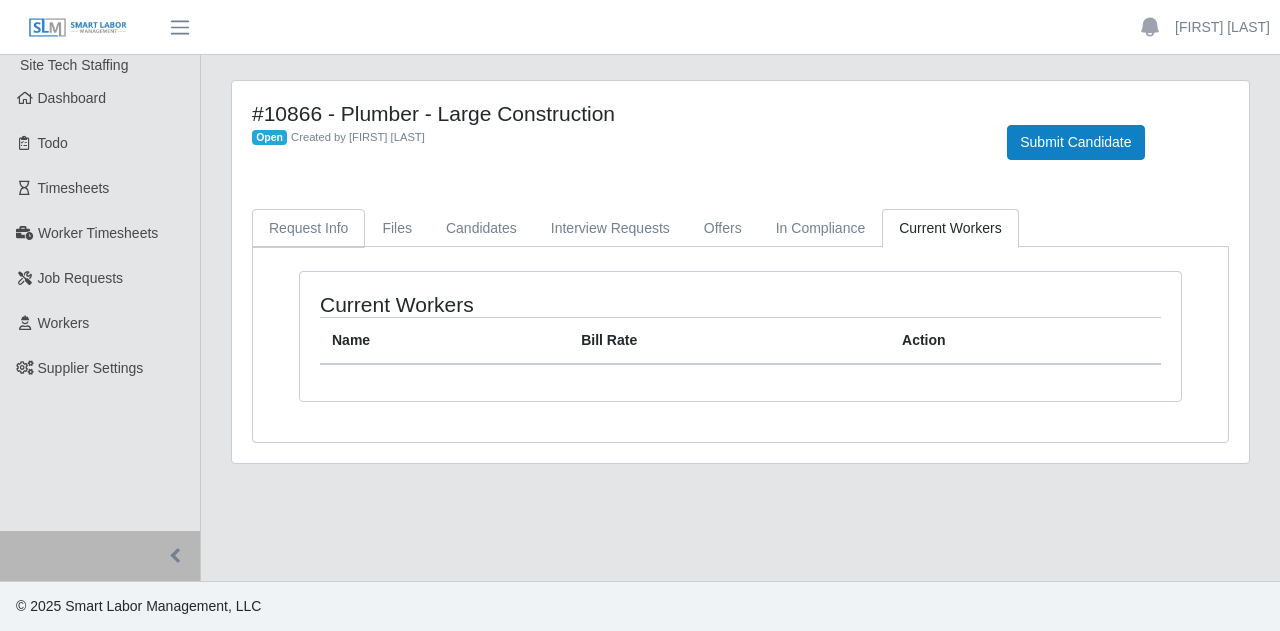 click on "Request Info" at bounding box center [308, 228] 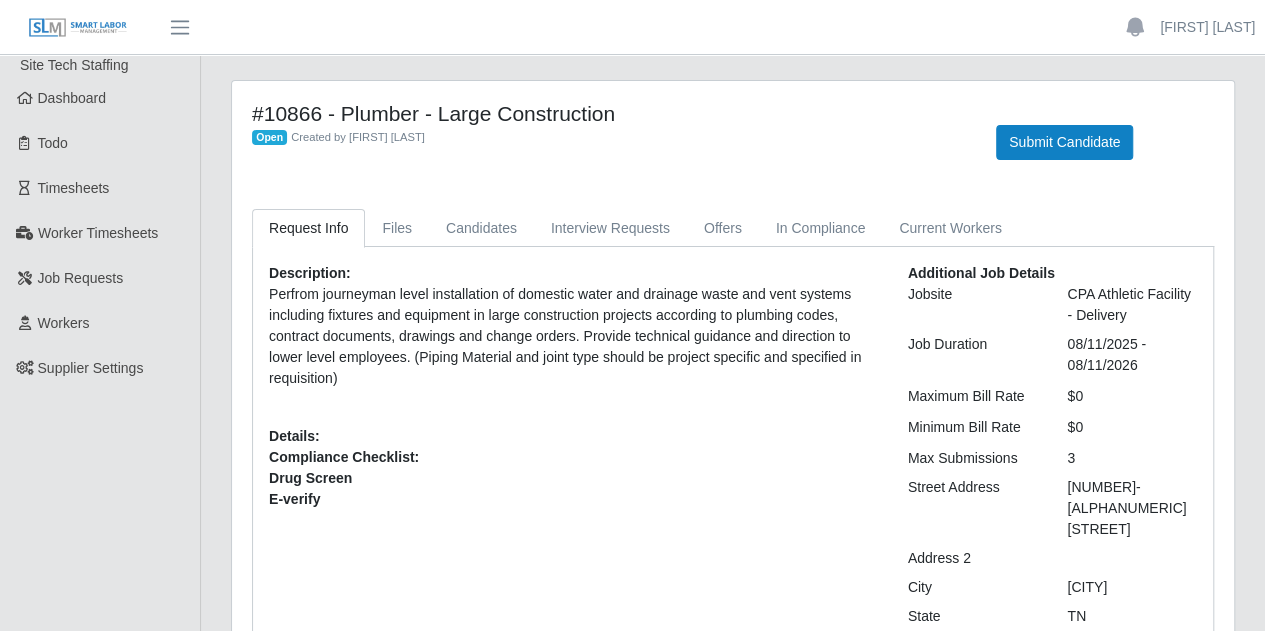 scroll, scrollTop: 112, scrollLeft: 0, axis: vertical 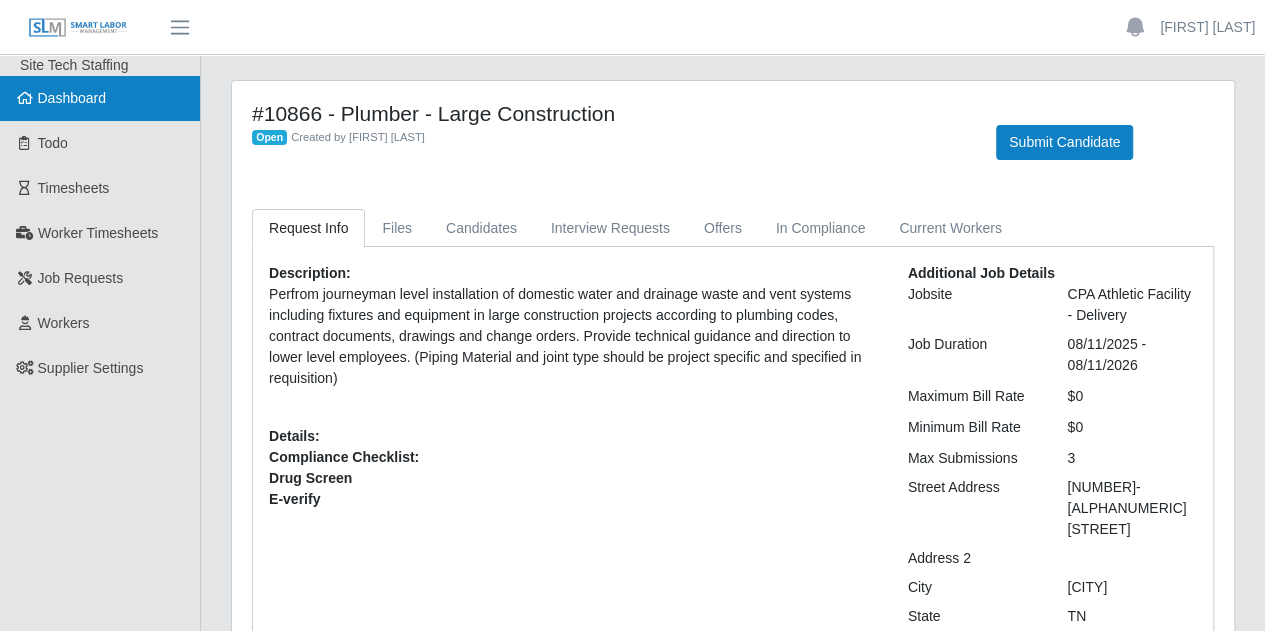 click on "Dashboard" at bounding box center [100, 98] 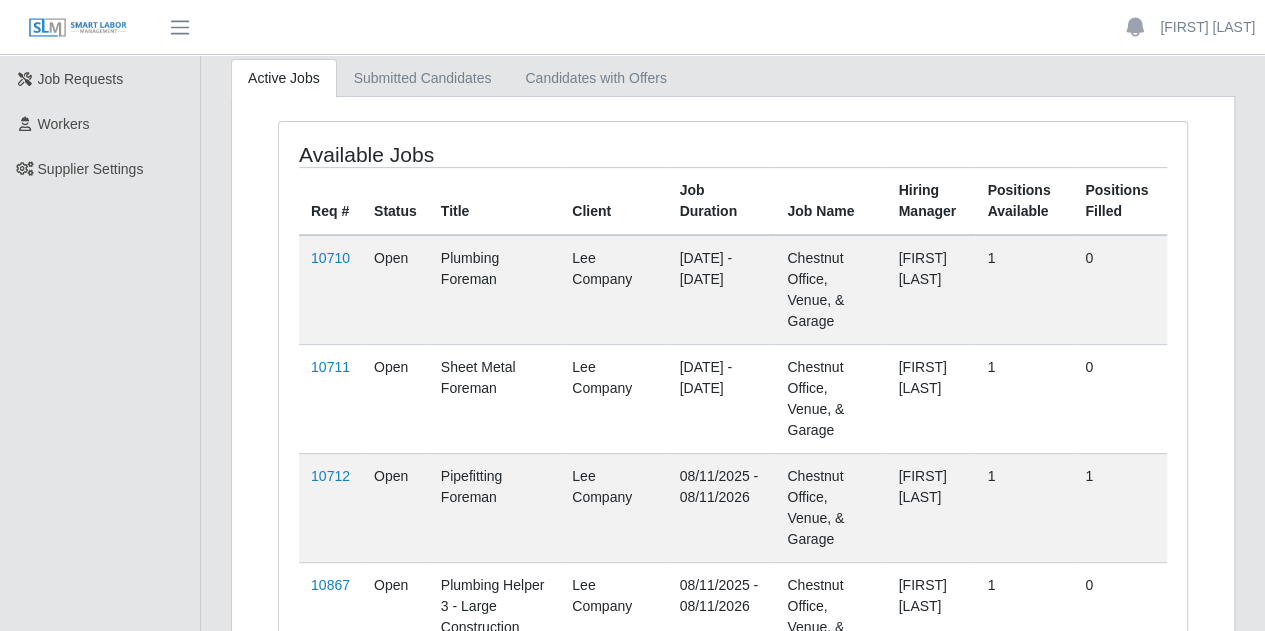 scroll, scrollTop: 0, scrollLeft: 0, axis: both 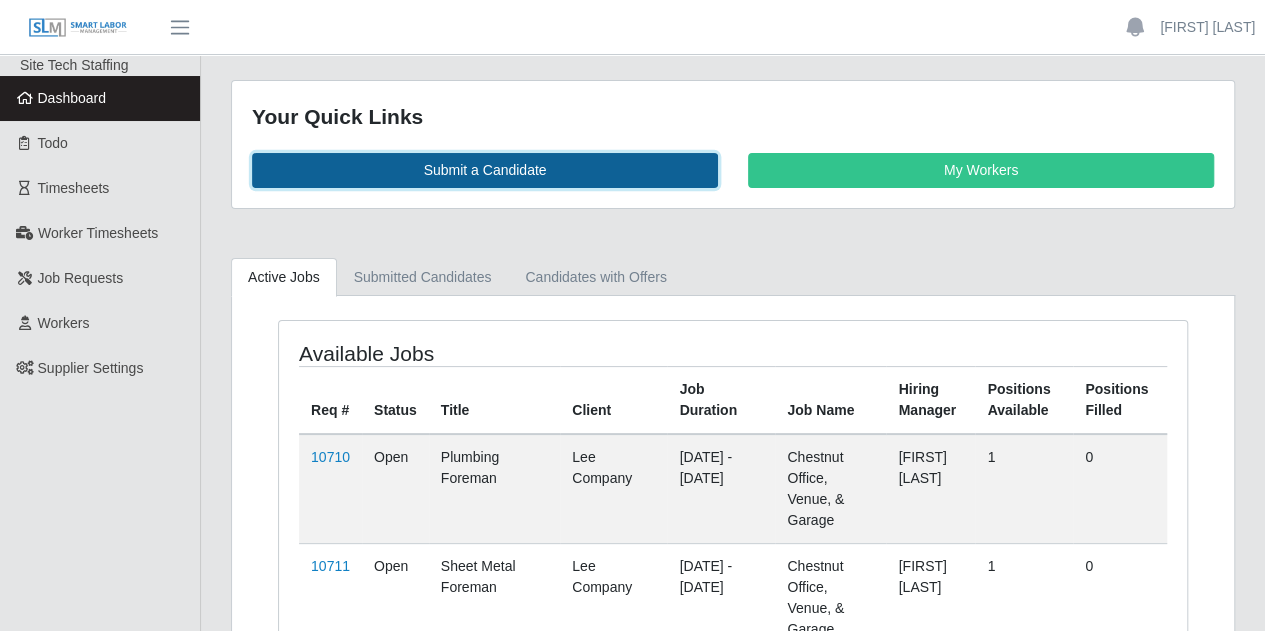 click on "Submit a Candidate" at bounding box center [485, 170] 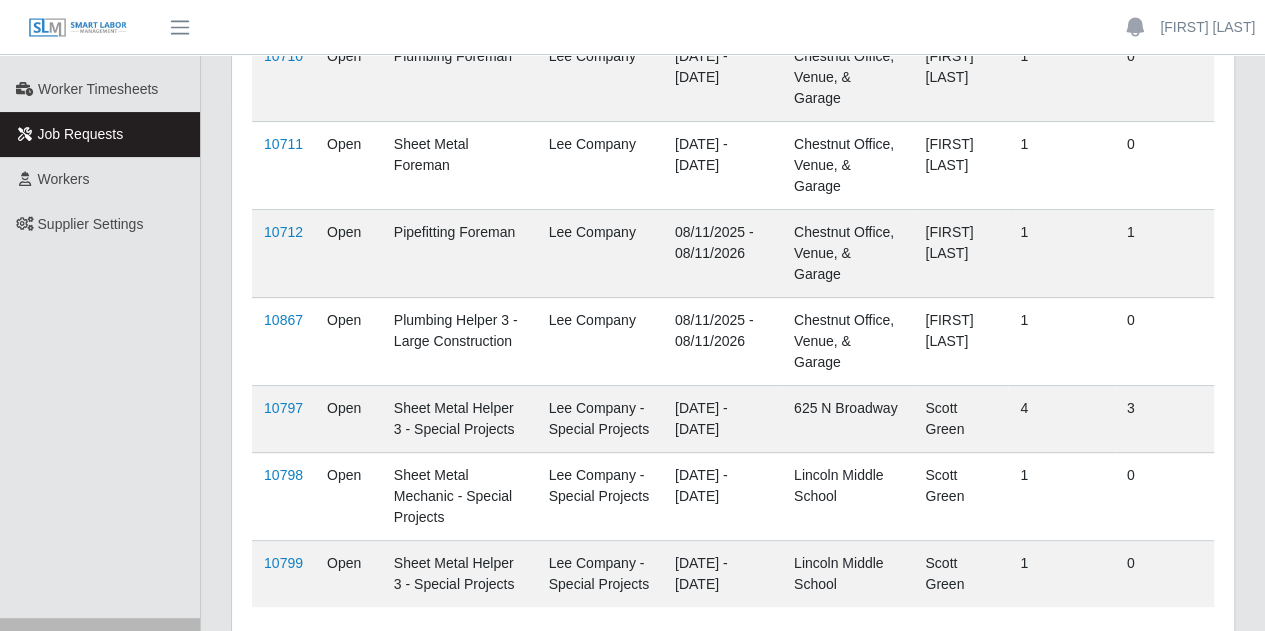 scroll, scrollTop: 0, scrollLeft: 0, axis: both 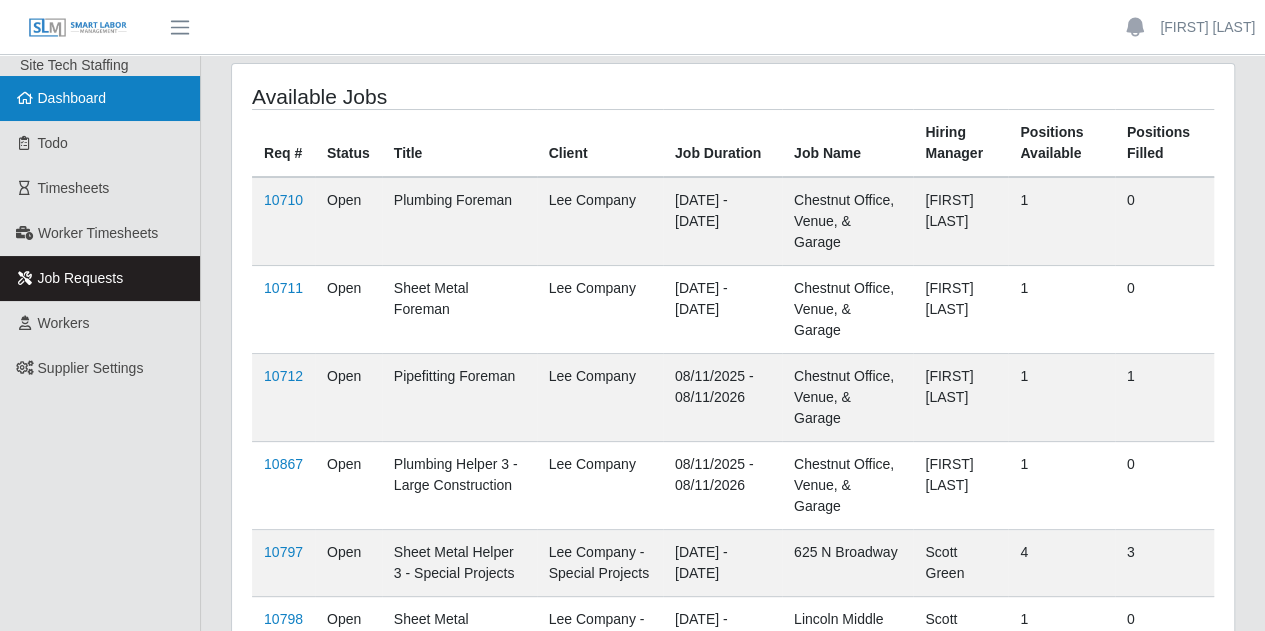 click on "Dashboard" at bounding box center (72, 98) 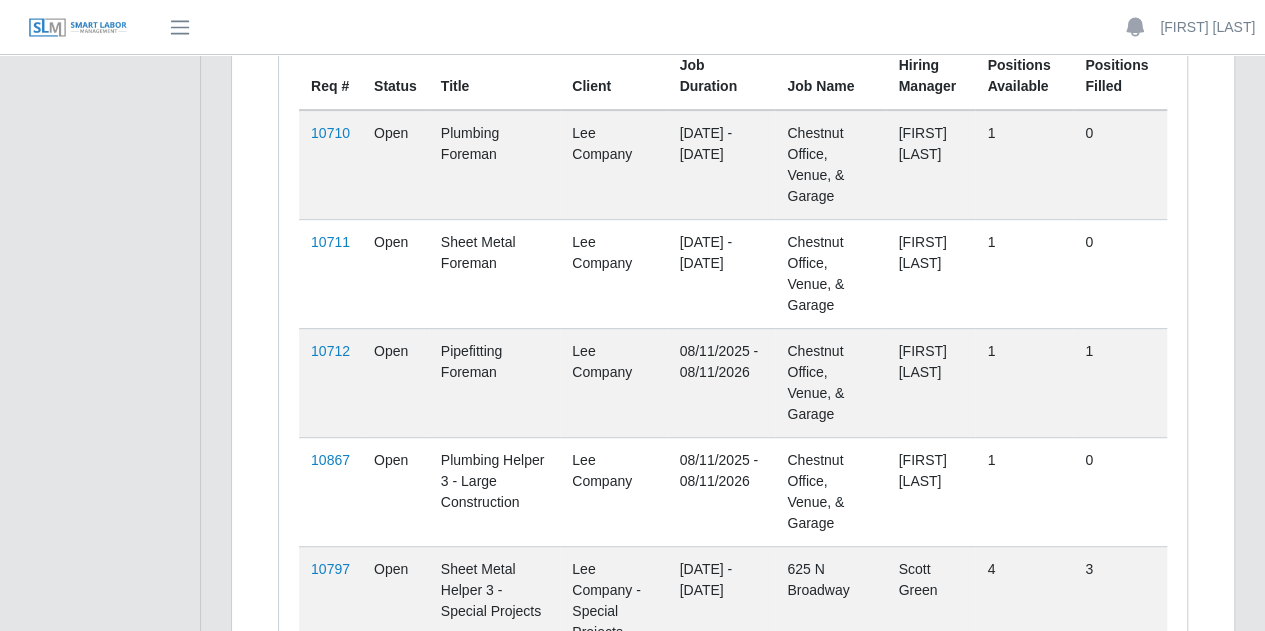 scroll, scrollTop: 322, scrollLeft: 0, axis: vertical 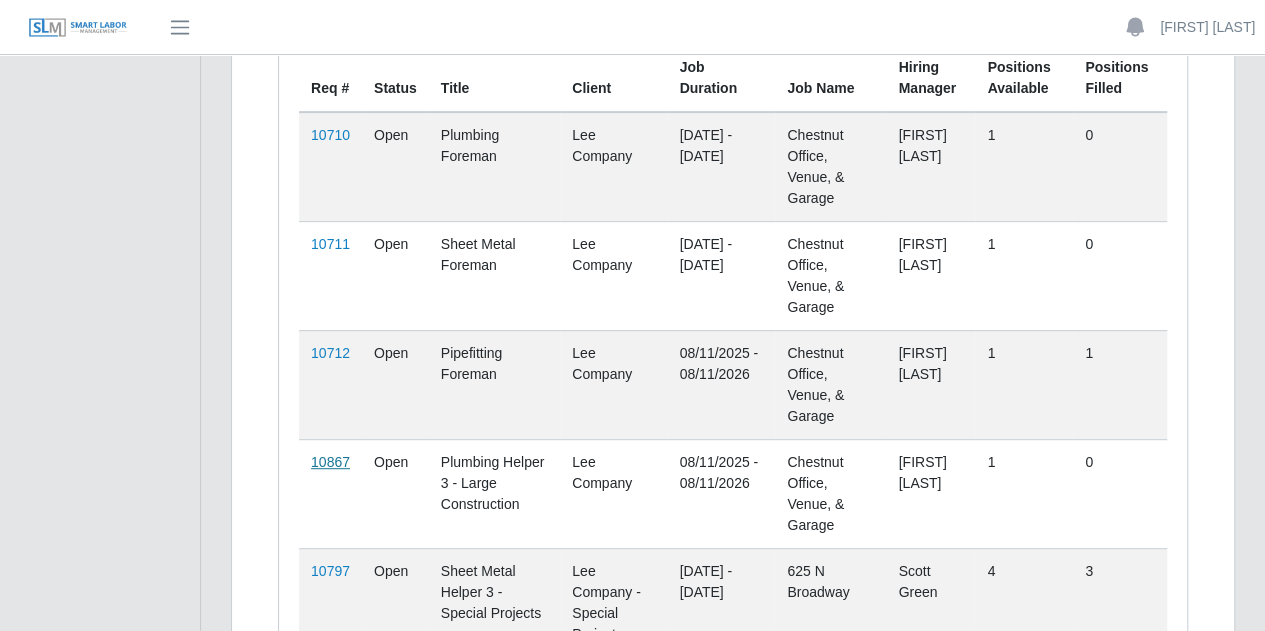 click on "10867" at bounding box center (330, 462) 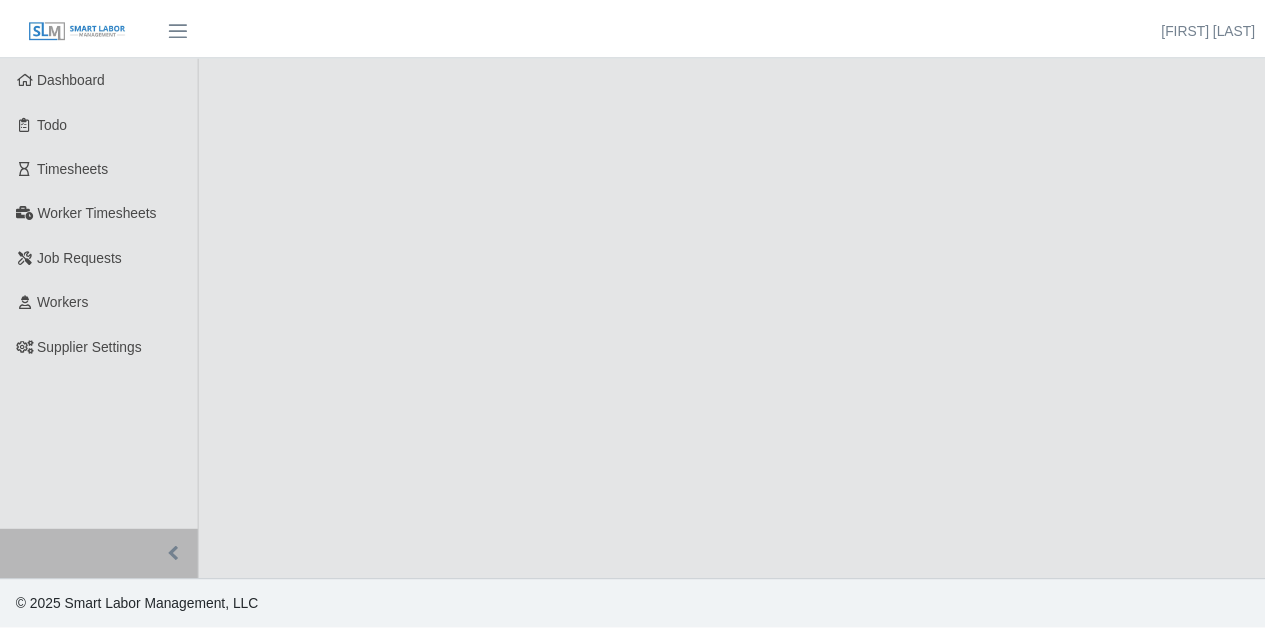 scroll, scrollTop: 0, scrollLeft: 0, axis: both 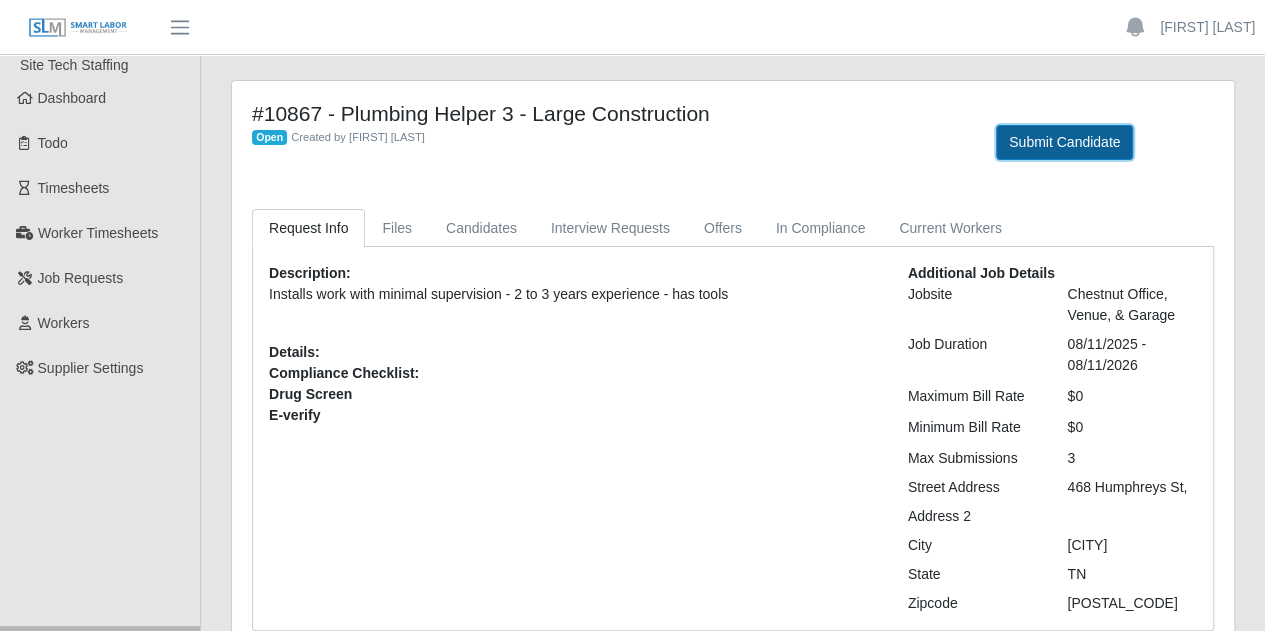 click on "Submit Candidate" at bounding box center [1064, 142] 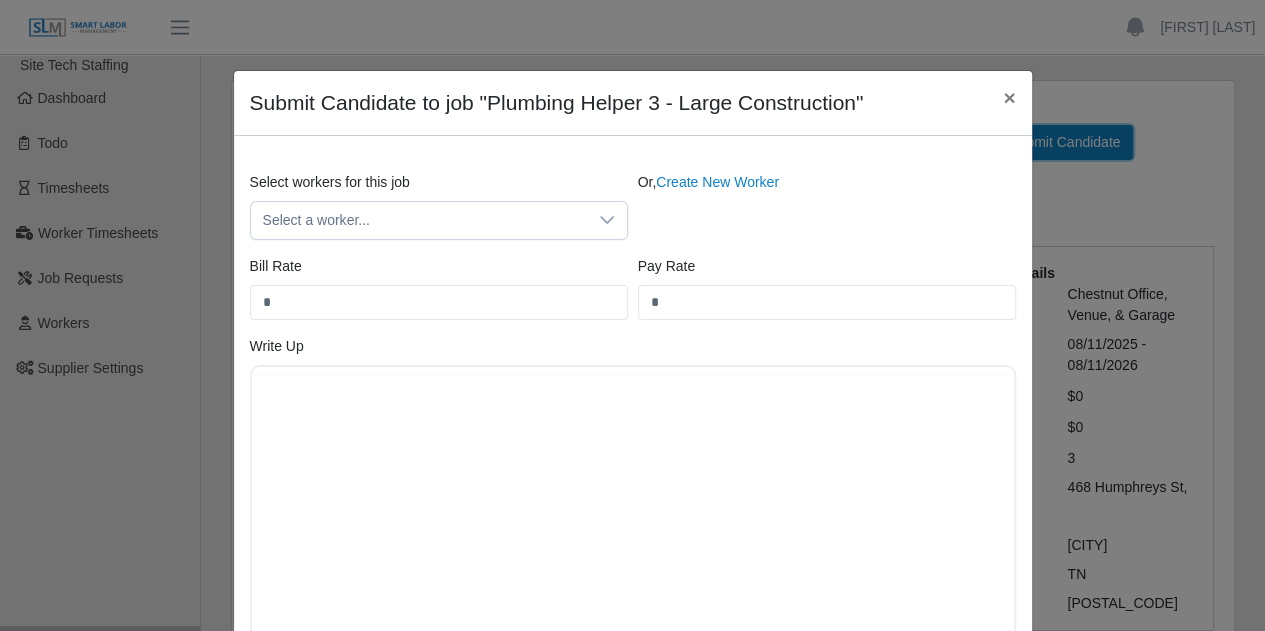 scroll, scrollTop: 0, scrollLeft: 0, axis: both 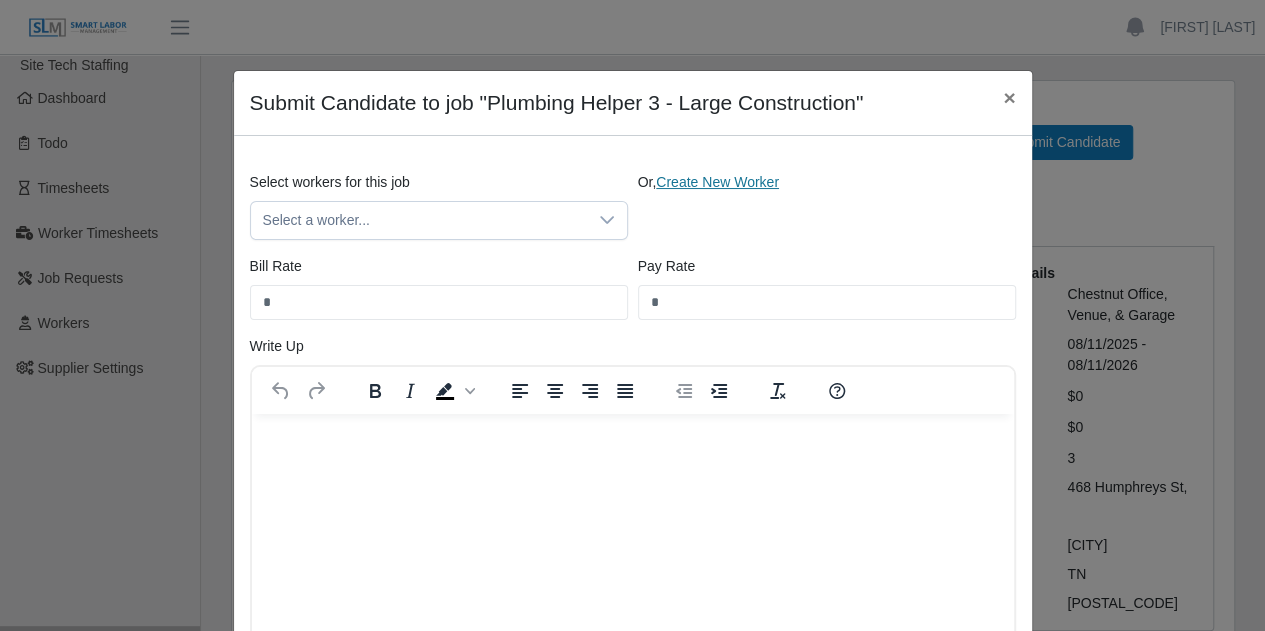 click on "Create New Worker" at bounding box center [717, 182] 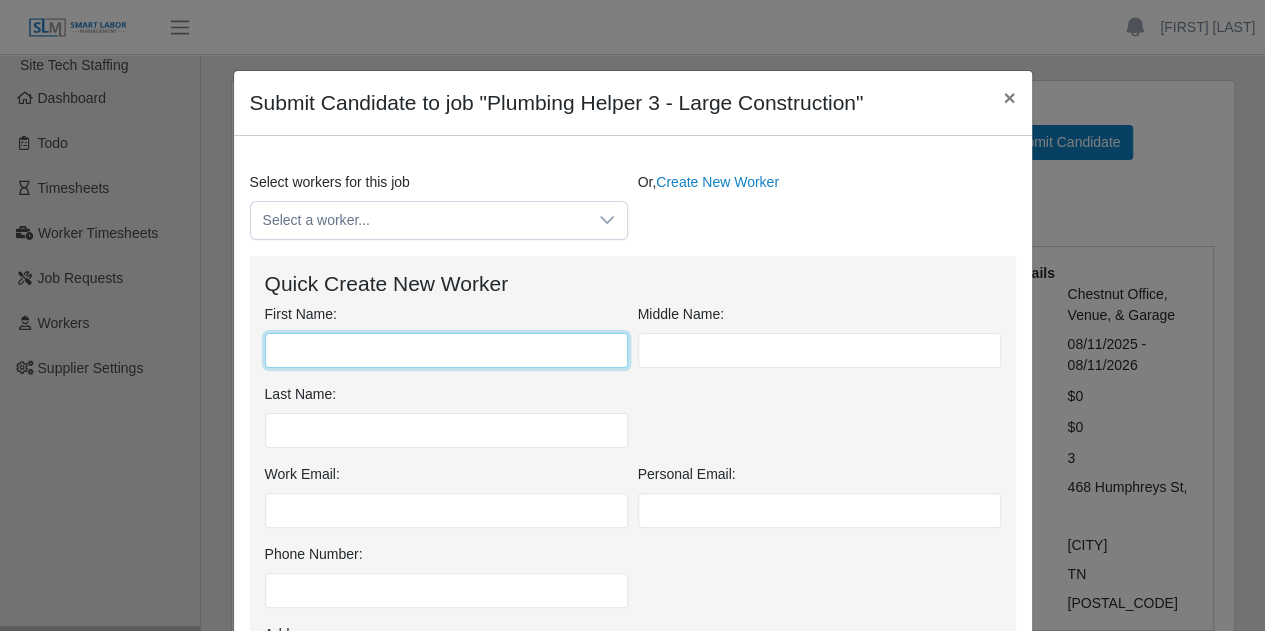 click on "First Name:" at bounding box center [446, 350] 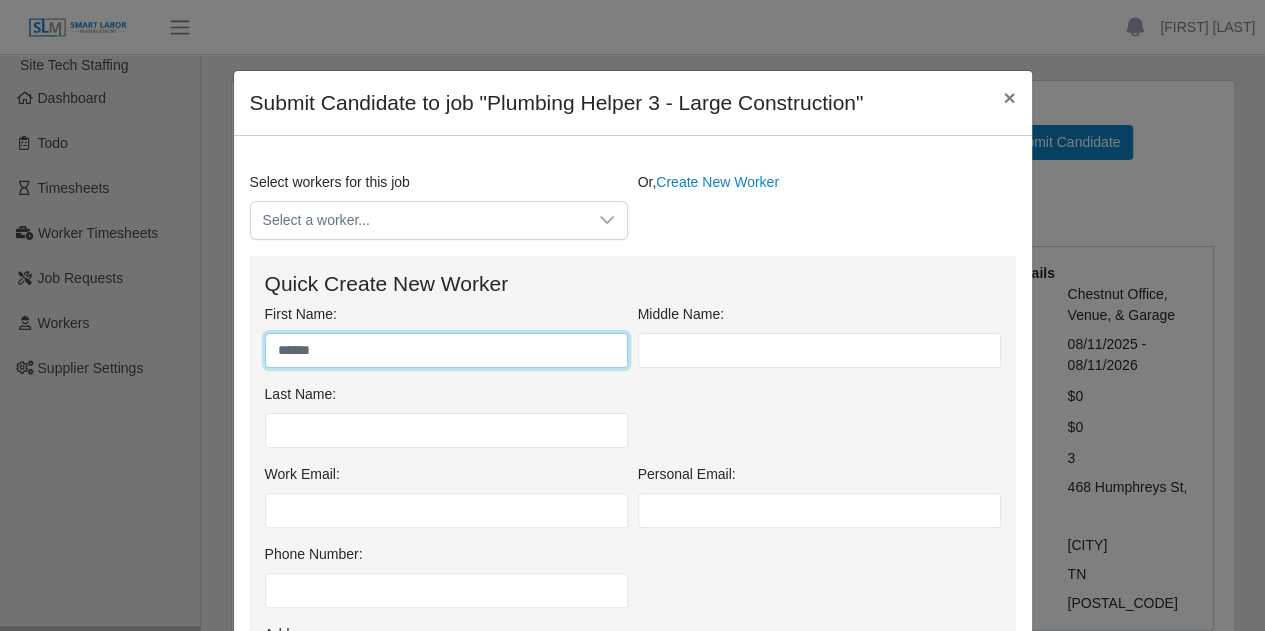 type on "*****" 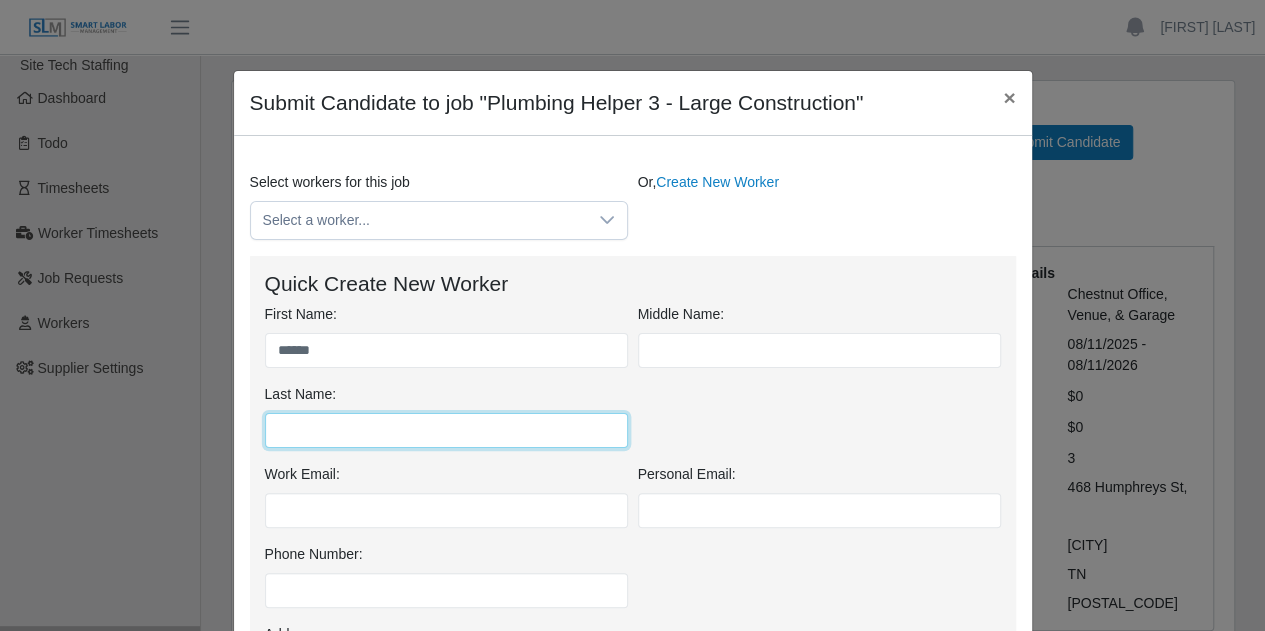 click on "Last Name:" at bounding box center [446, 430] 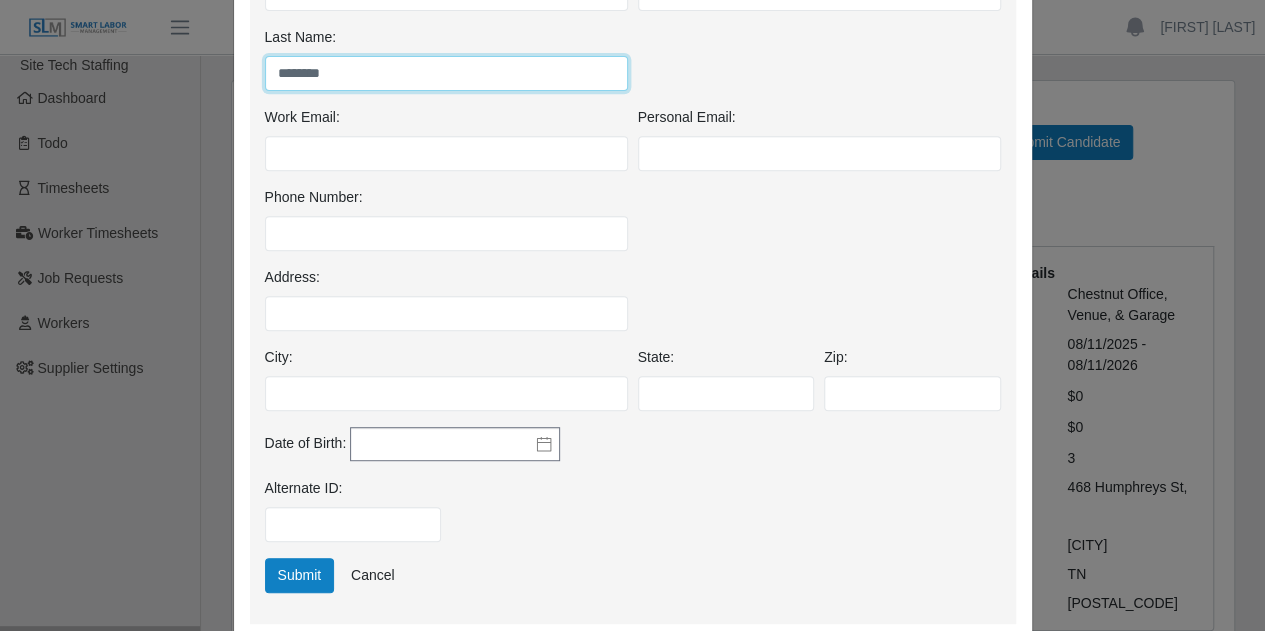 scroll, scrollTop: 356, scrollLeft: 0, axis: vertical 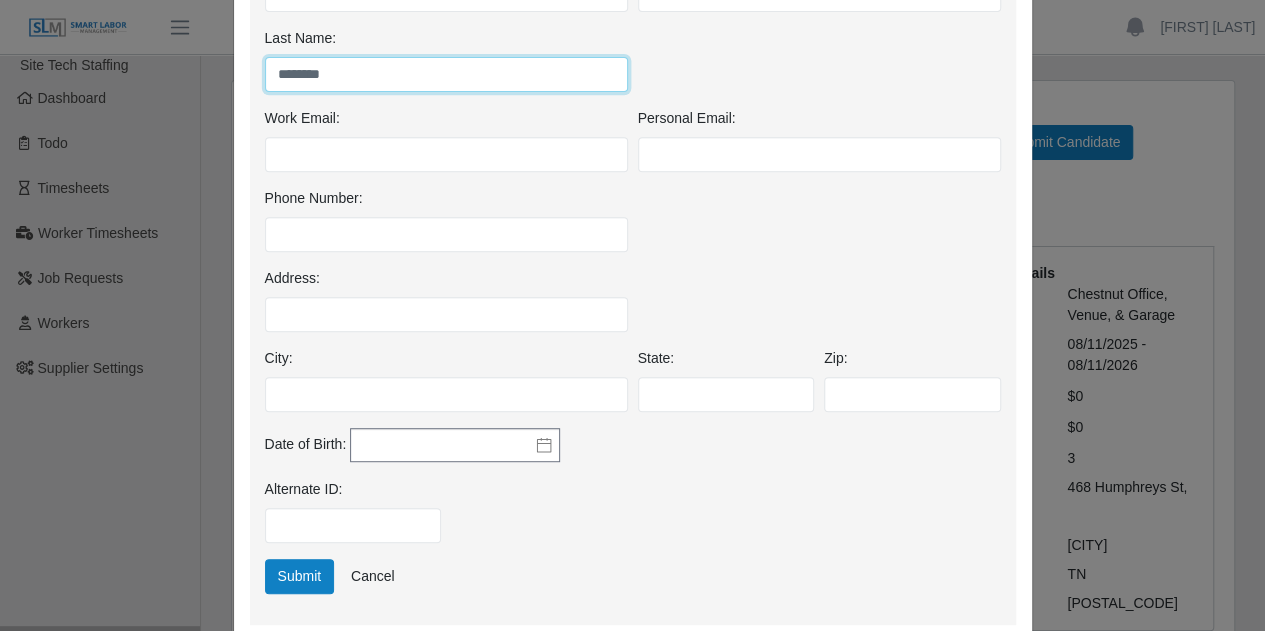 type on "********" 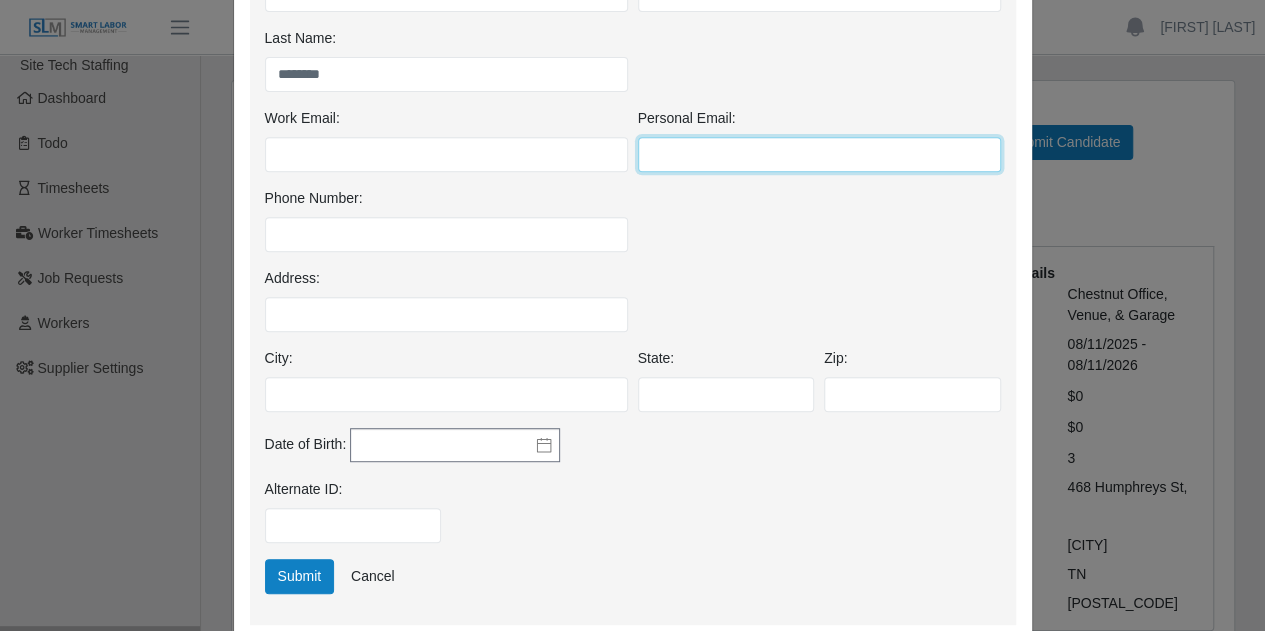 click on "Personal Email:" at bounding box center [819, 154] 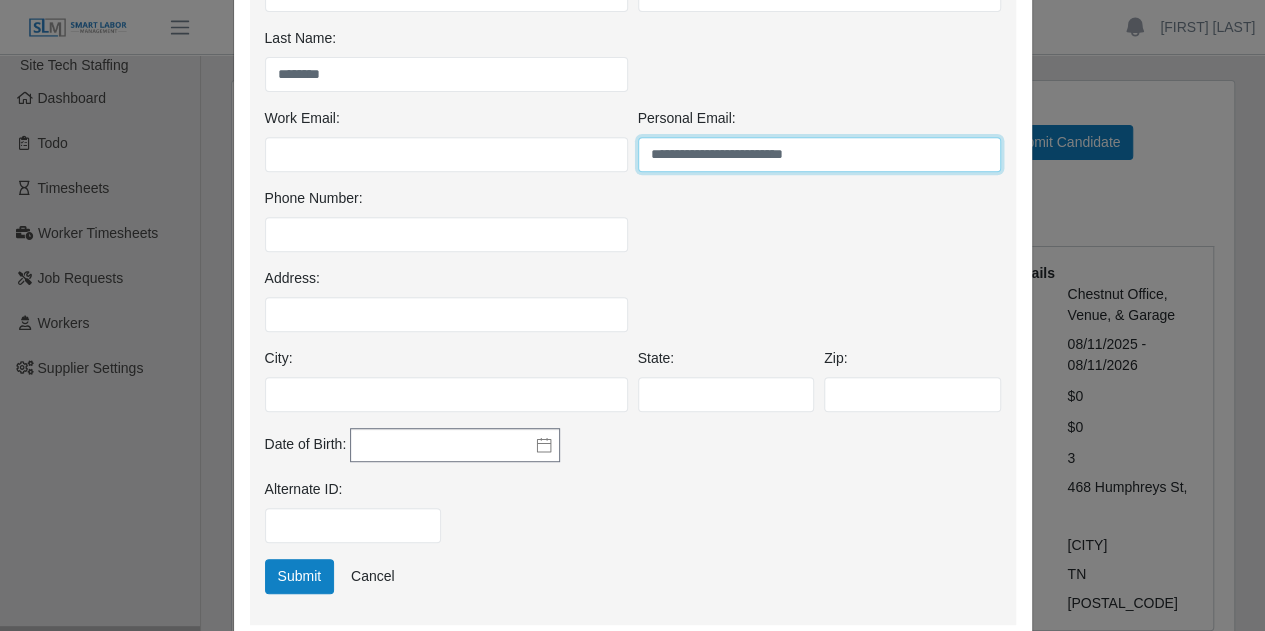 type on "**********" 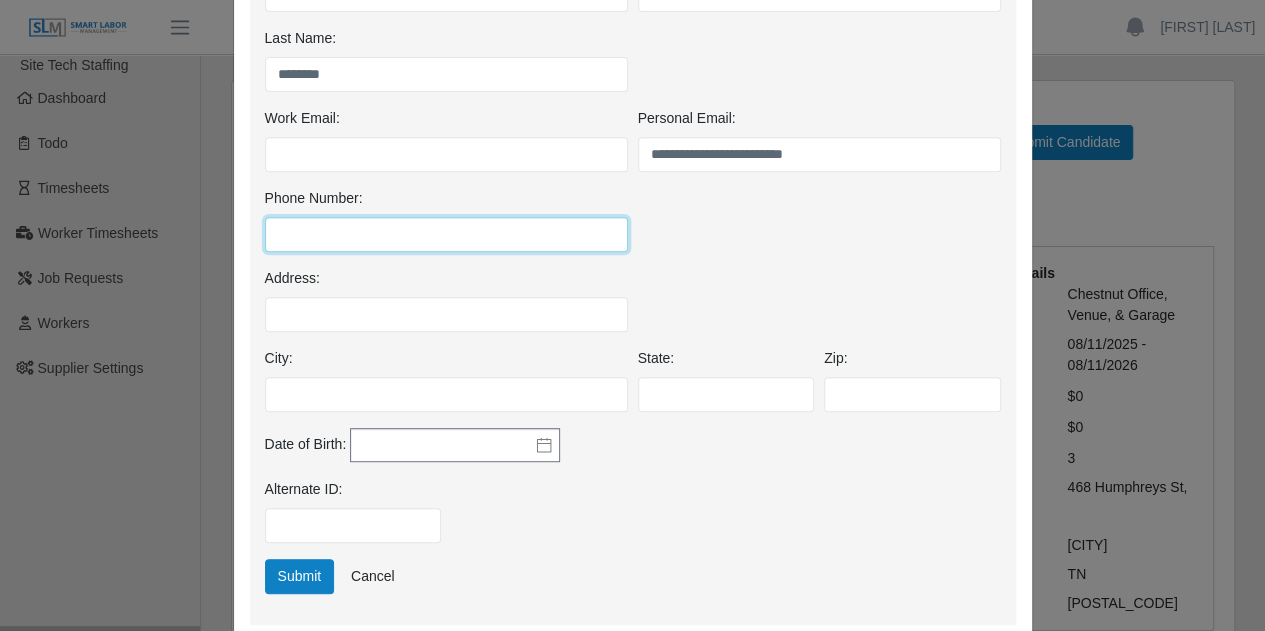 click on "Phone Number:" at bounding box center (446, 234) 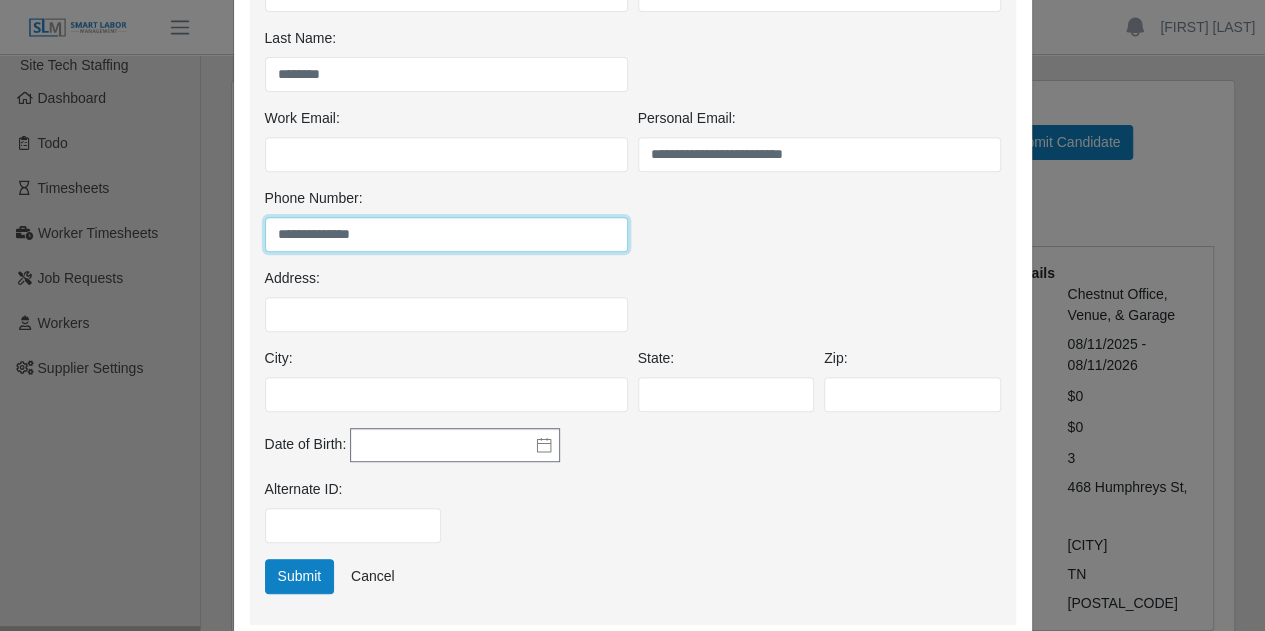 type on "**********" 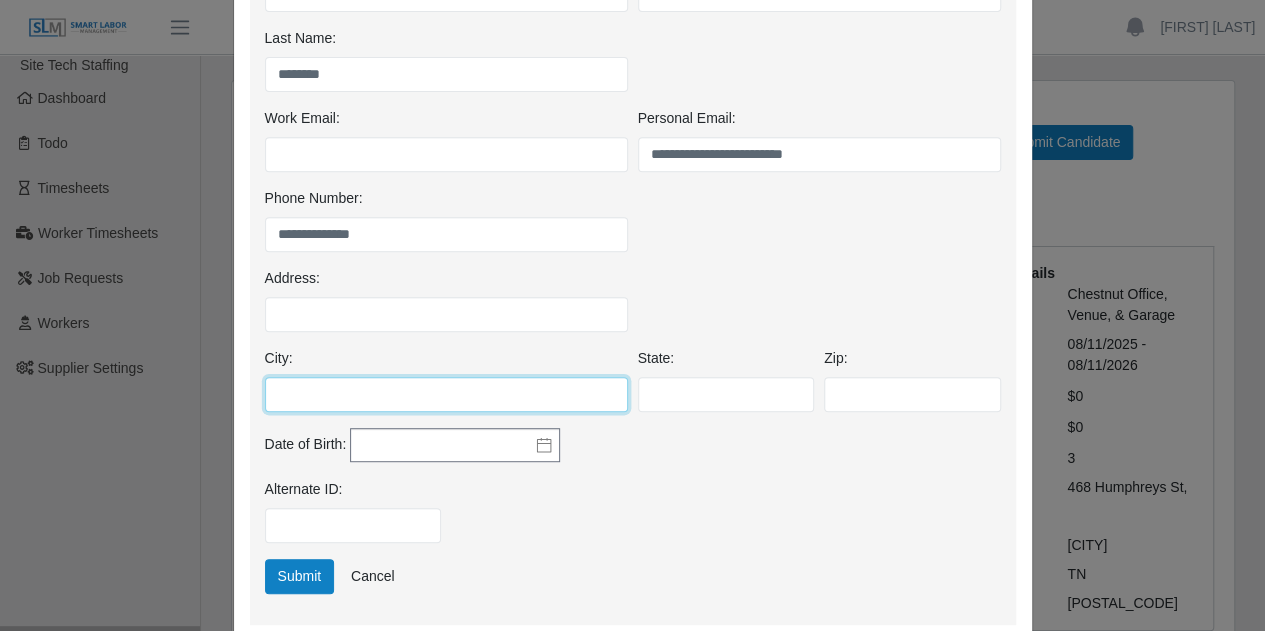 click on "City:" at bounding box center [446, 394] 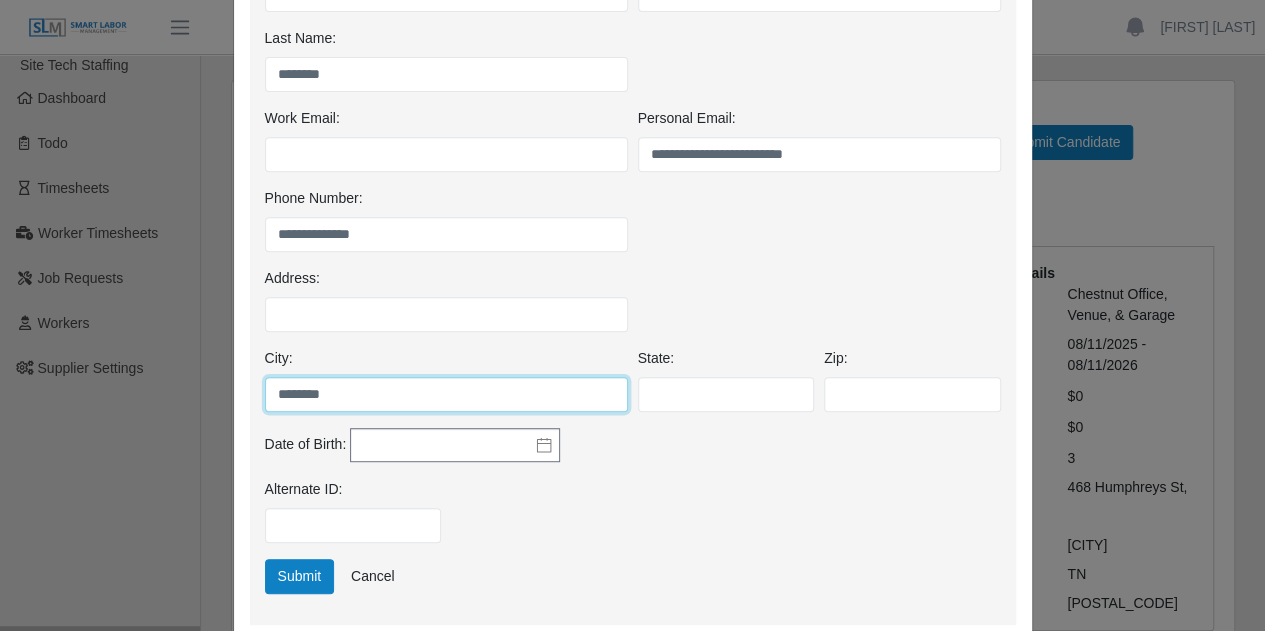 type on "*******" 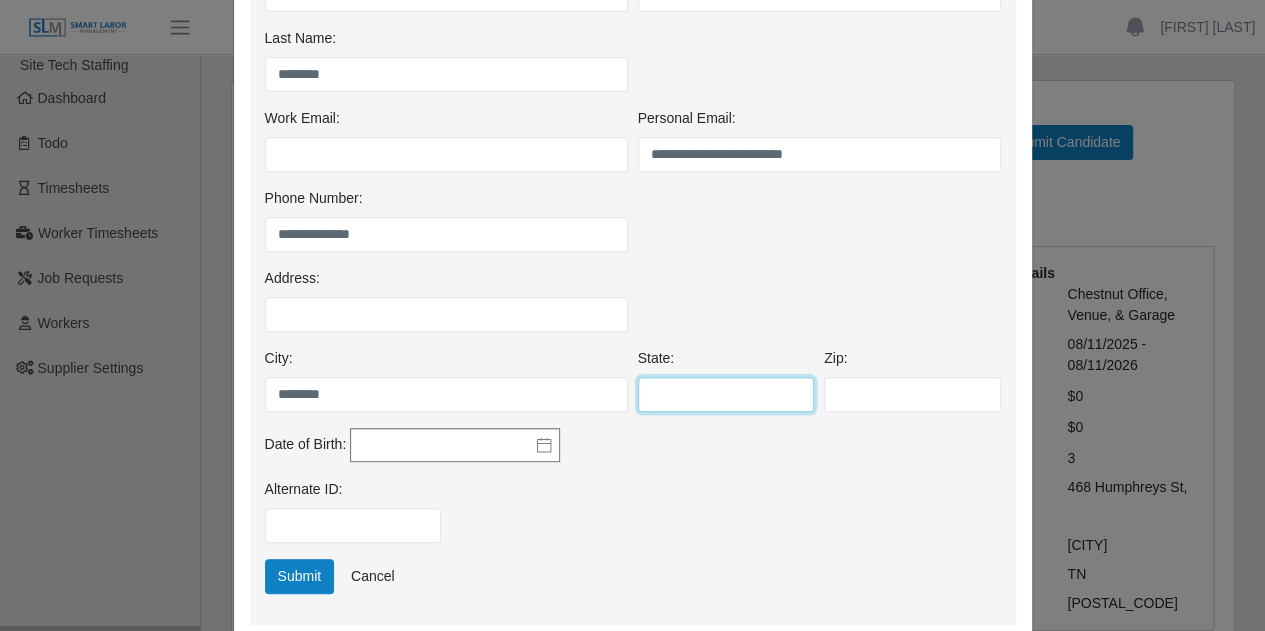 click on "State:" at bounding box center (726, 394) 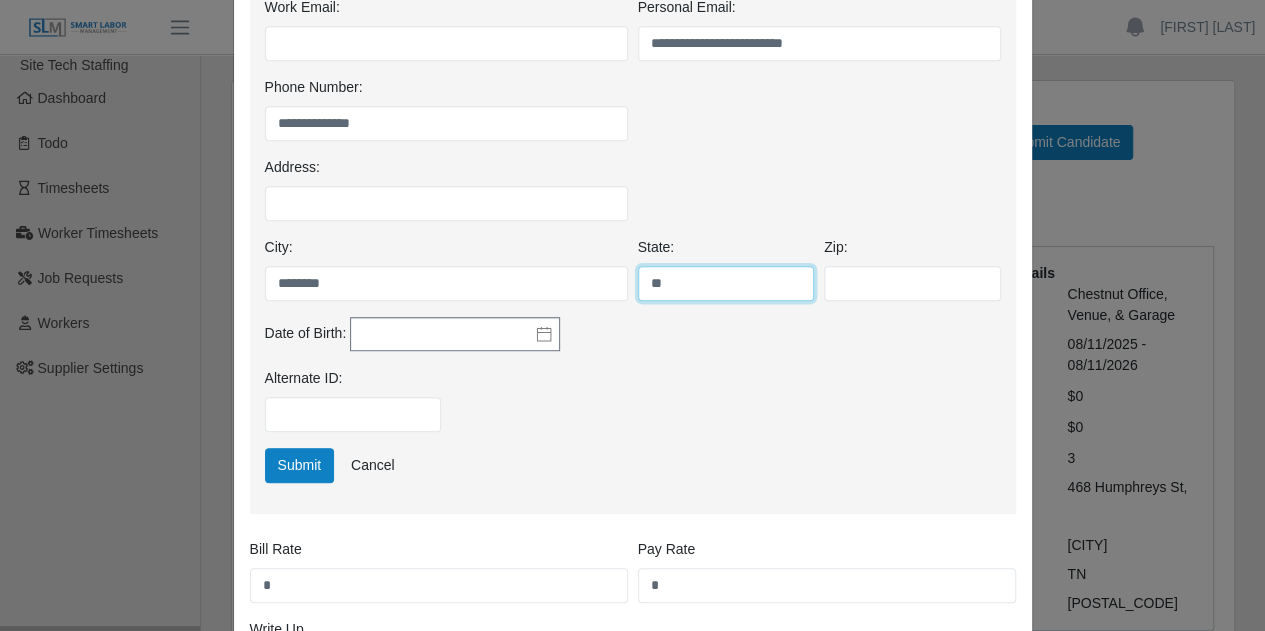scroll, scrollTop: 474, scrollLeft: 0, axis: vertical 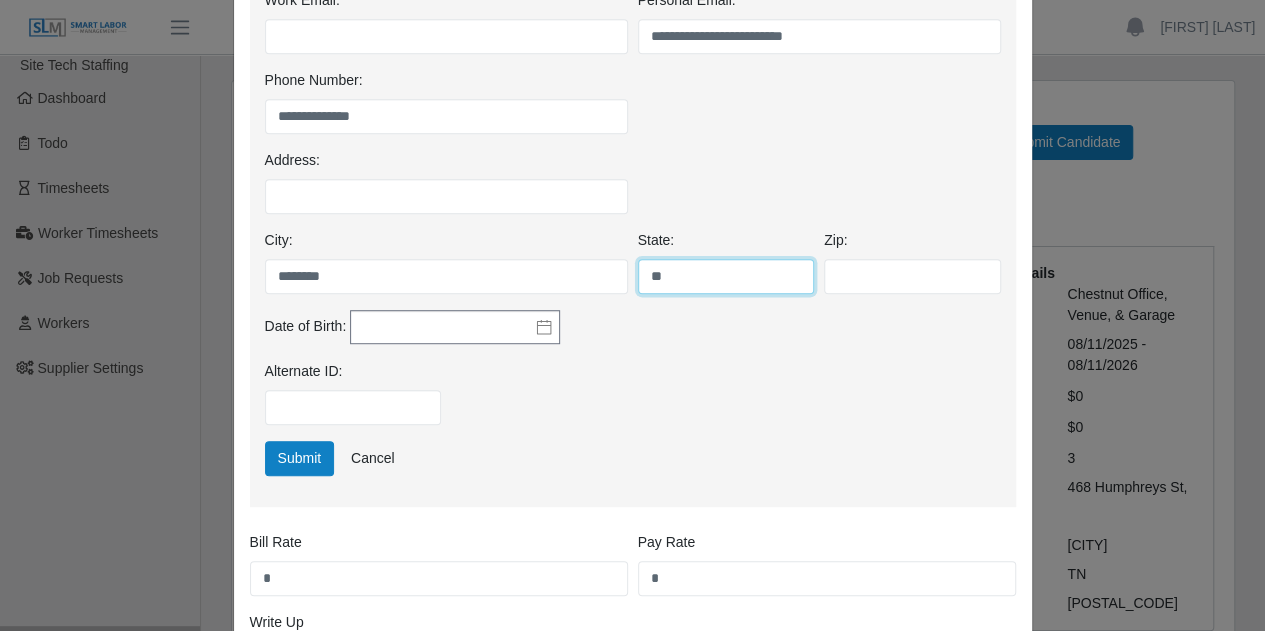 type on "**" 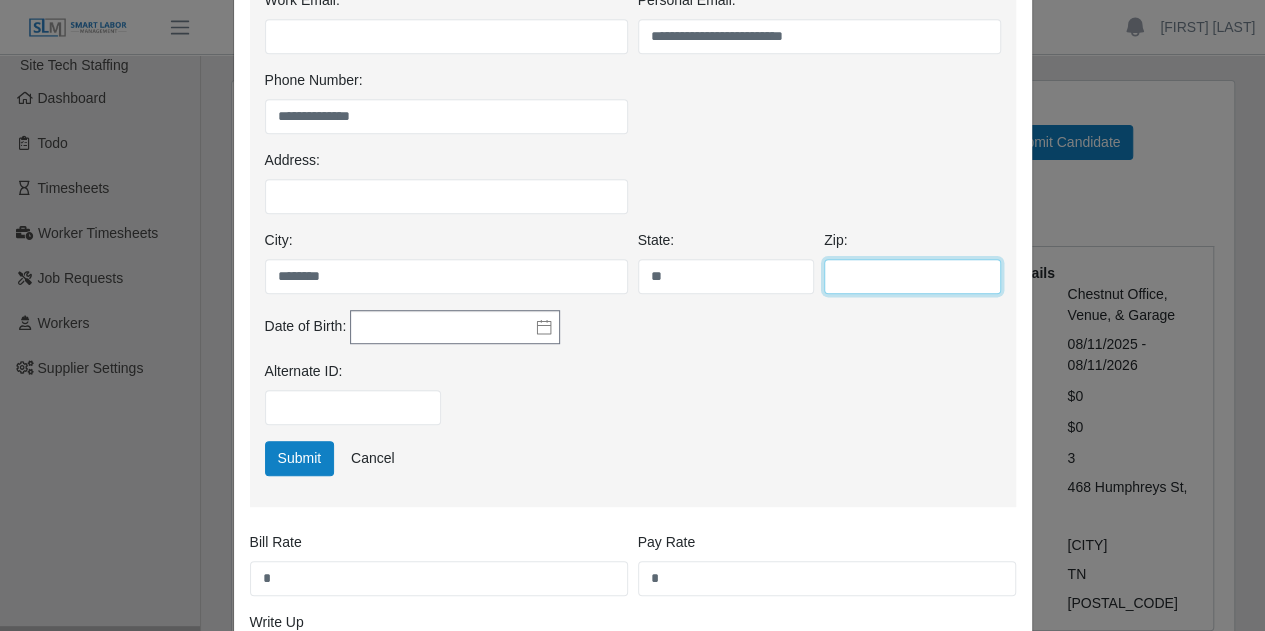click on "Zip:" at bounding box center [912, 276] 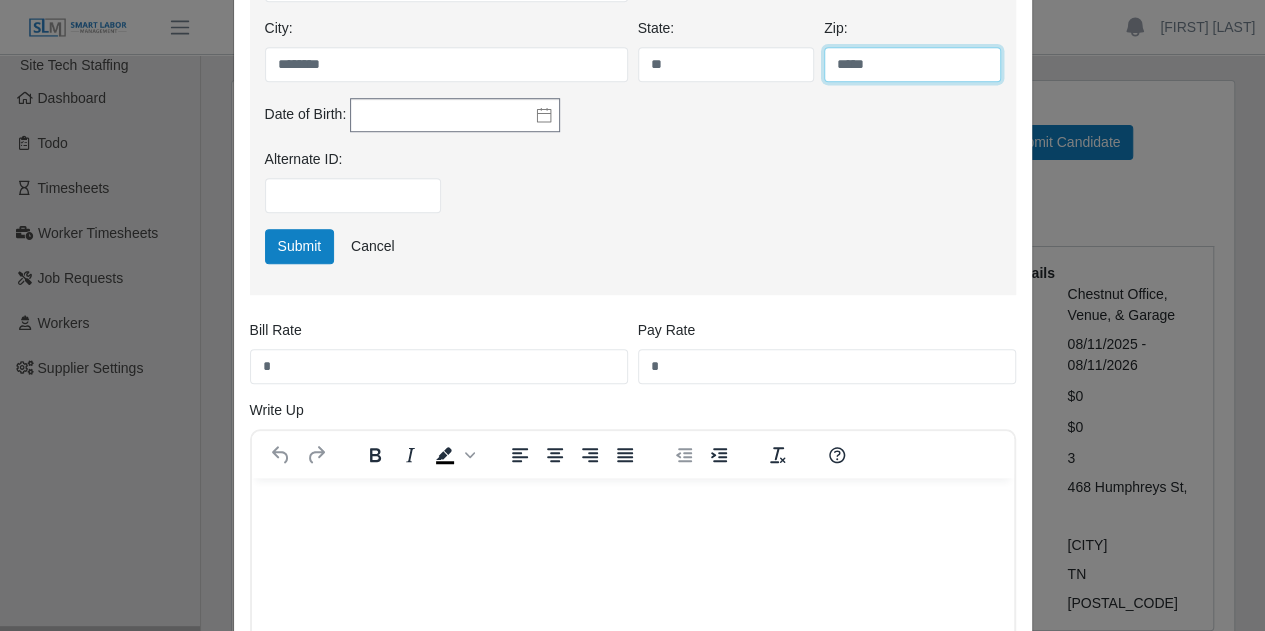 scroll, scrollTop: 688, scrollLeft: 0, axis: vertical 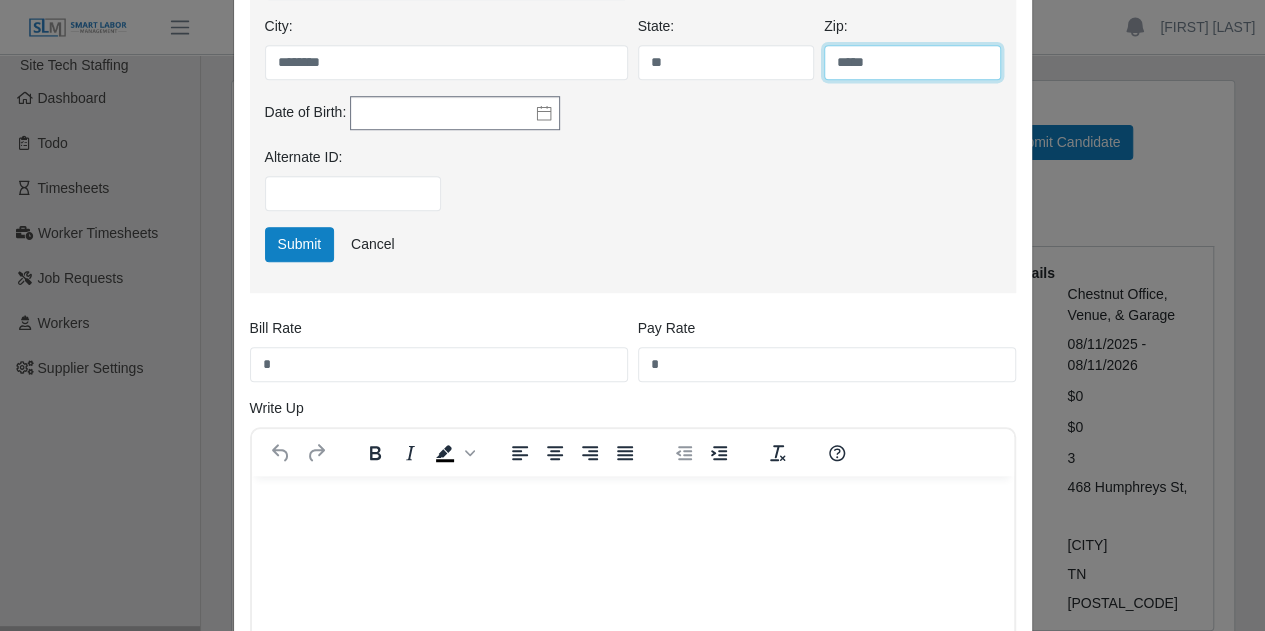 type on "*****" 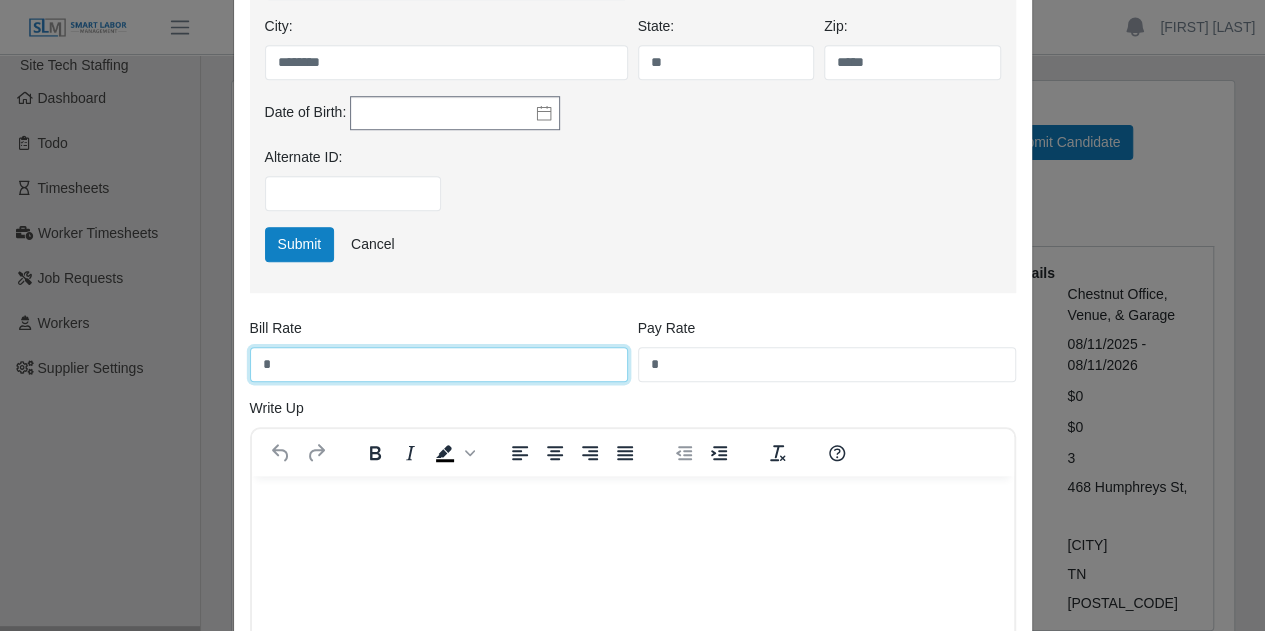 click on "*" at bounding box center [439, 364] 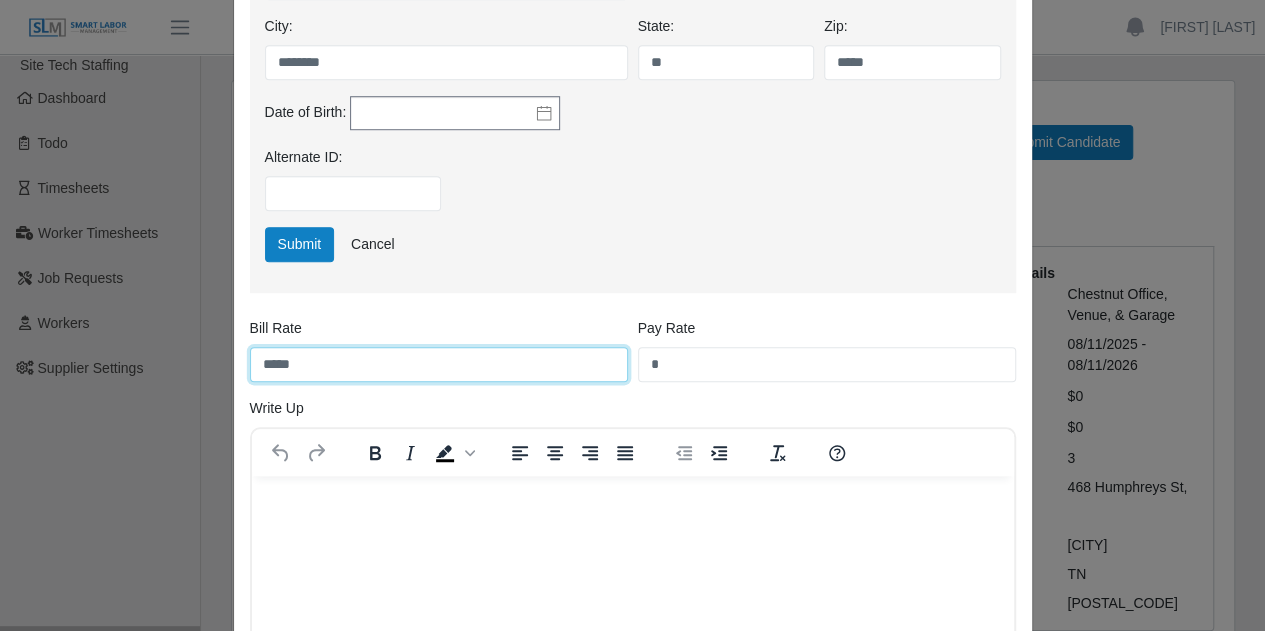 type on "*****" 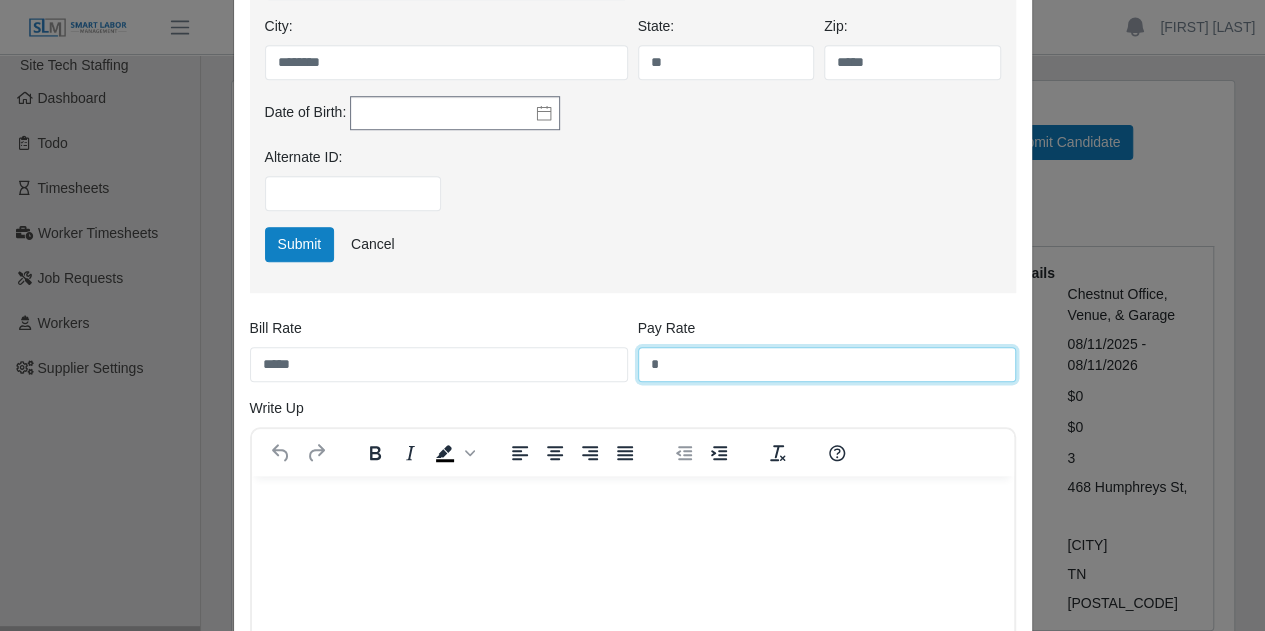 click on "*" at bounding box center (827, 364) 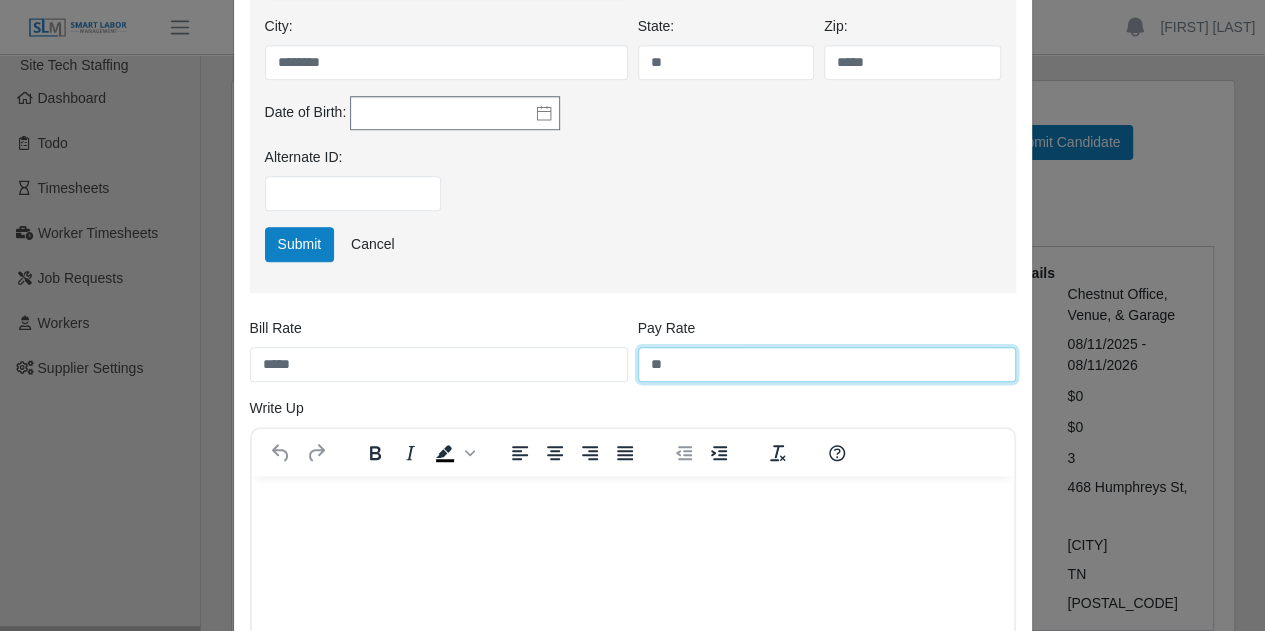 type on "**" 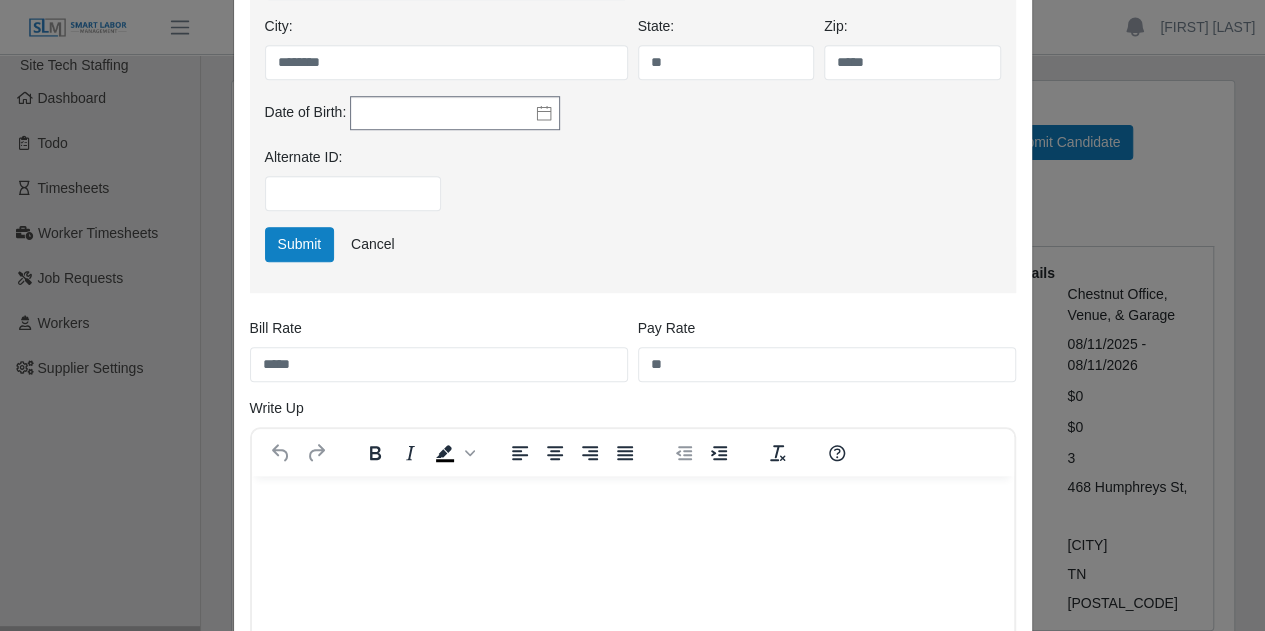 click at bounding box center [632, 503] 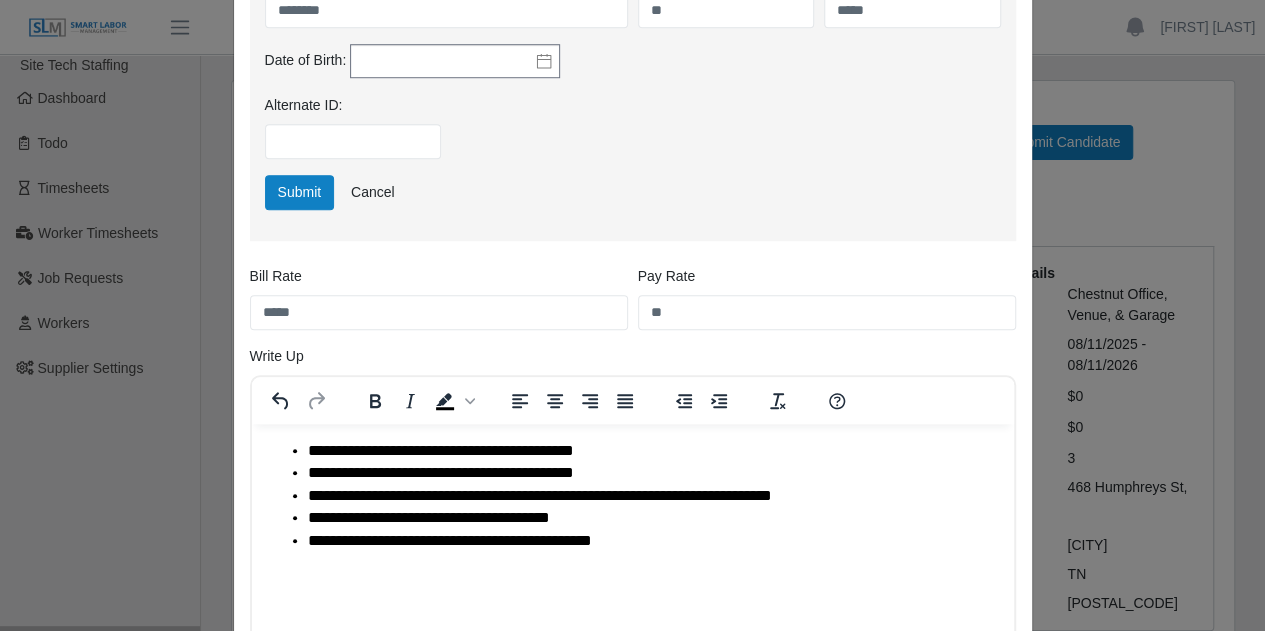 scroll, scrollTop: 736, scrollLeft: 0, axis: vertical 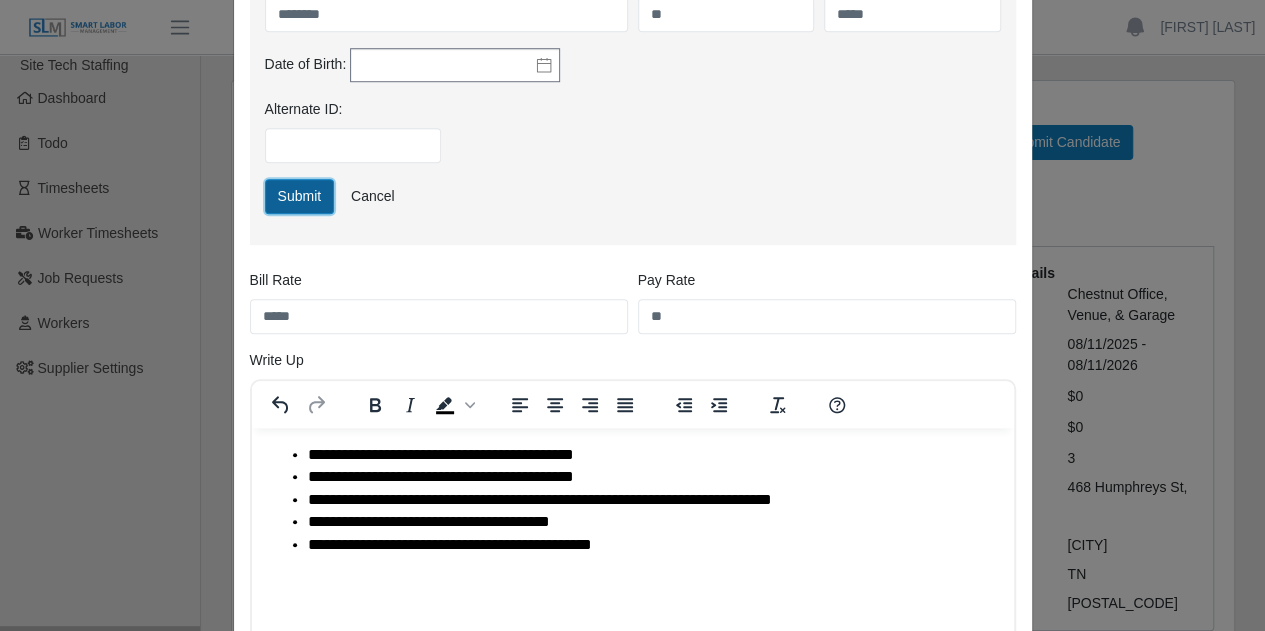 click on "Submit" at bounding box center (300, 196) 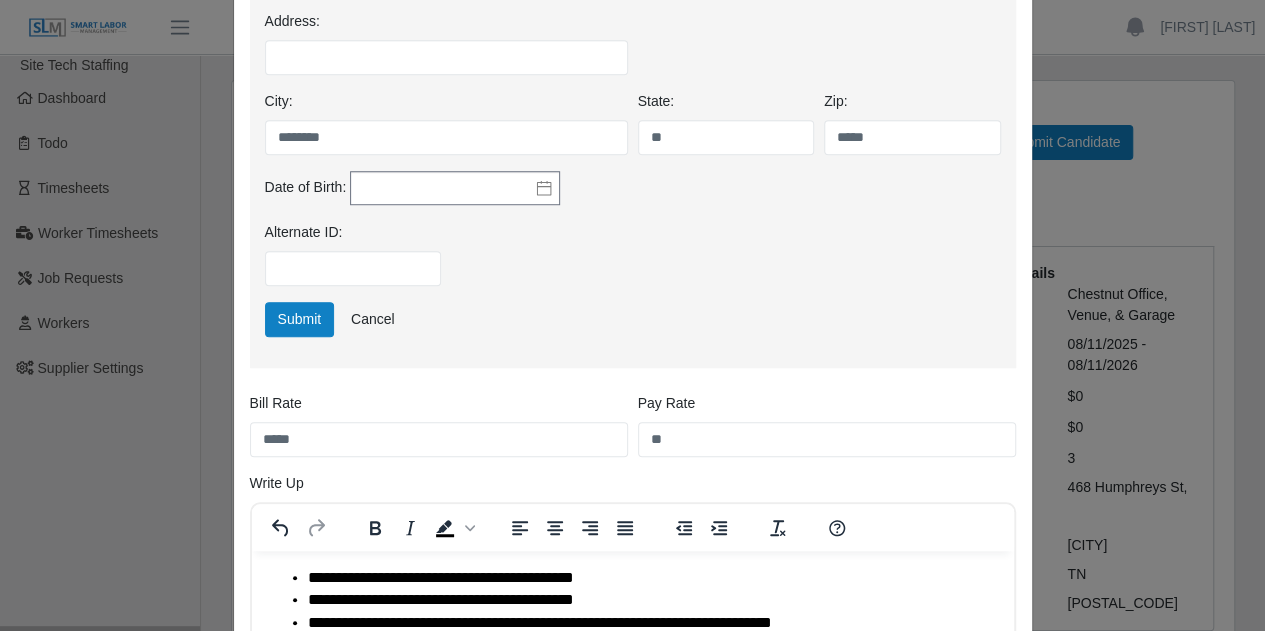 scroll, scrollTop: 675, scrollLeft: 0, axis: vertical 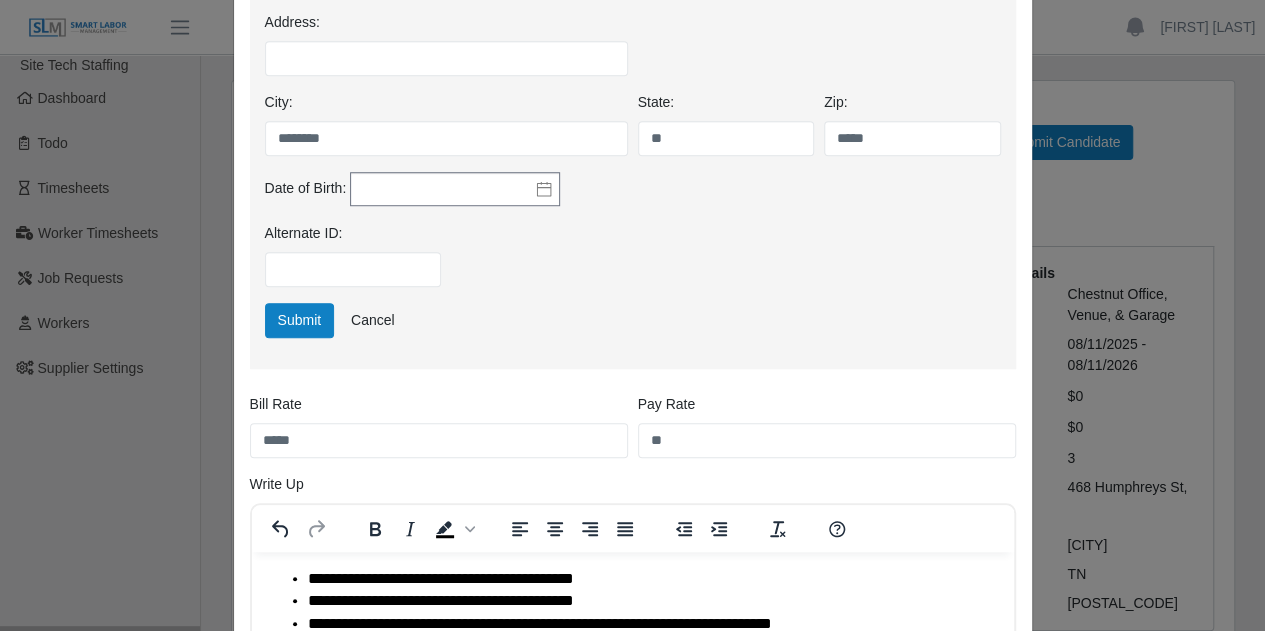 click 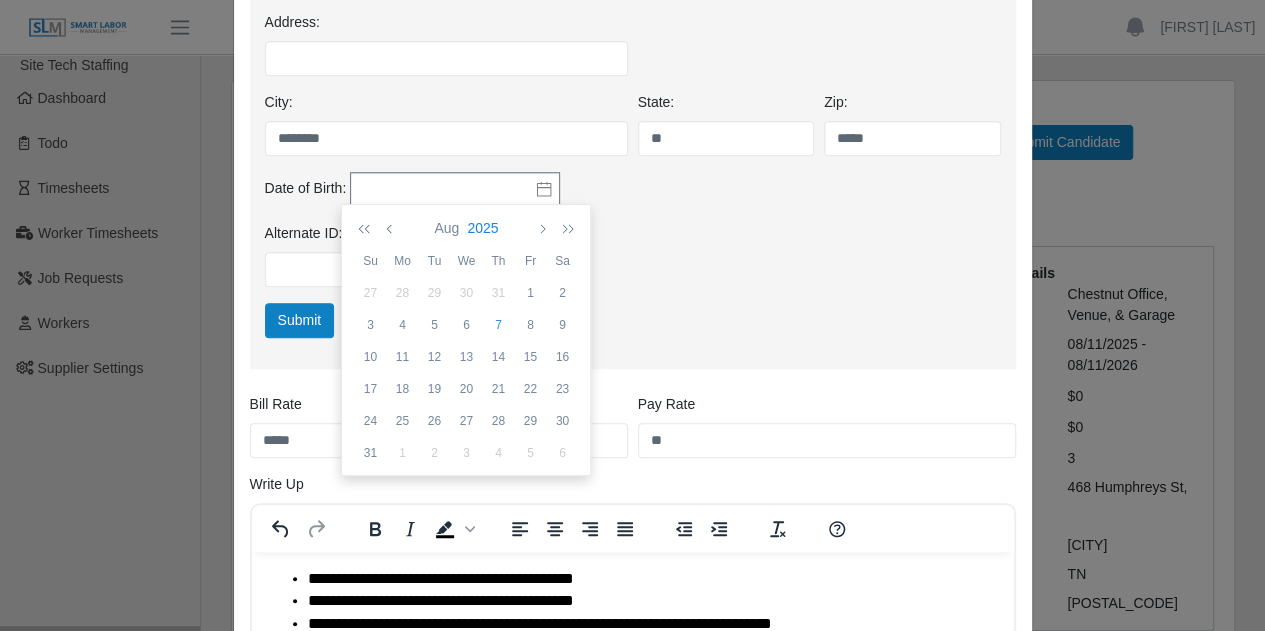 click on "2025" 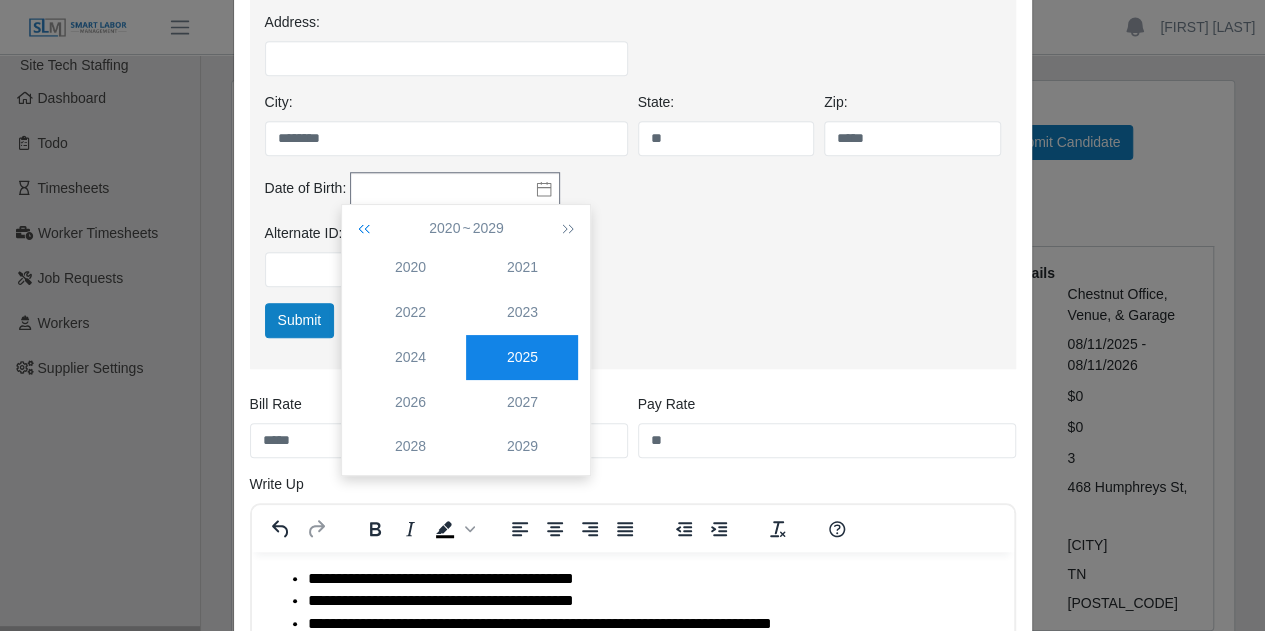 click at bounding box center [368, 228] 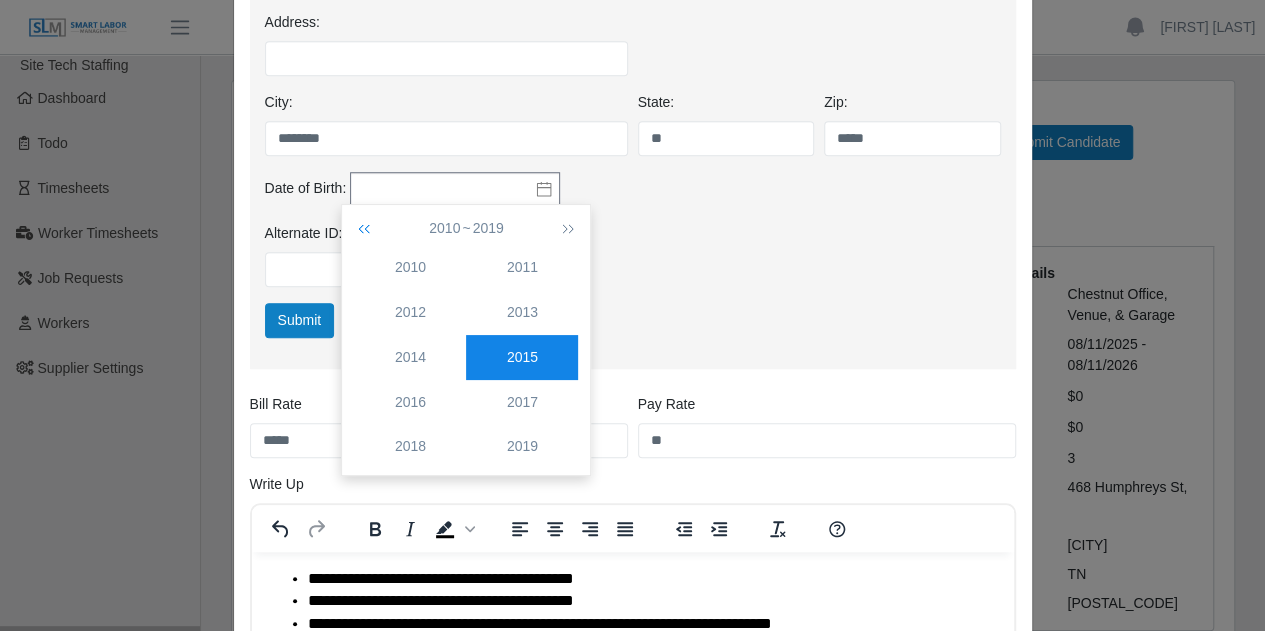 click at bounding box center (368, 228) 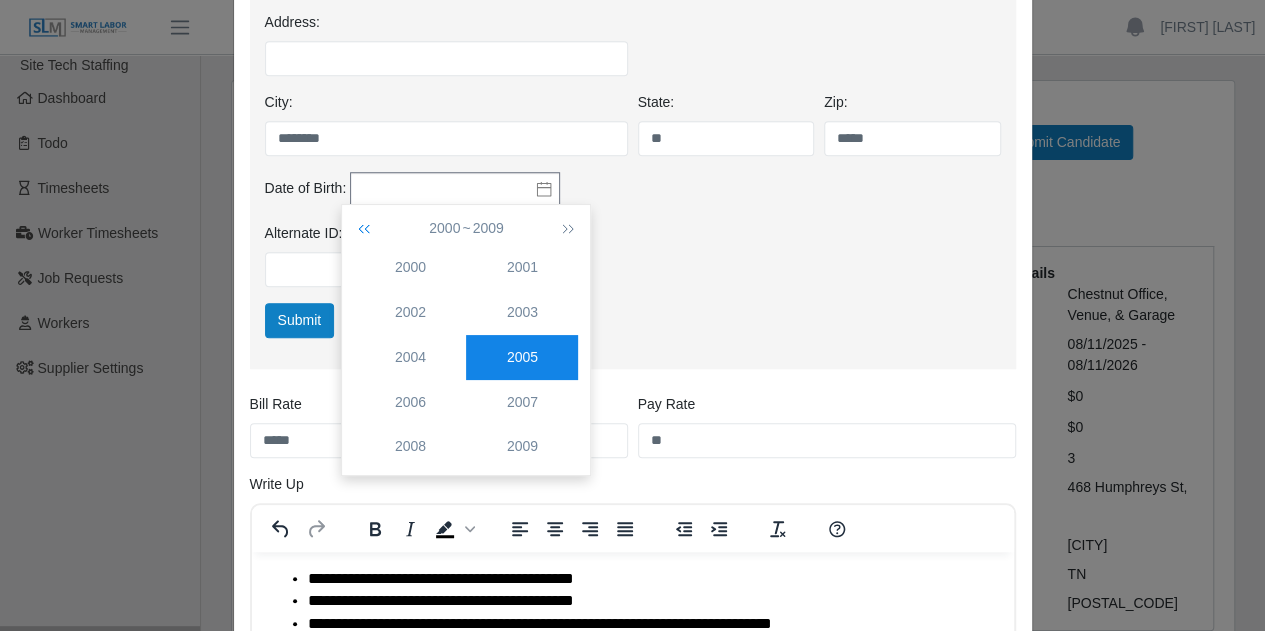 click at bounding box center [368, 228] 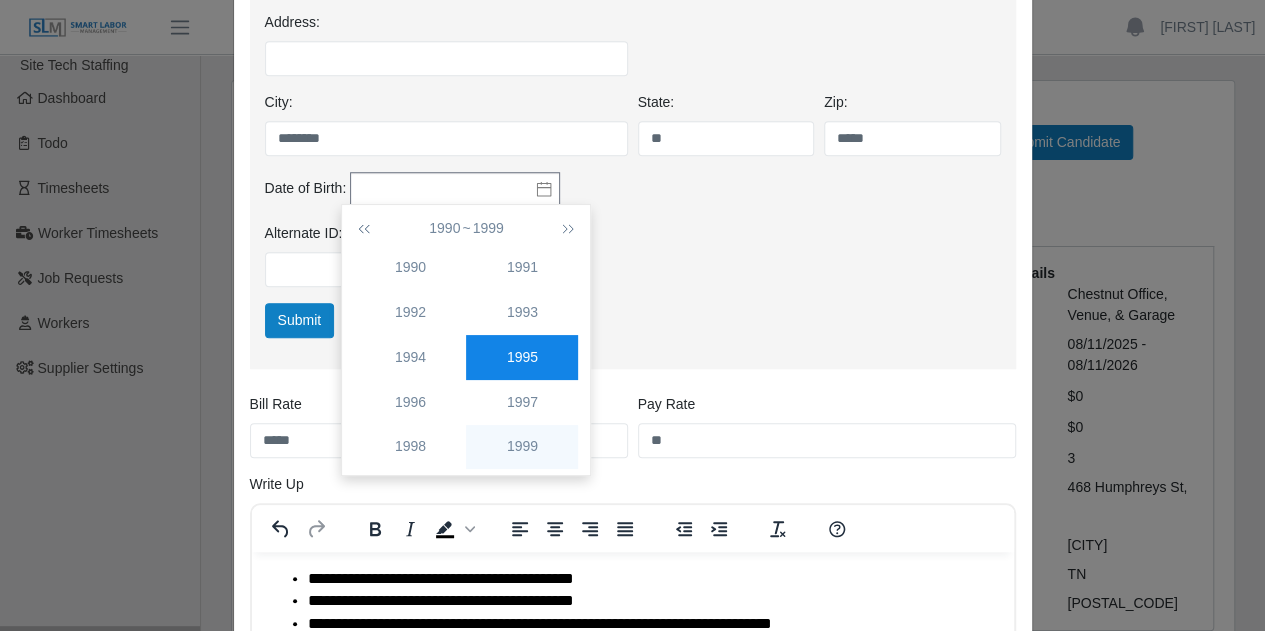 click on "1999" at bounding box center (522, 446) 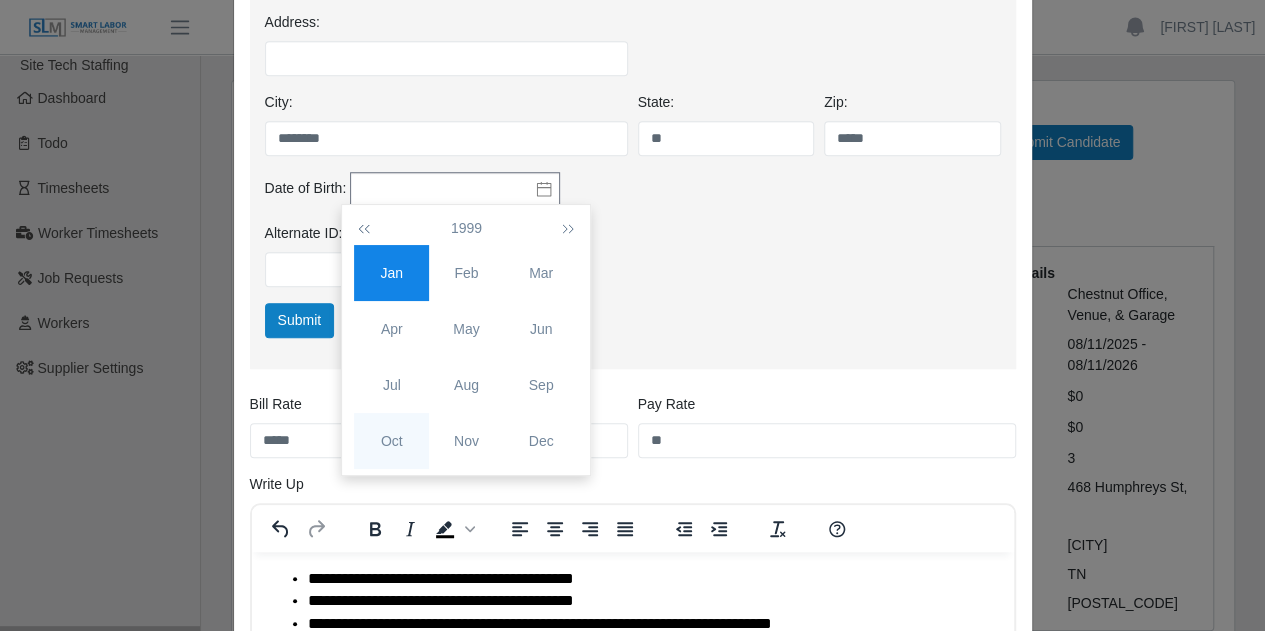 click on "Oct" at bounding box center (391, 441) 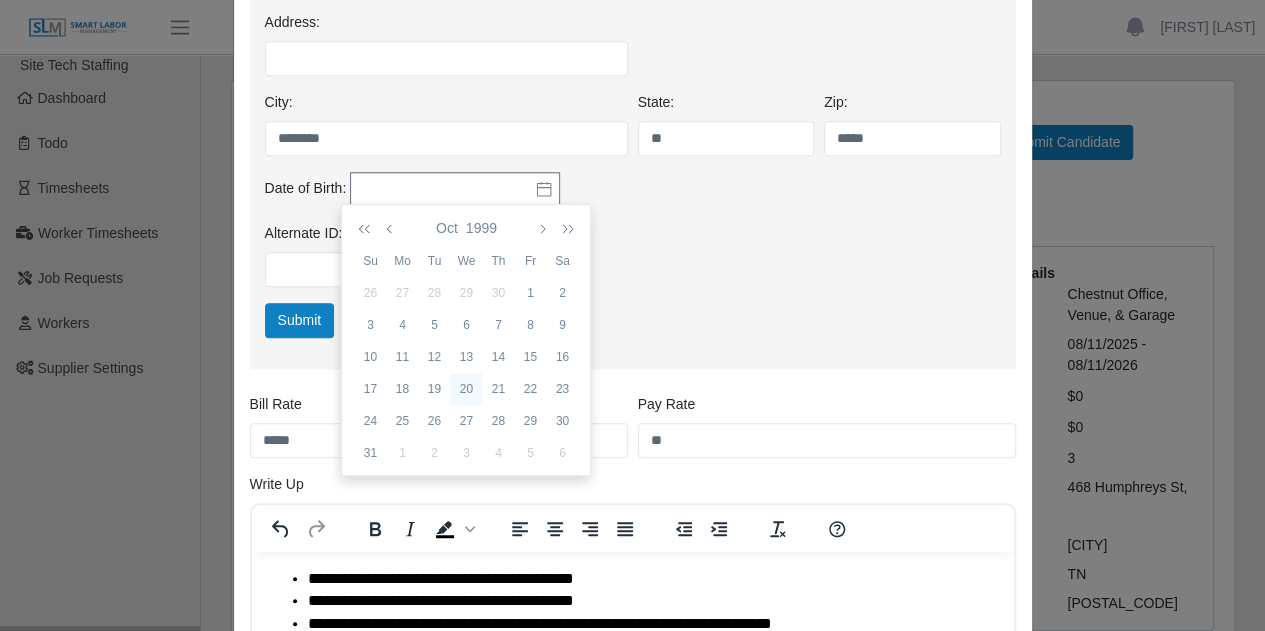 click on "20" at bounding box center [466, 389] 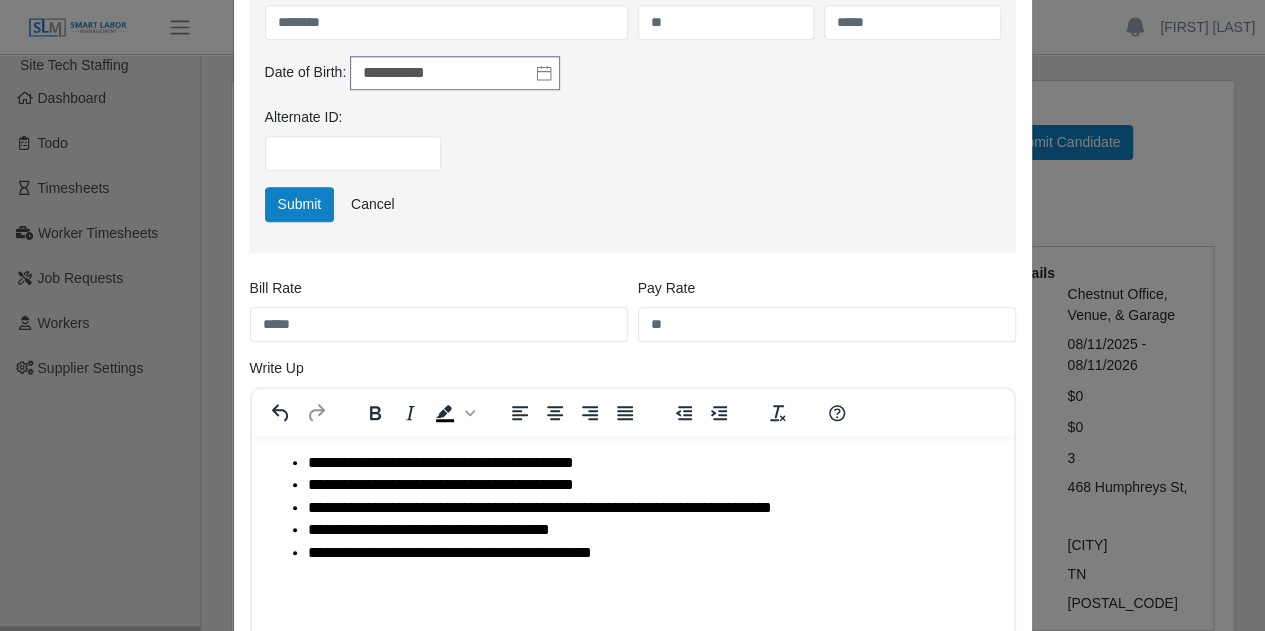 scroll, scrollTop: 790, scrollLeft: 0, axis: vertical 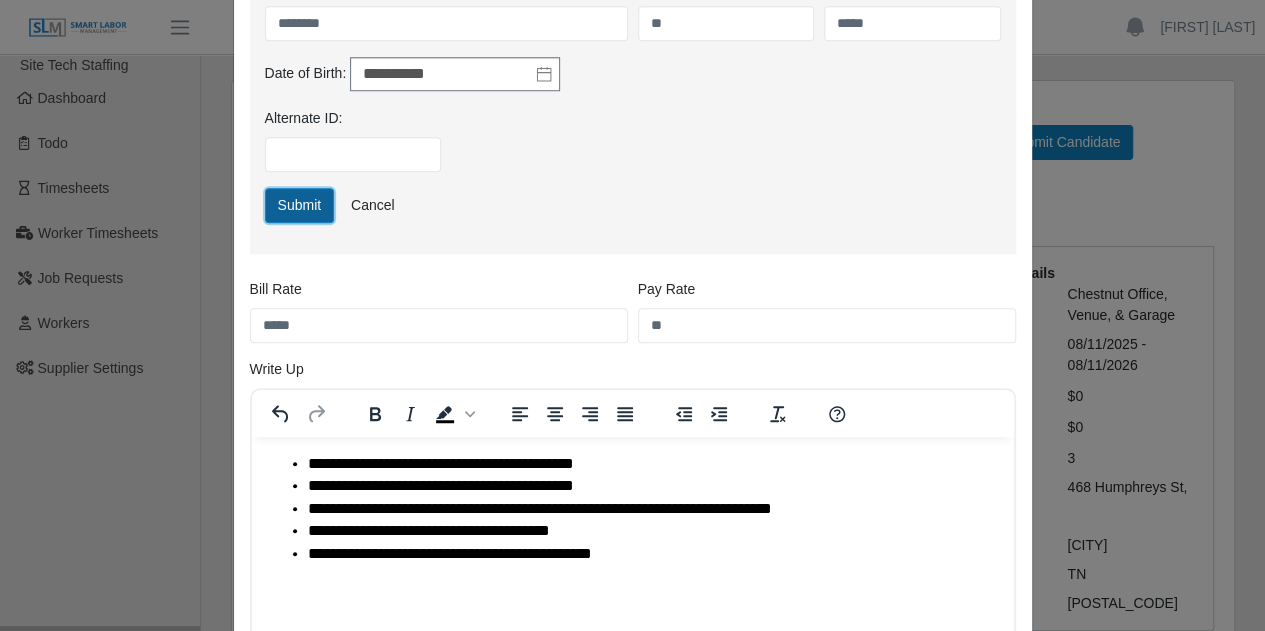 click on "Submit" at bounding box center (300, 205) 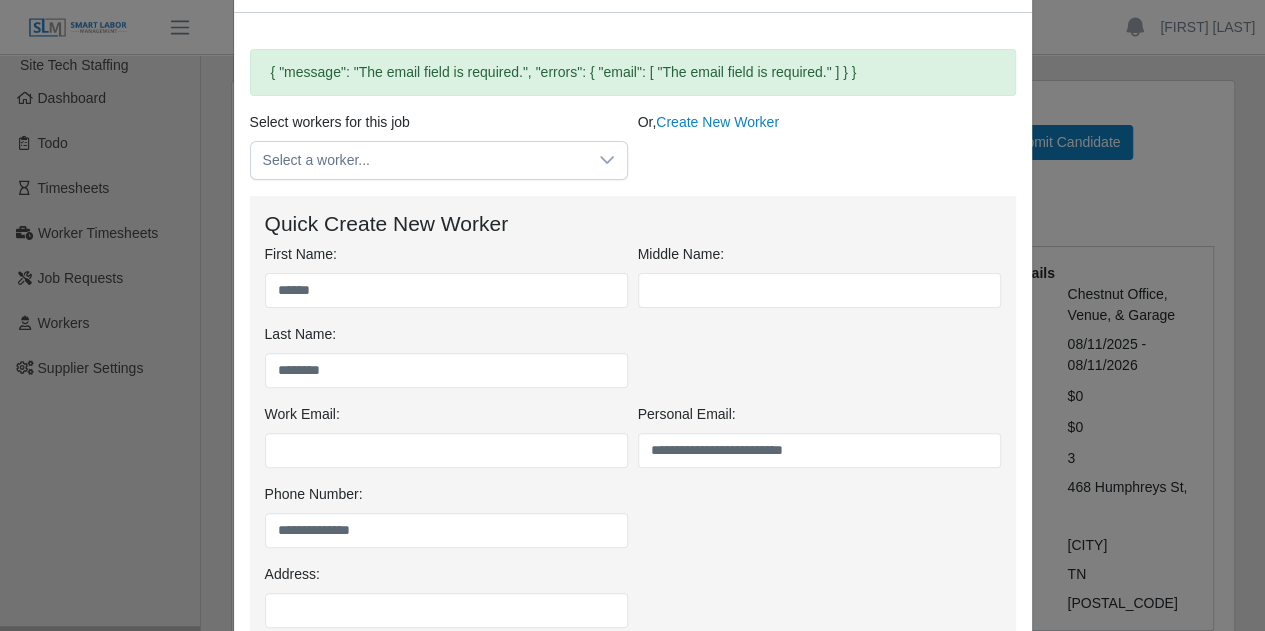 scroll, scrollTop: 122, scrollLeft: 0, axis: vertical 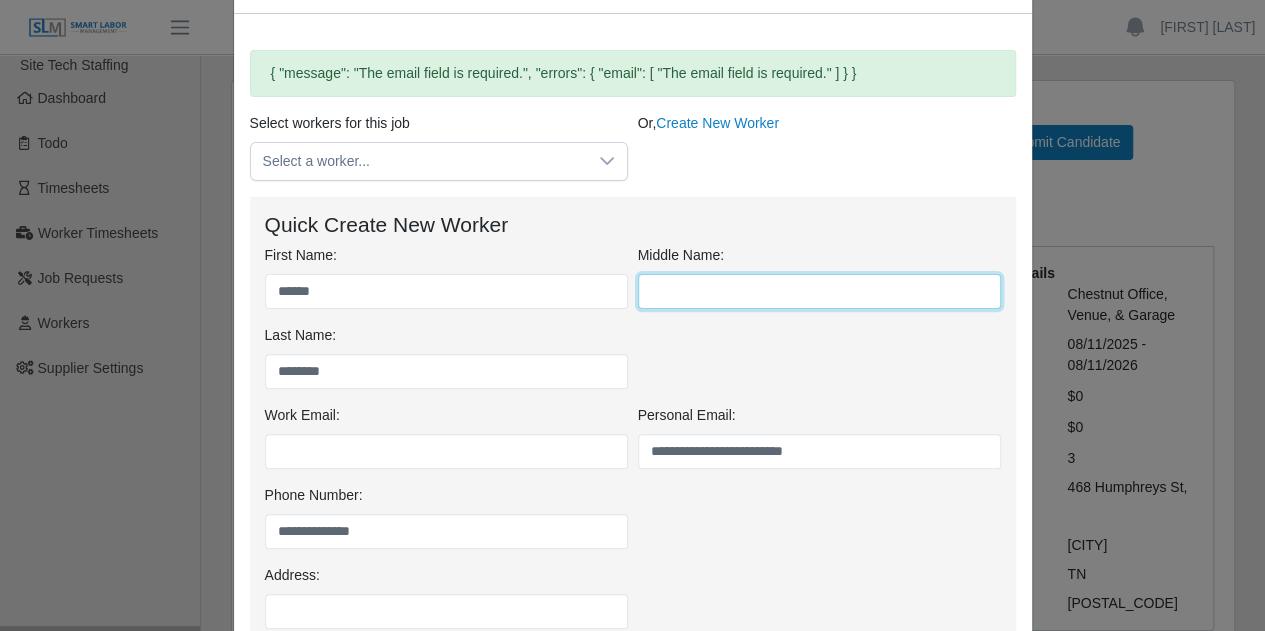 click at bounding box center [819, 291] 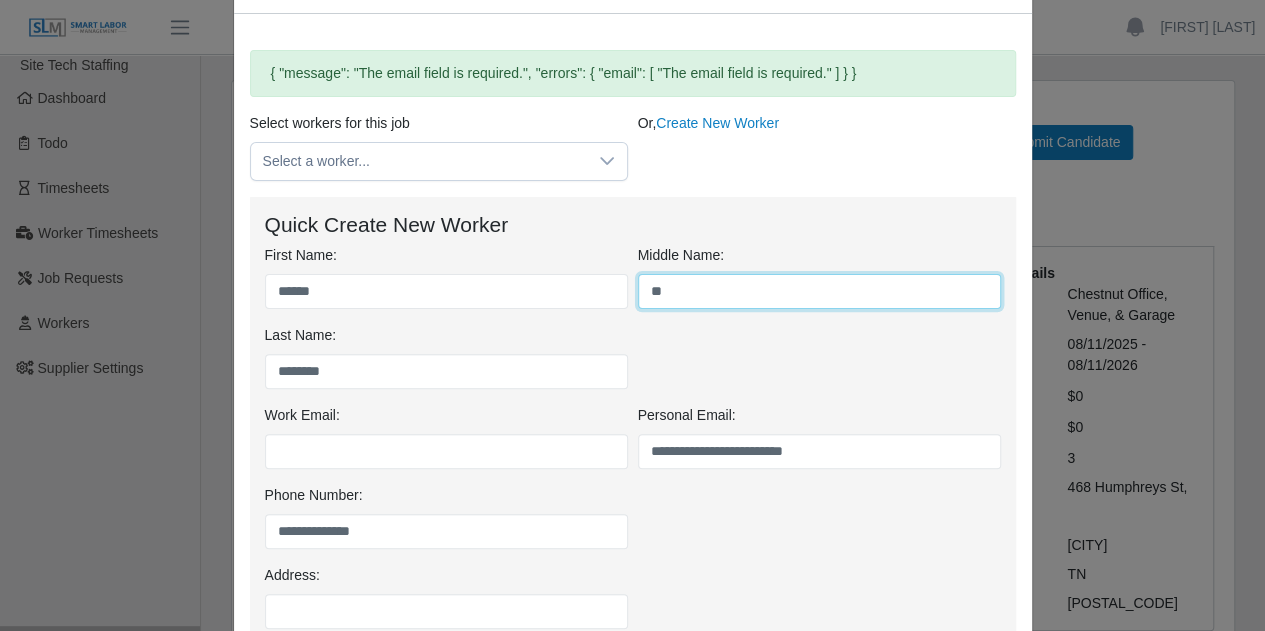 type on "**" 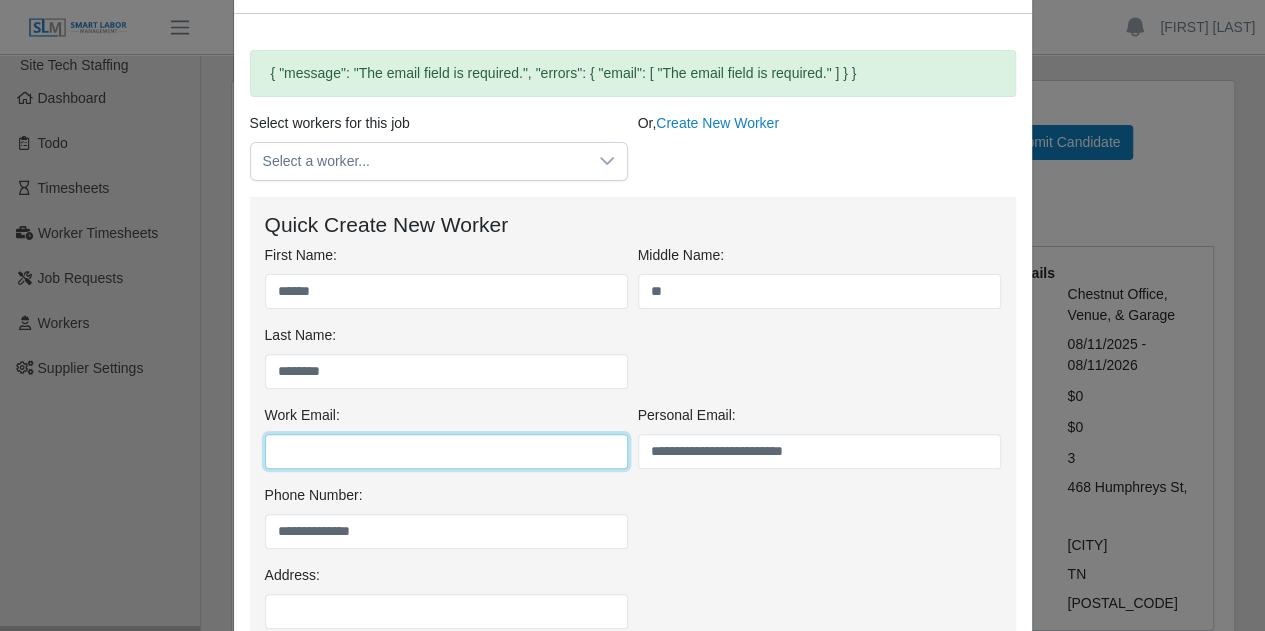 click on "Work Email:" at bounding box center [446, 451] 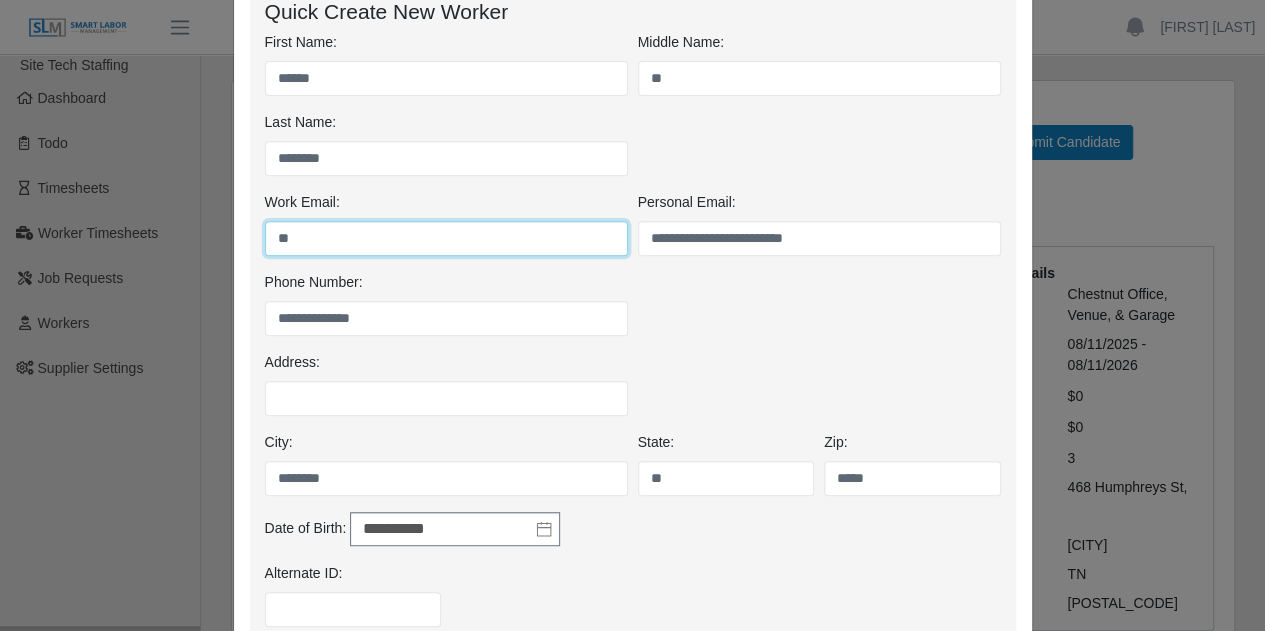 scroll, scrollTop: 342, scrollLeft: 0, axis: vertical 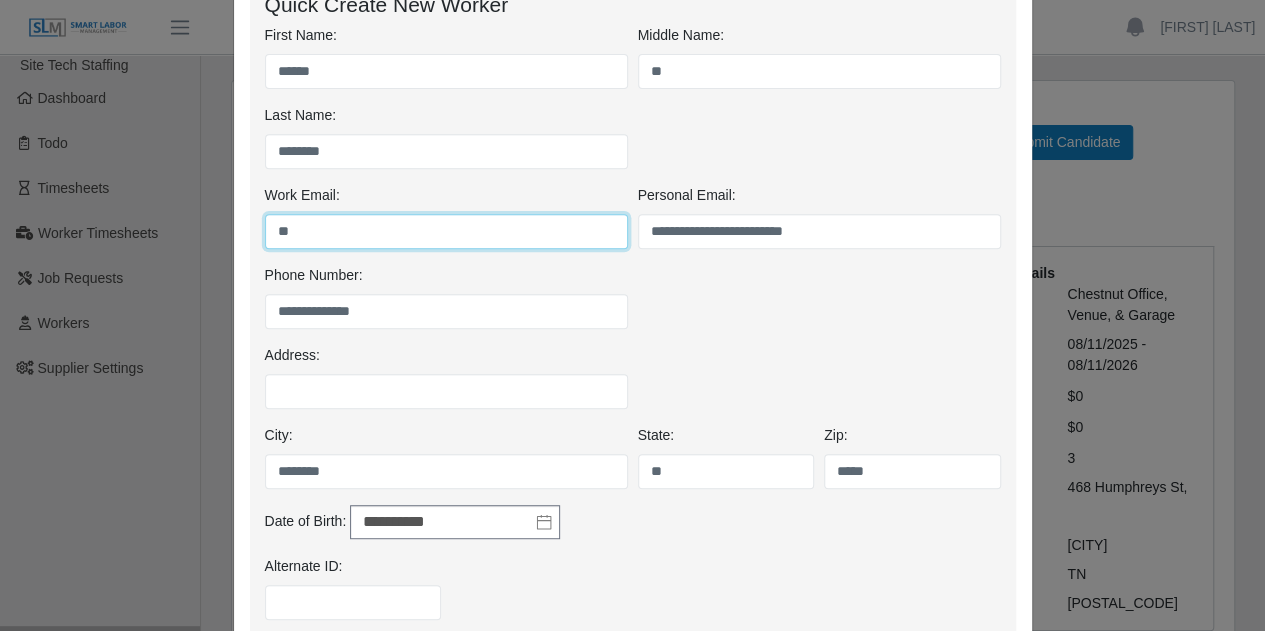 type on "**" 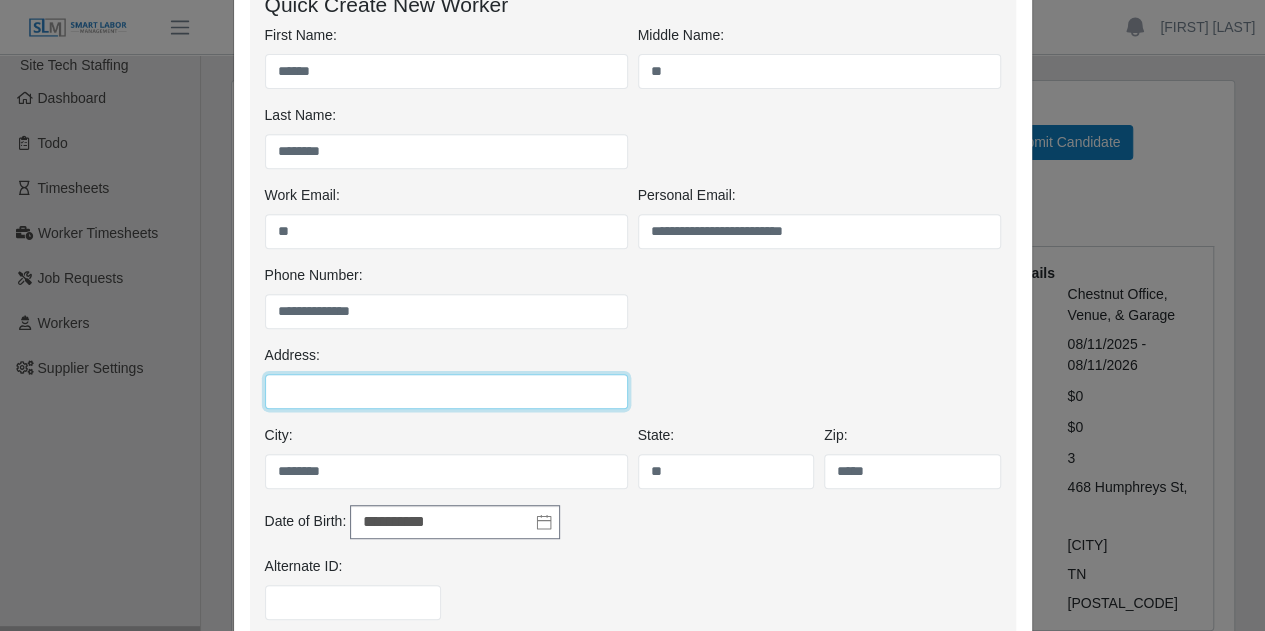 click on "Address:" at bounding box center [446, 391] 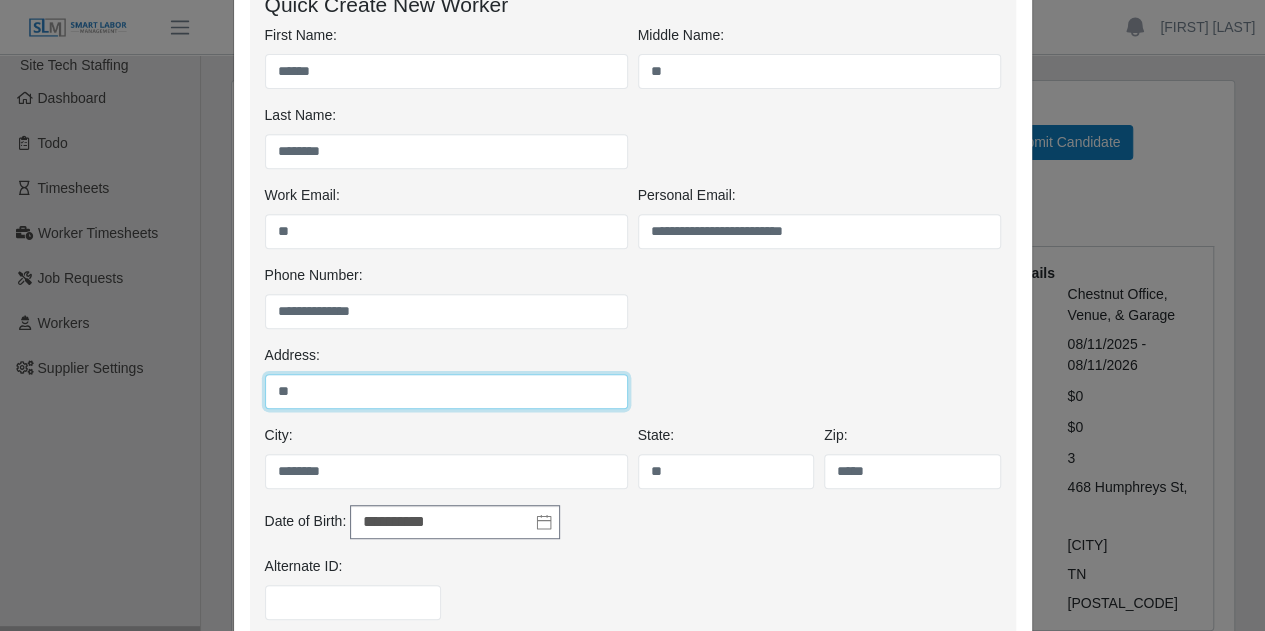 type on "*" 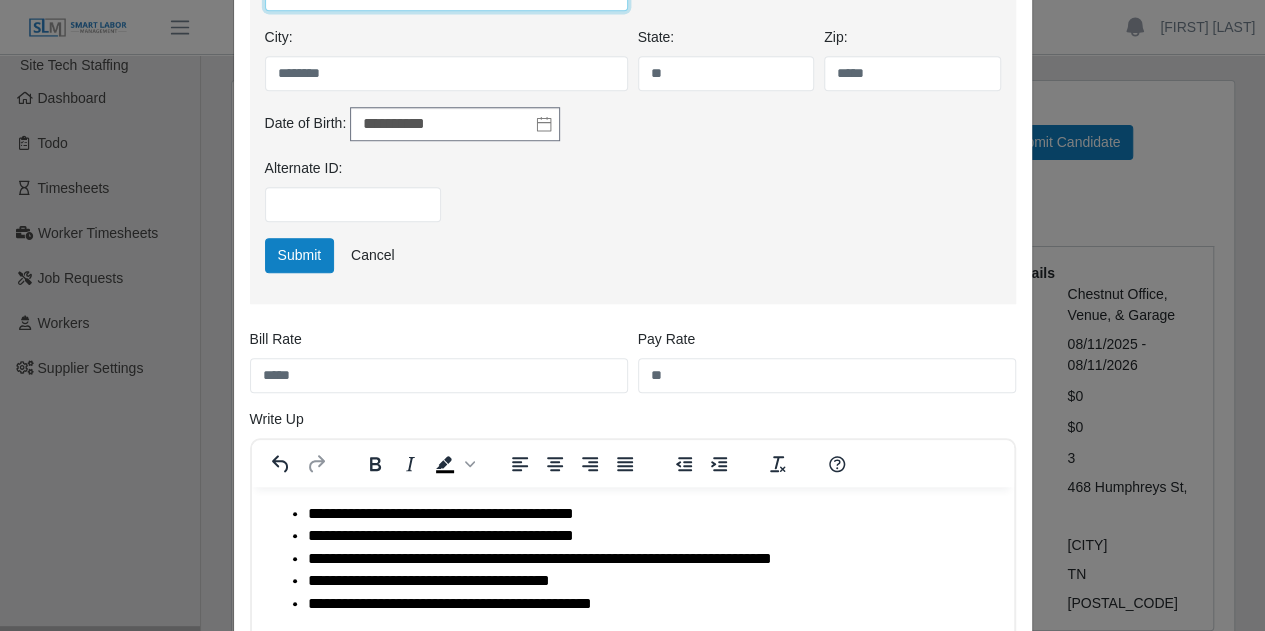 scroll, scrollTop: 1031, scrollLeft: 0, axis: vertical 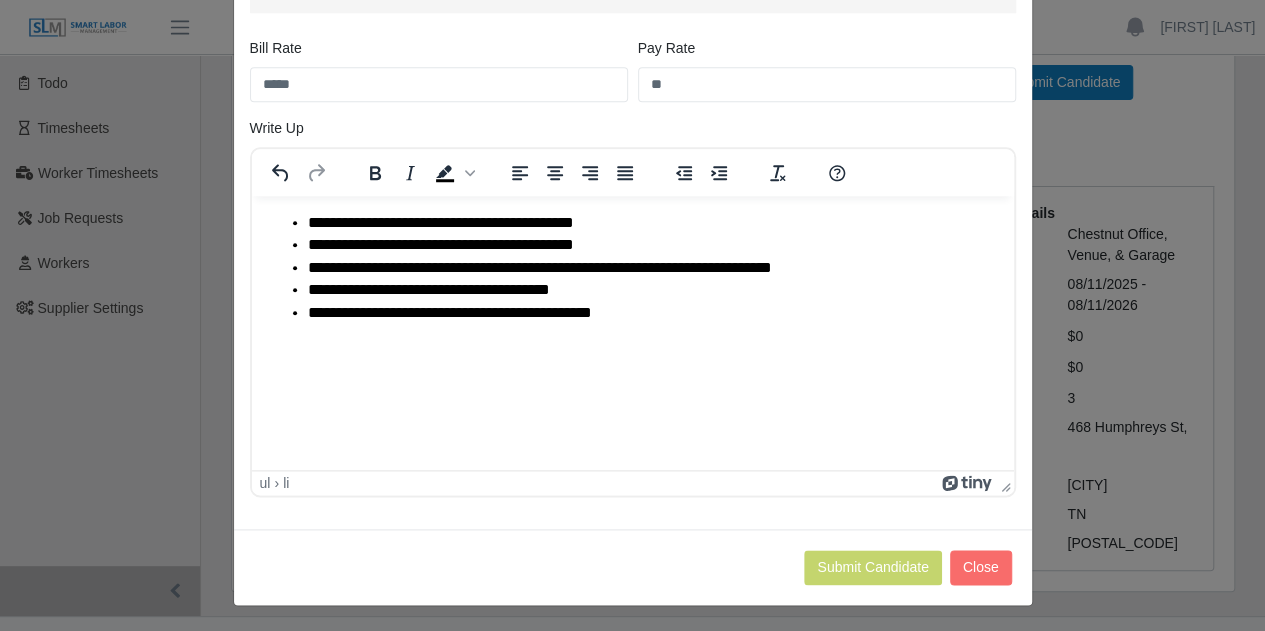 type on "**" 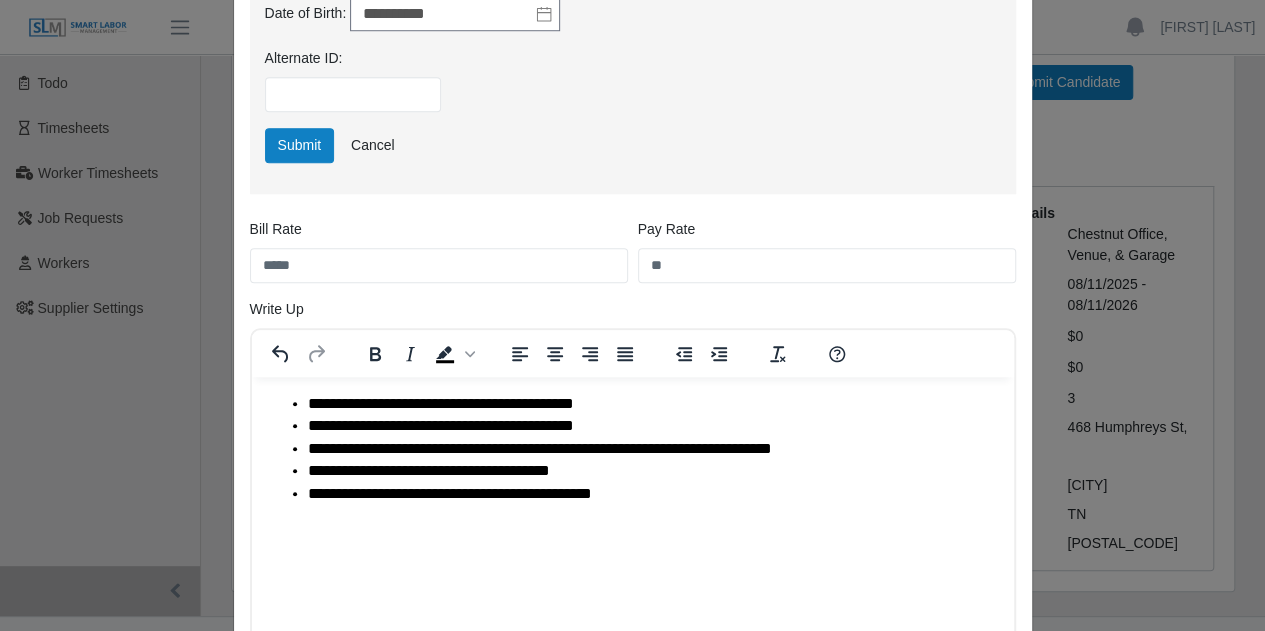 scroll, scrollTop: 839, scrollLeft: 0, axis: vertical 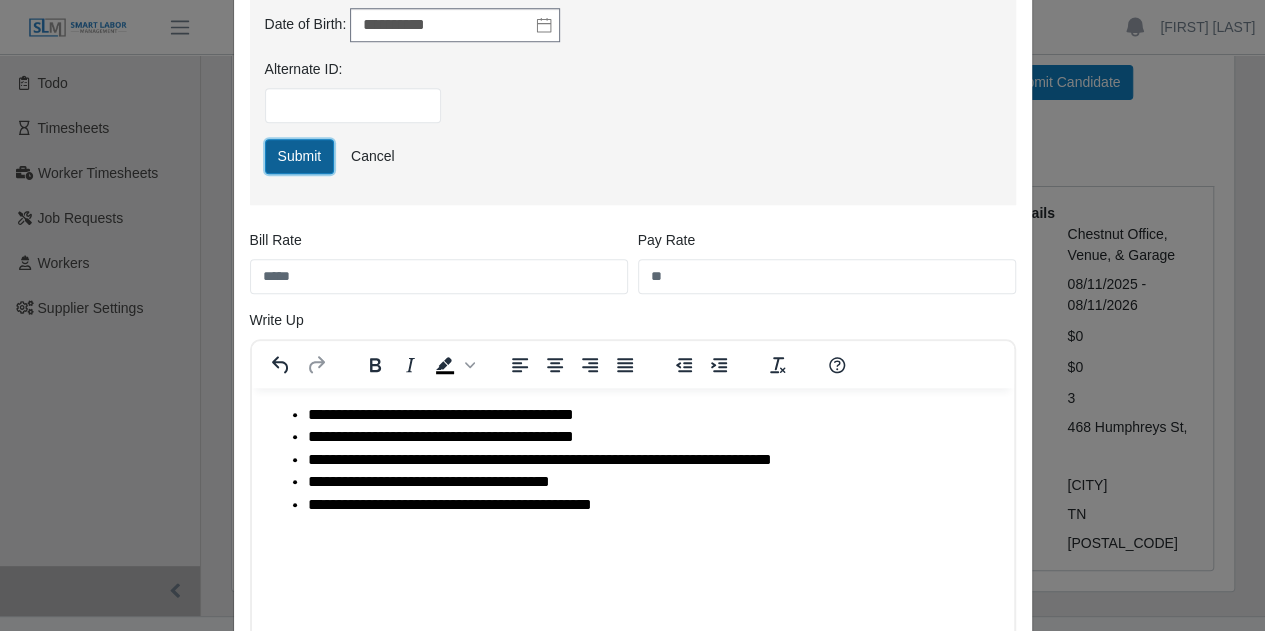 click on "Submit" at bounding box center (300, 156) 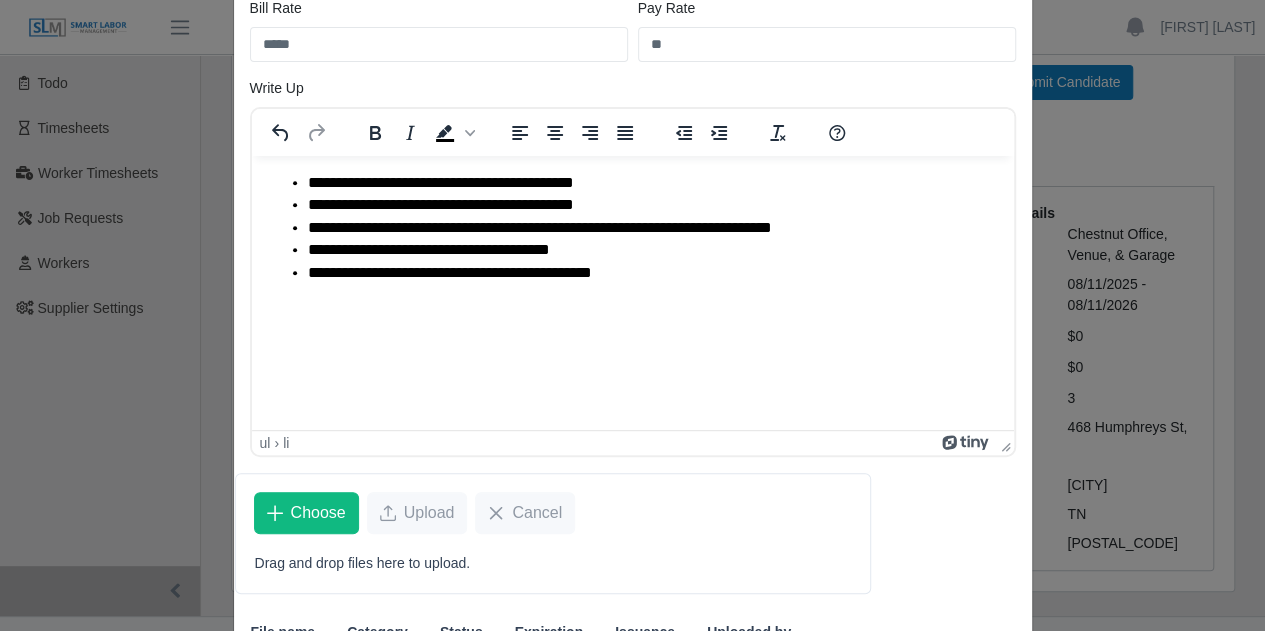 scroll, scrollTop: 485, scrollLeft: 0, axis: vertical 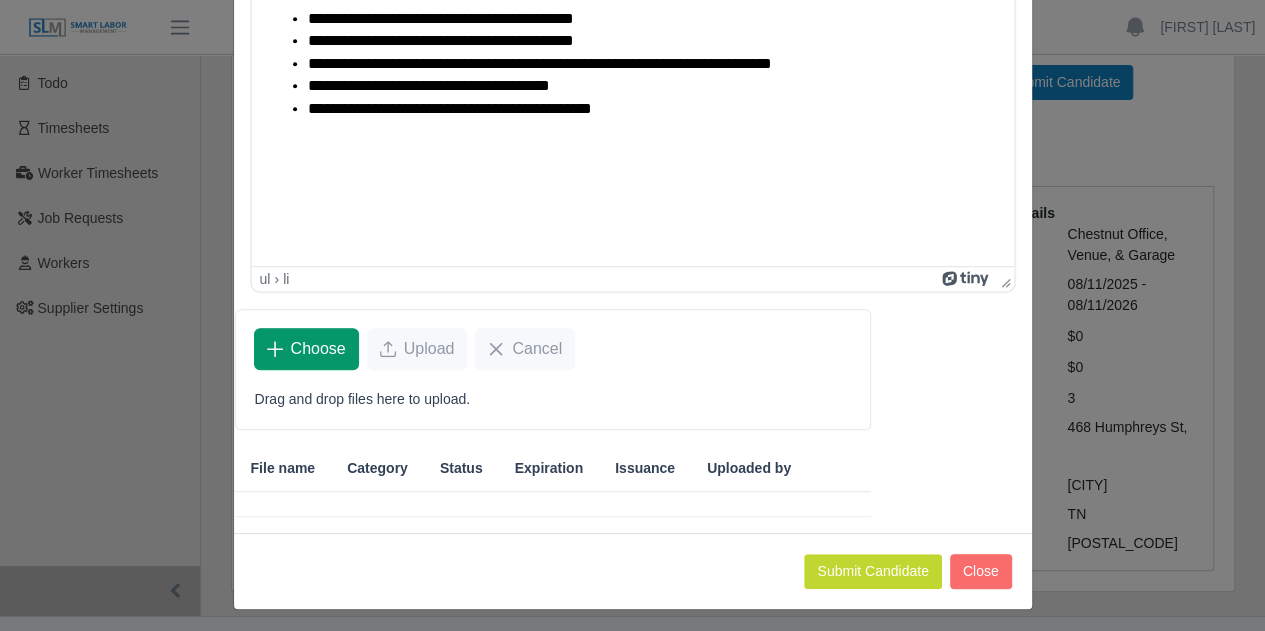 click on "Choose" 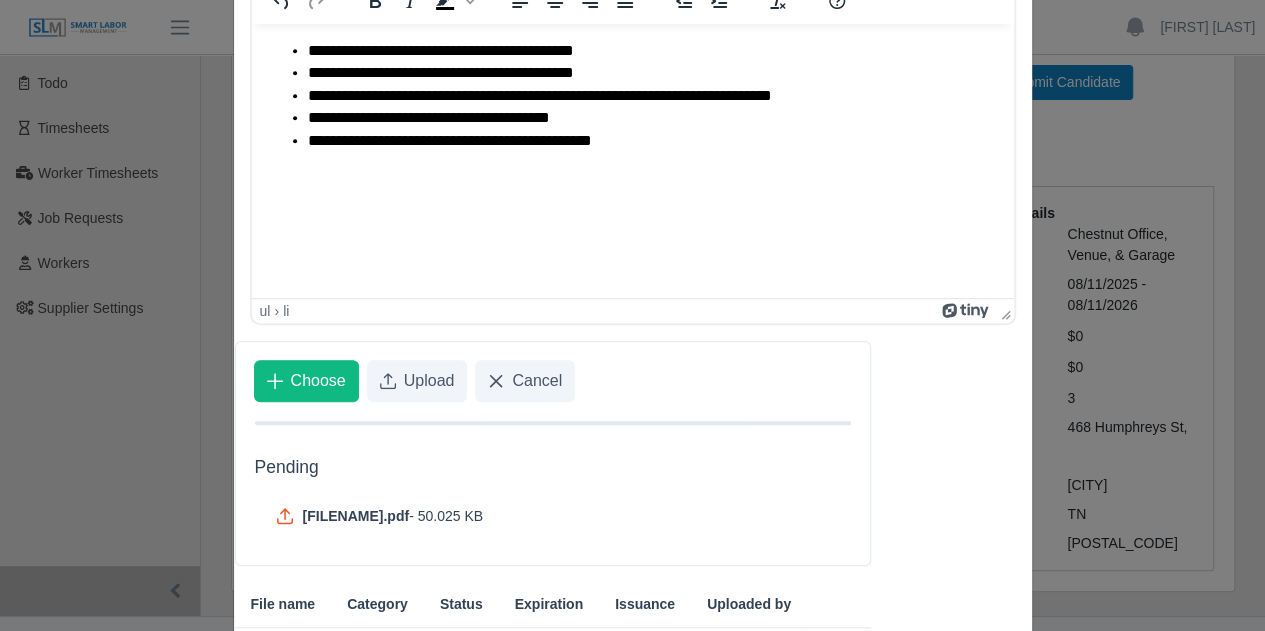 scroll, scrollTop: 589, scrollLeft: 0, axis: vertical 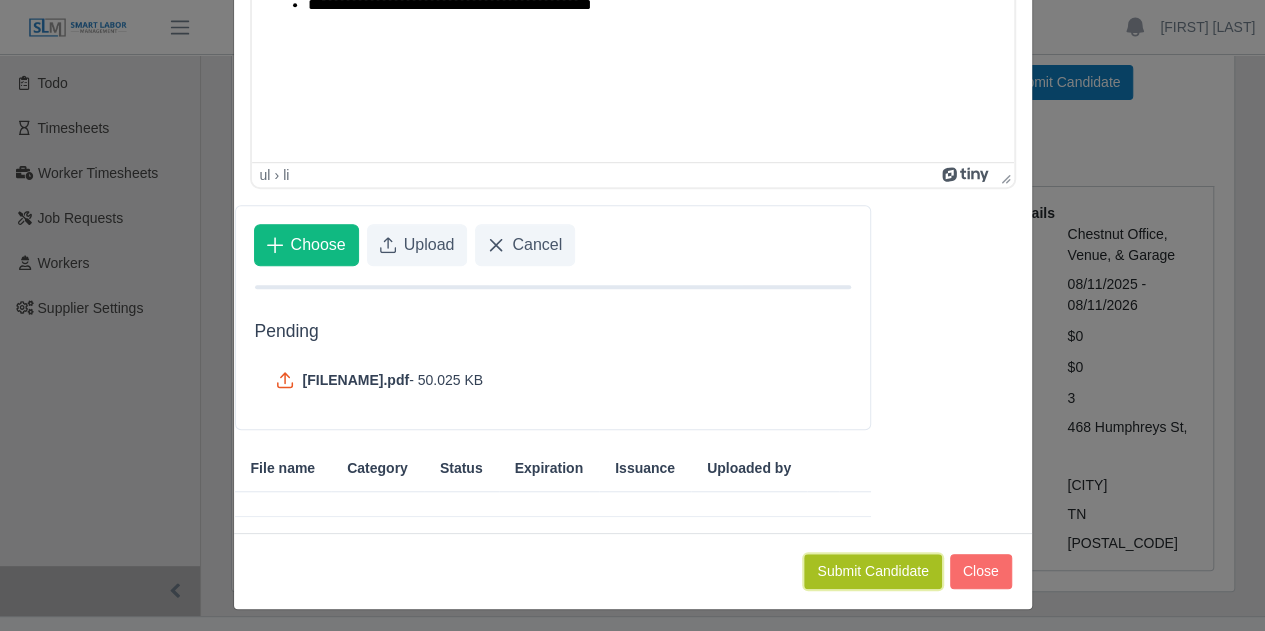 click on "Submit Candidate" 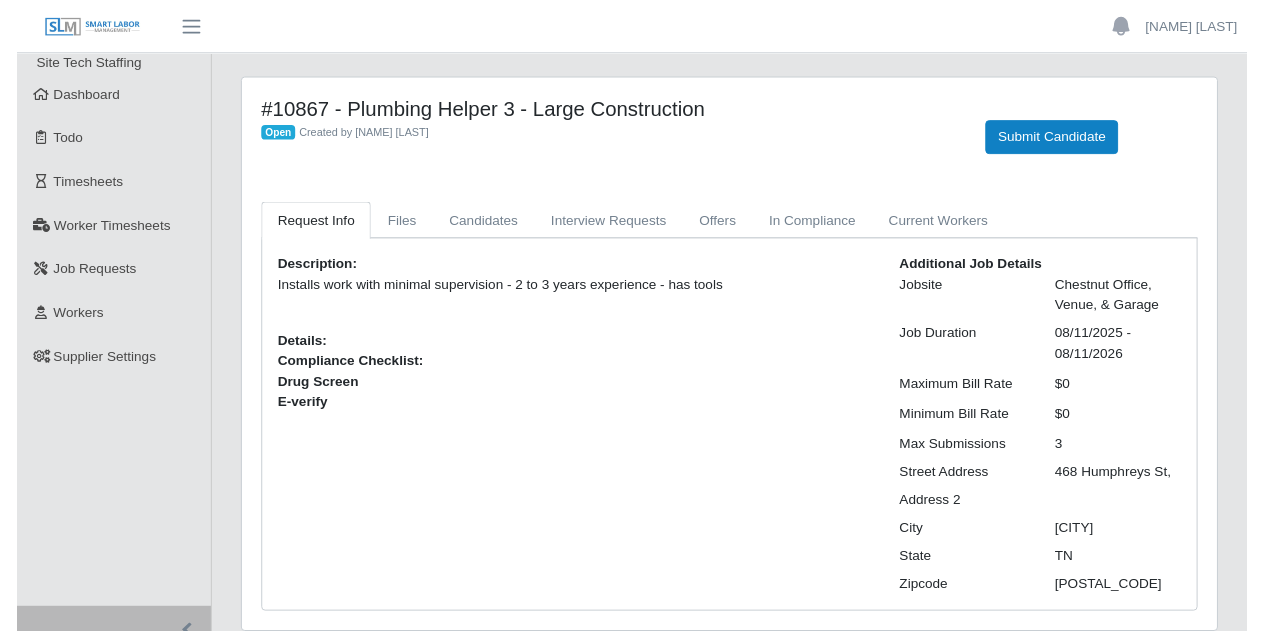 scroll, scrollTop: 0, scrollLeft: 0, axis: both 